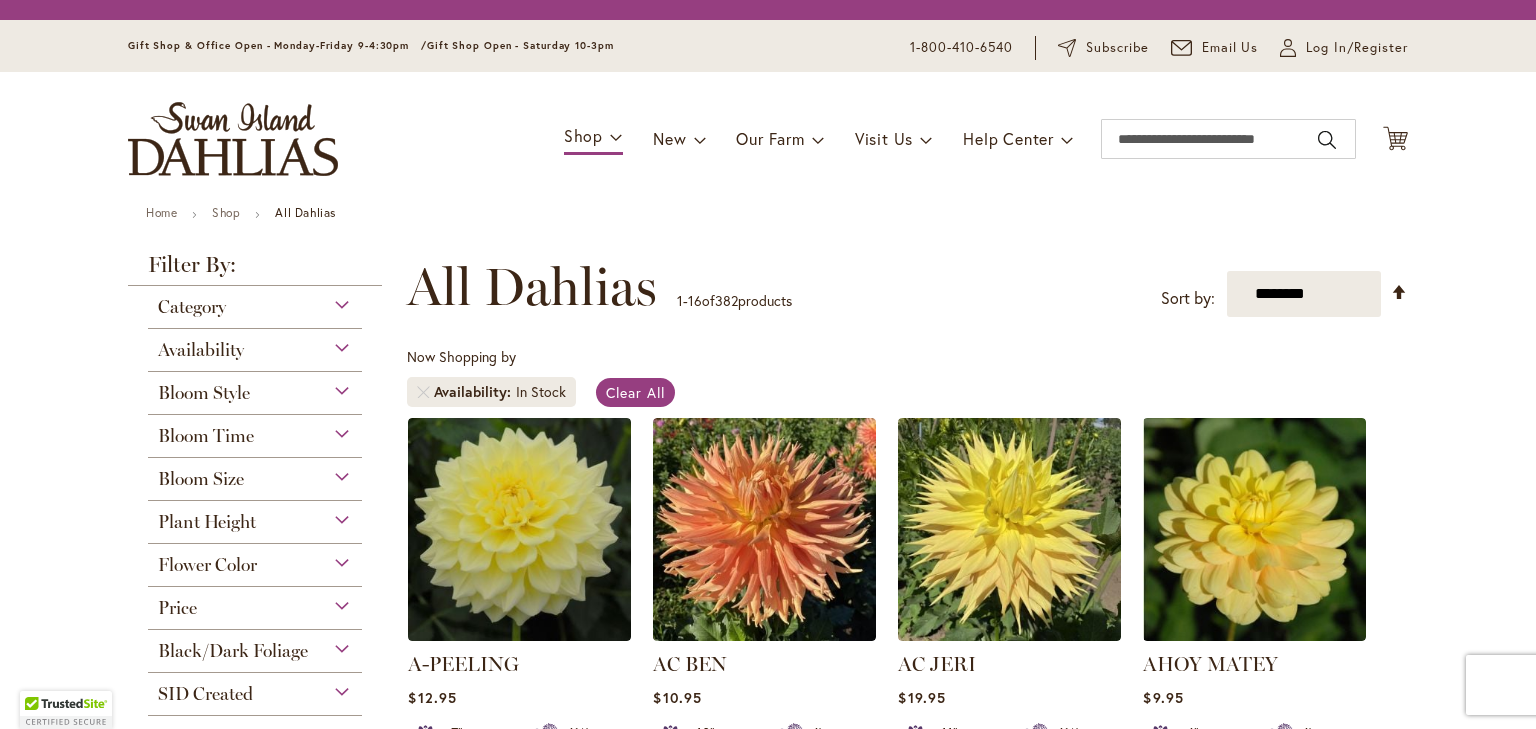 scroll, scrollTop: 0, scrollLeft: 0, axis: both 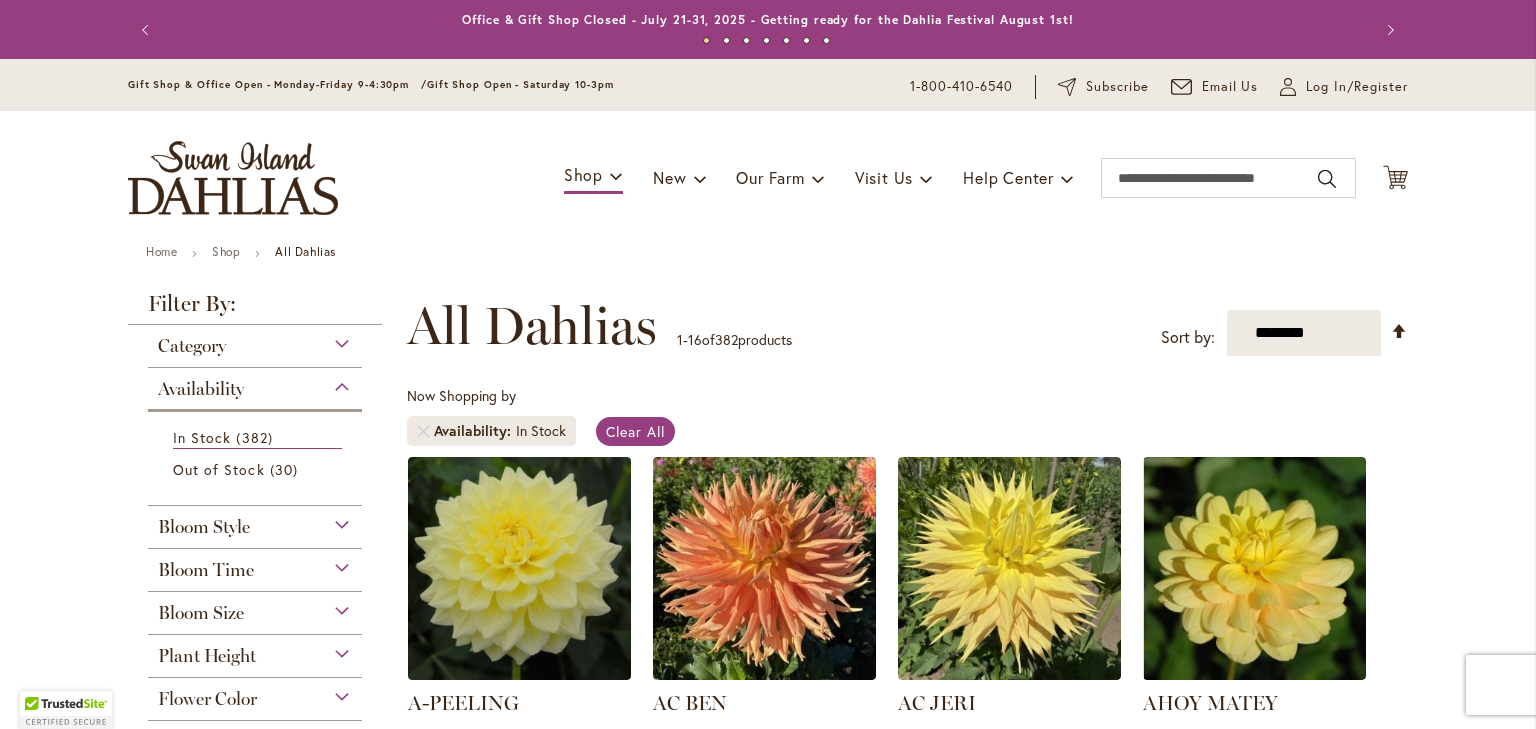 type on "**********" 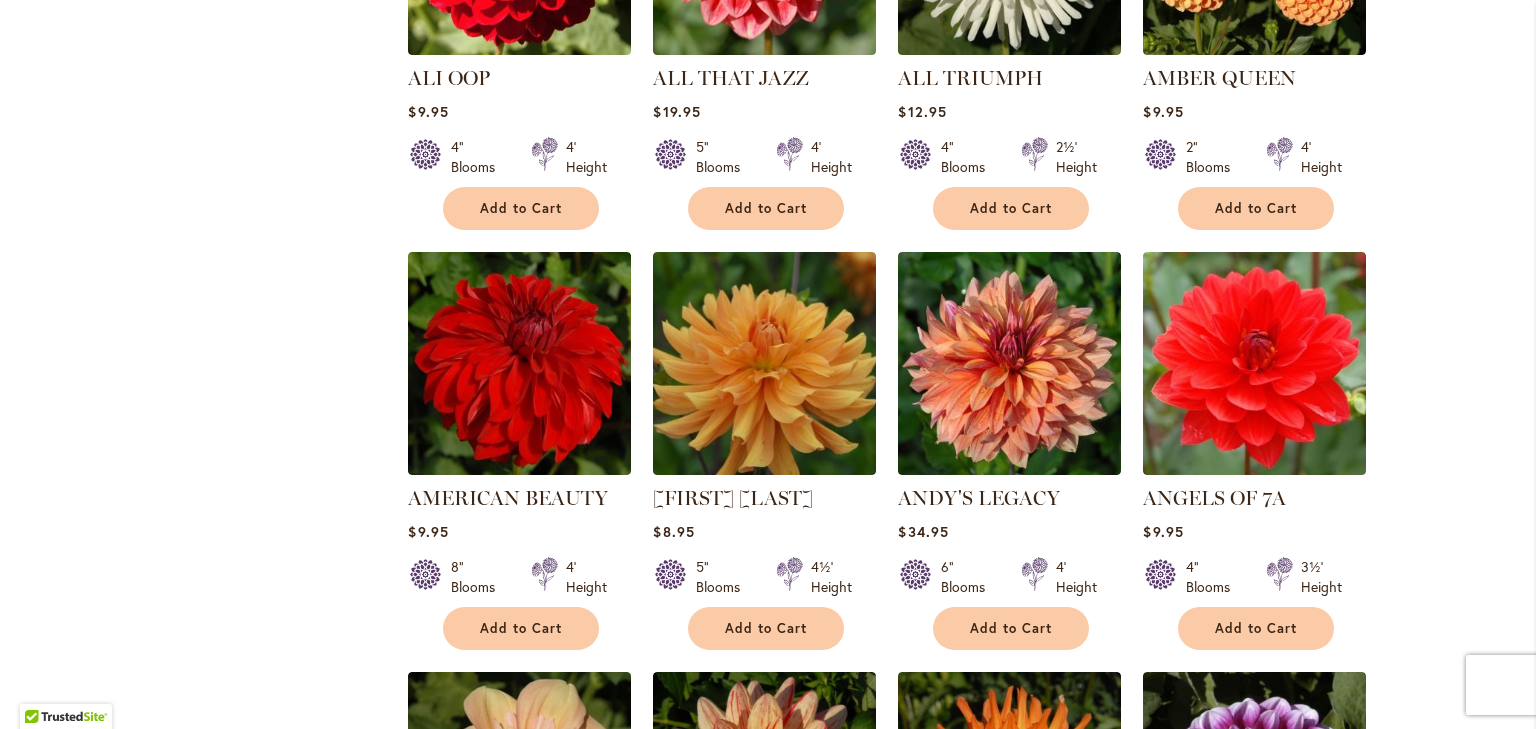 scroll, scrollTop: 1049, scrollLeft: 0, axis: vertical 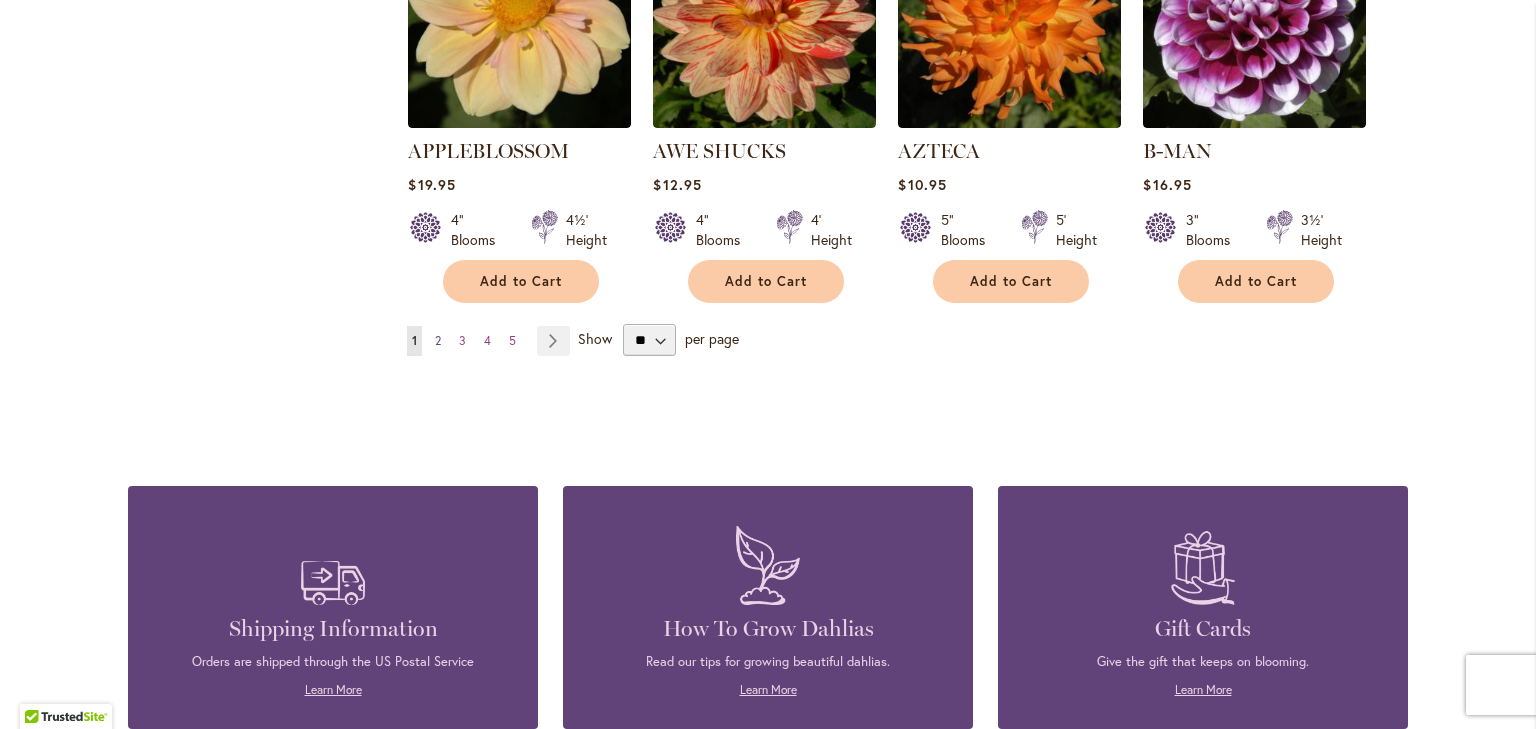 click on "Page
2" at bounding box center [438, 341] 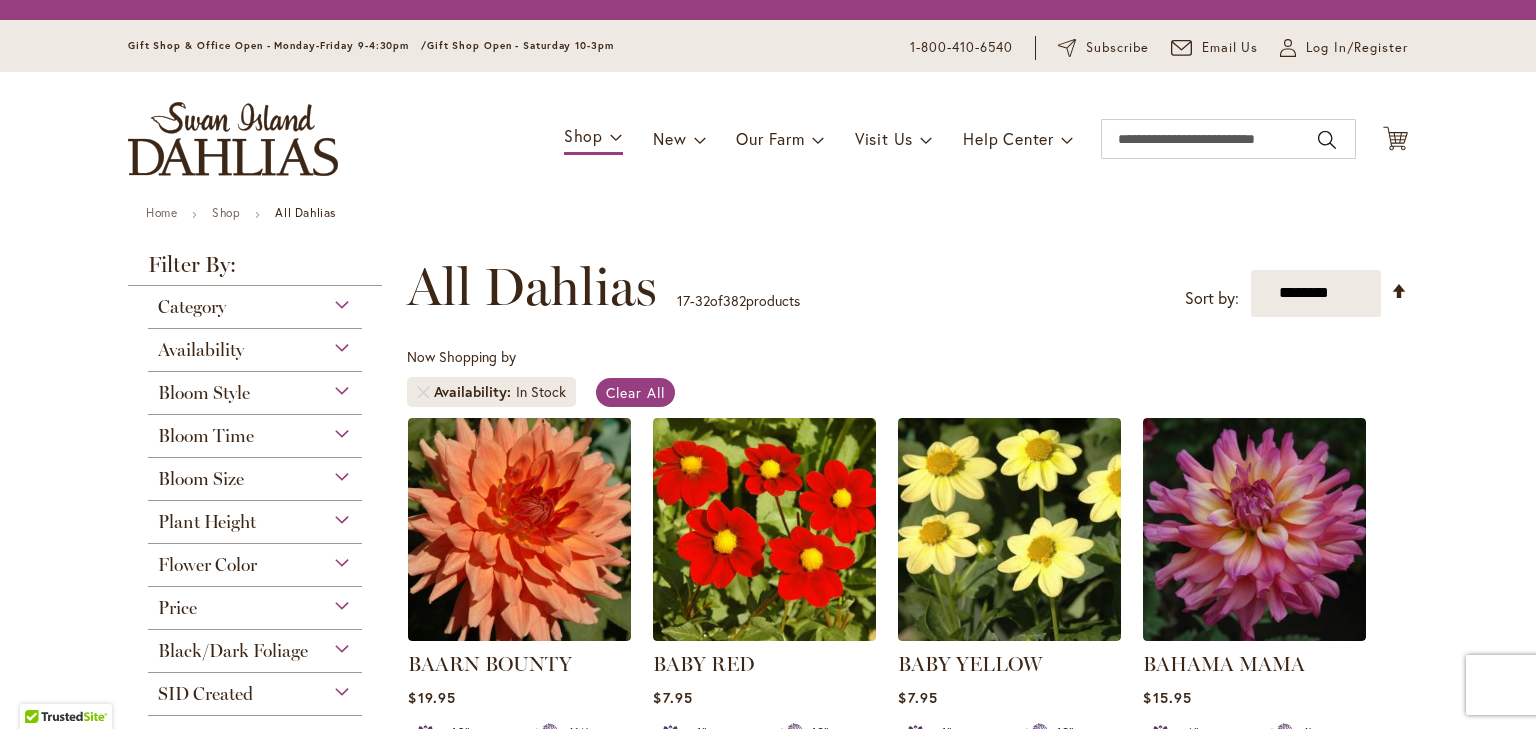scroll, scrollTop: 0, scrollLeft: 0, axis: both 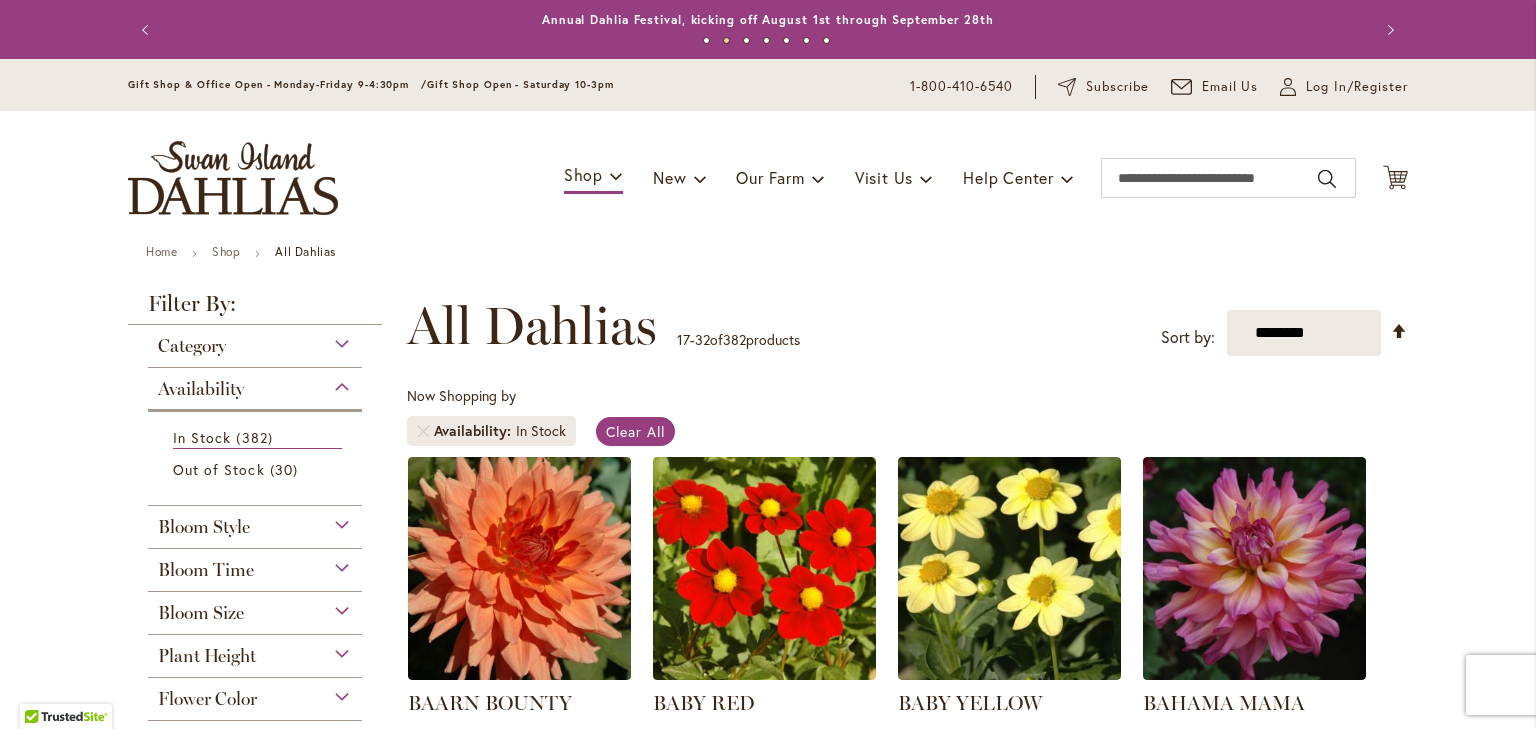 type on "**********" 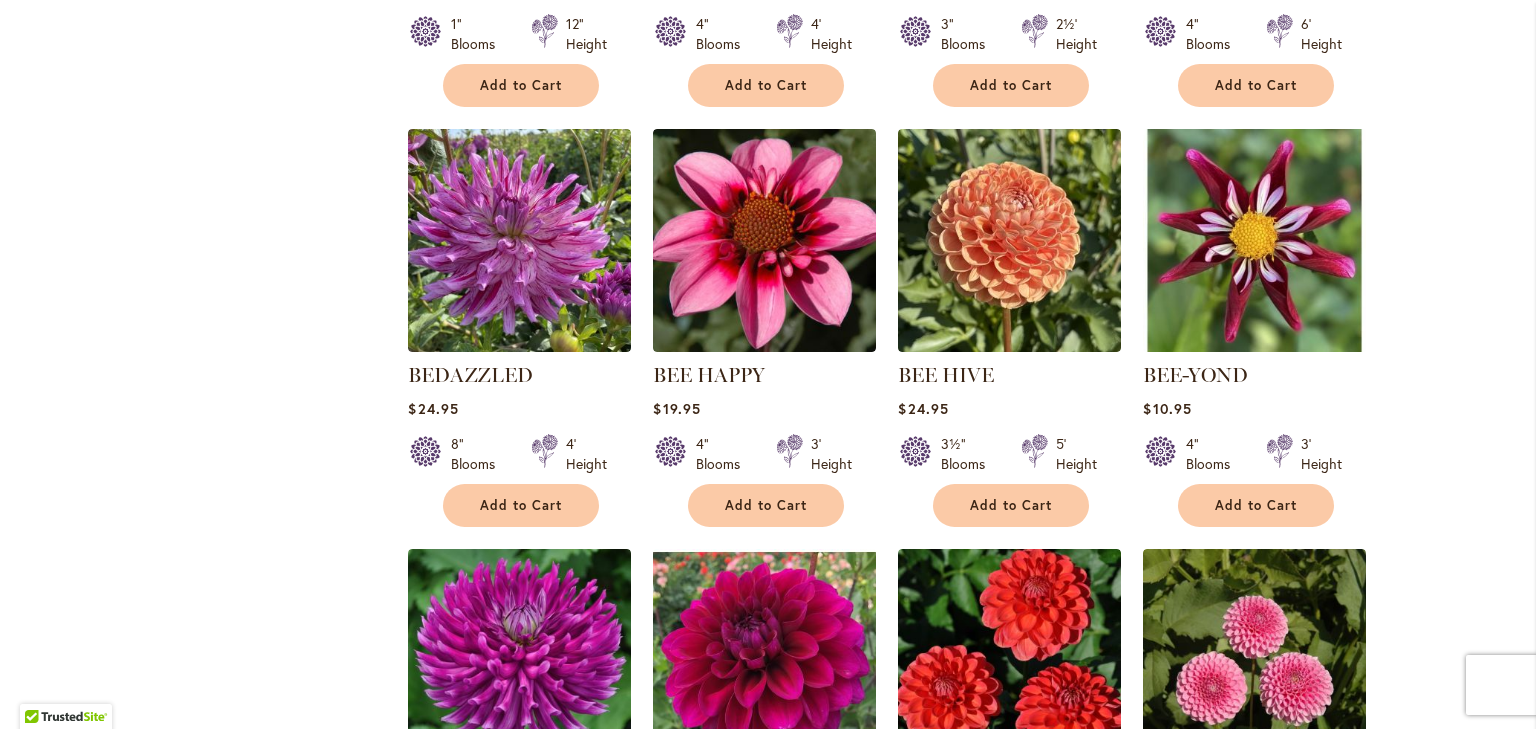scroll, scrollTop: 0, scrollLeft: 0, axis: both 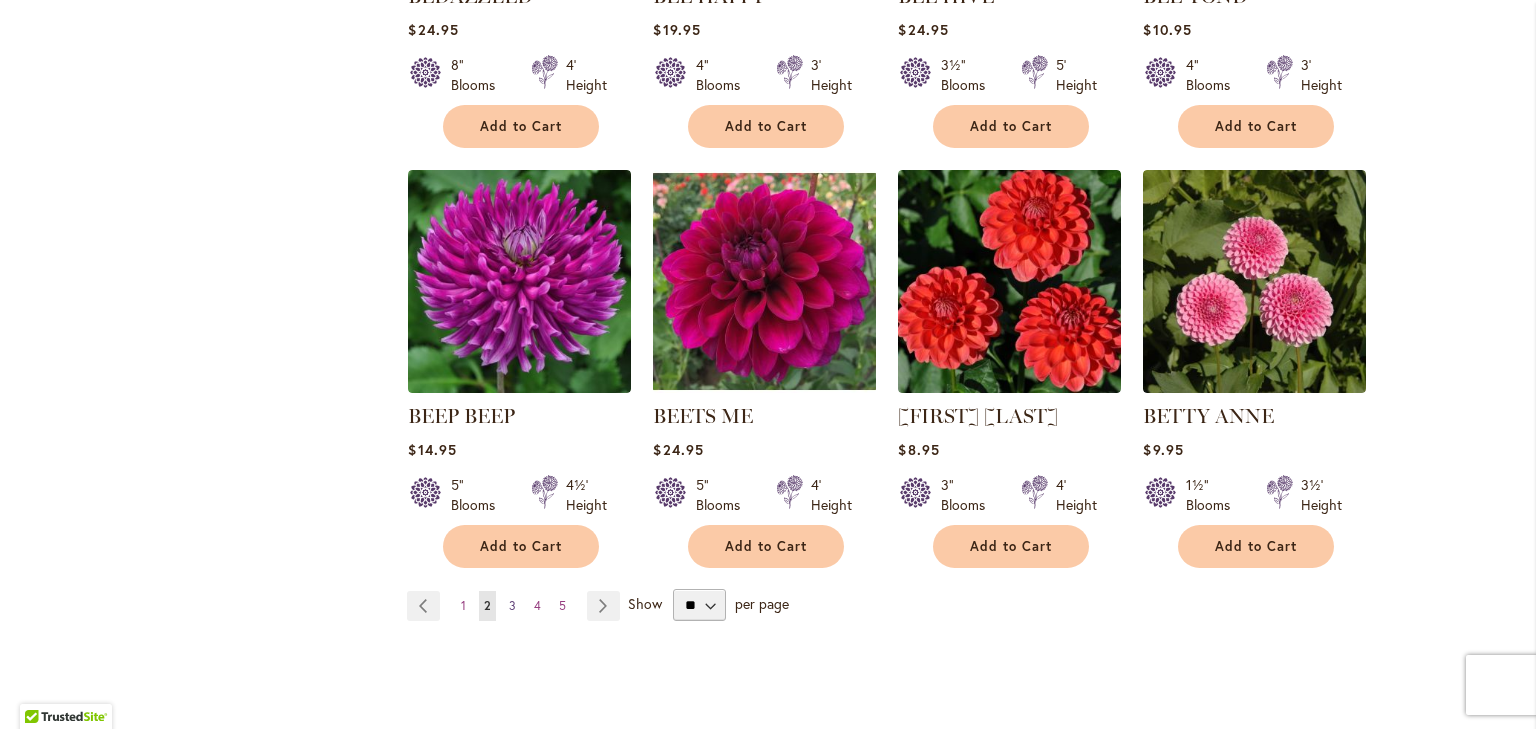 click on "Page
3" at bounding box center [512, 606] 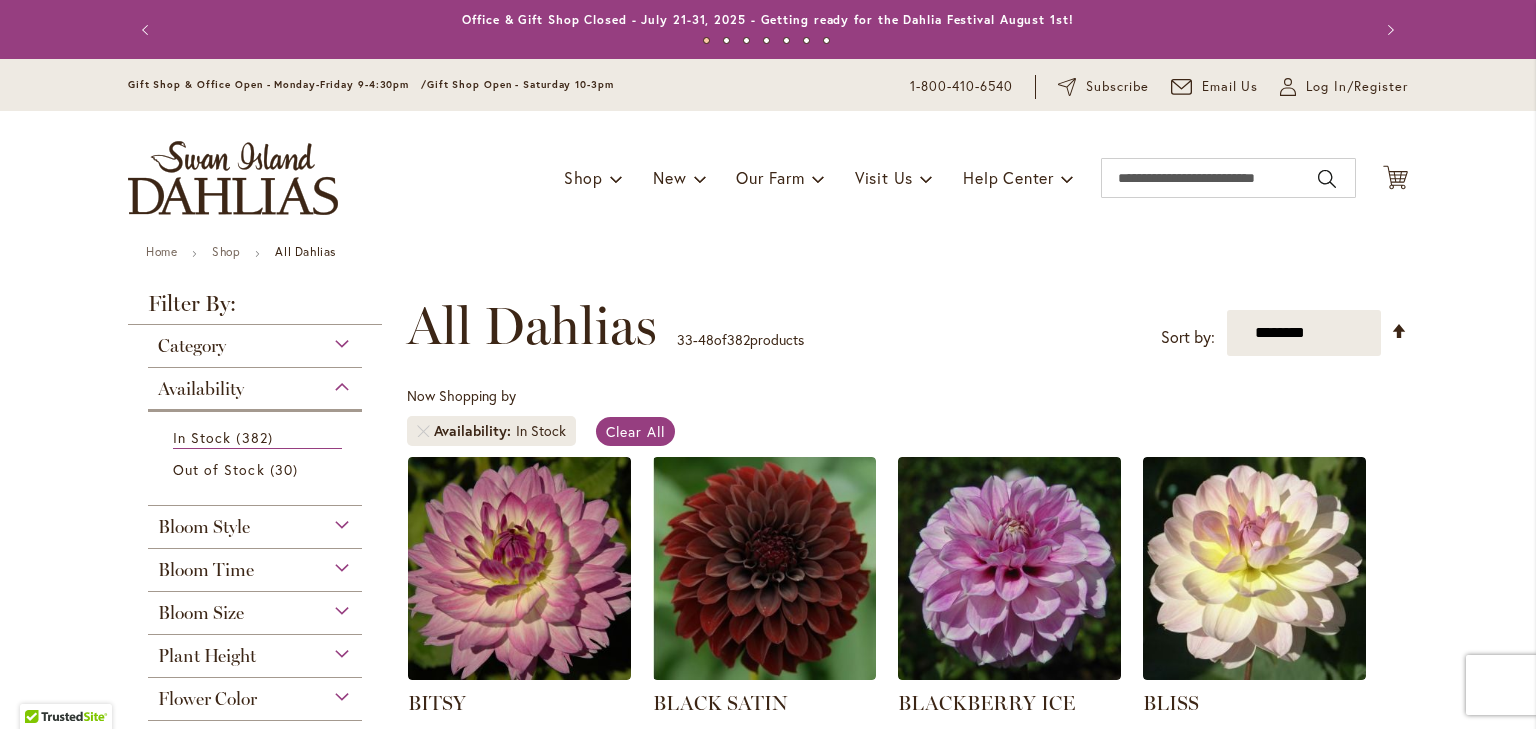 scroll, scrollTop: 0, scrollLeft: 0, axis: both 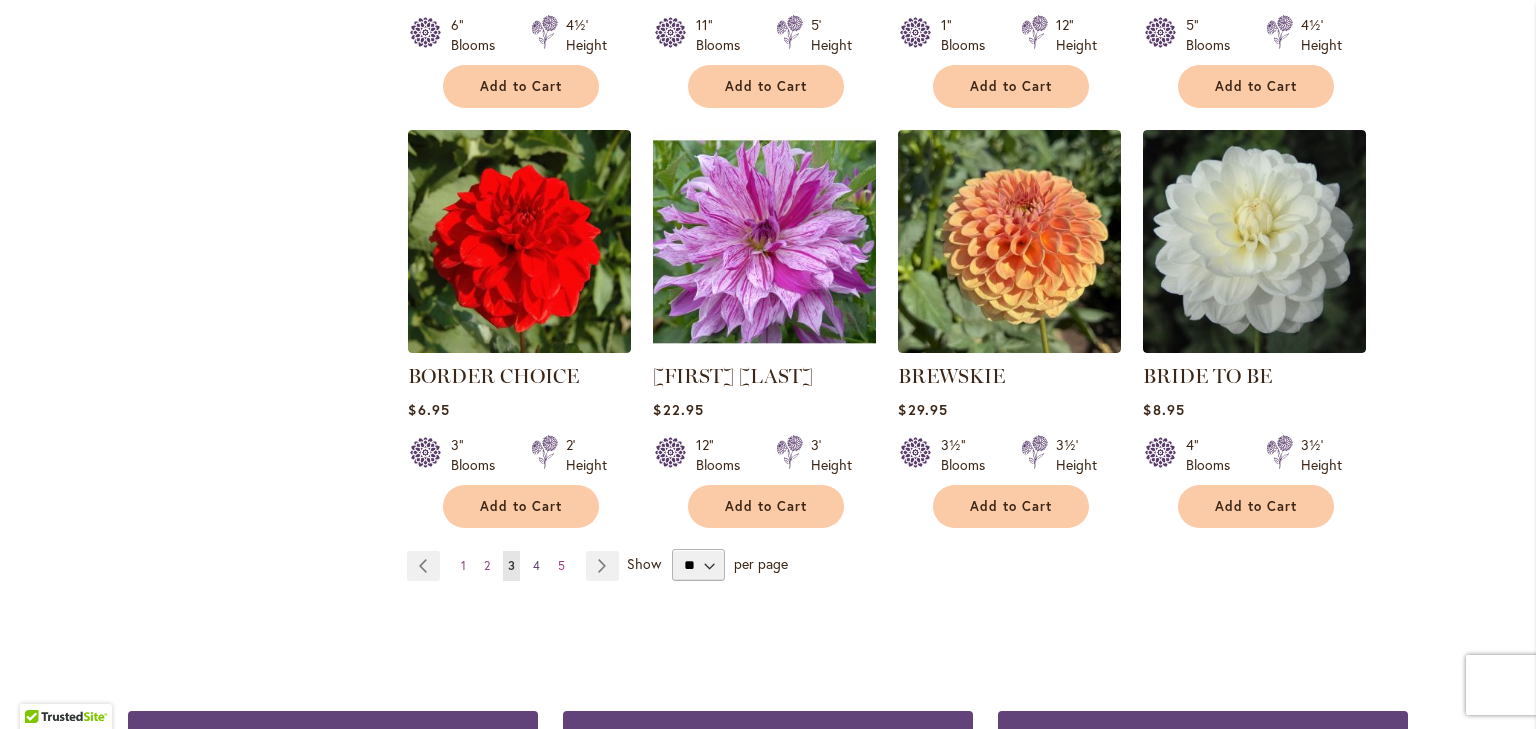 click on "4" at bounding box center [536, 565] 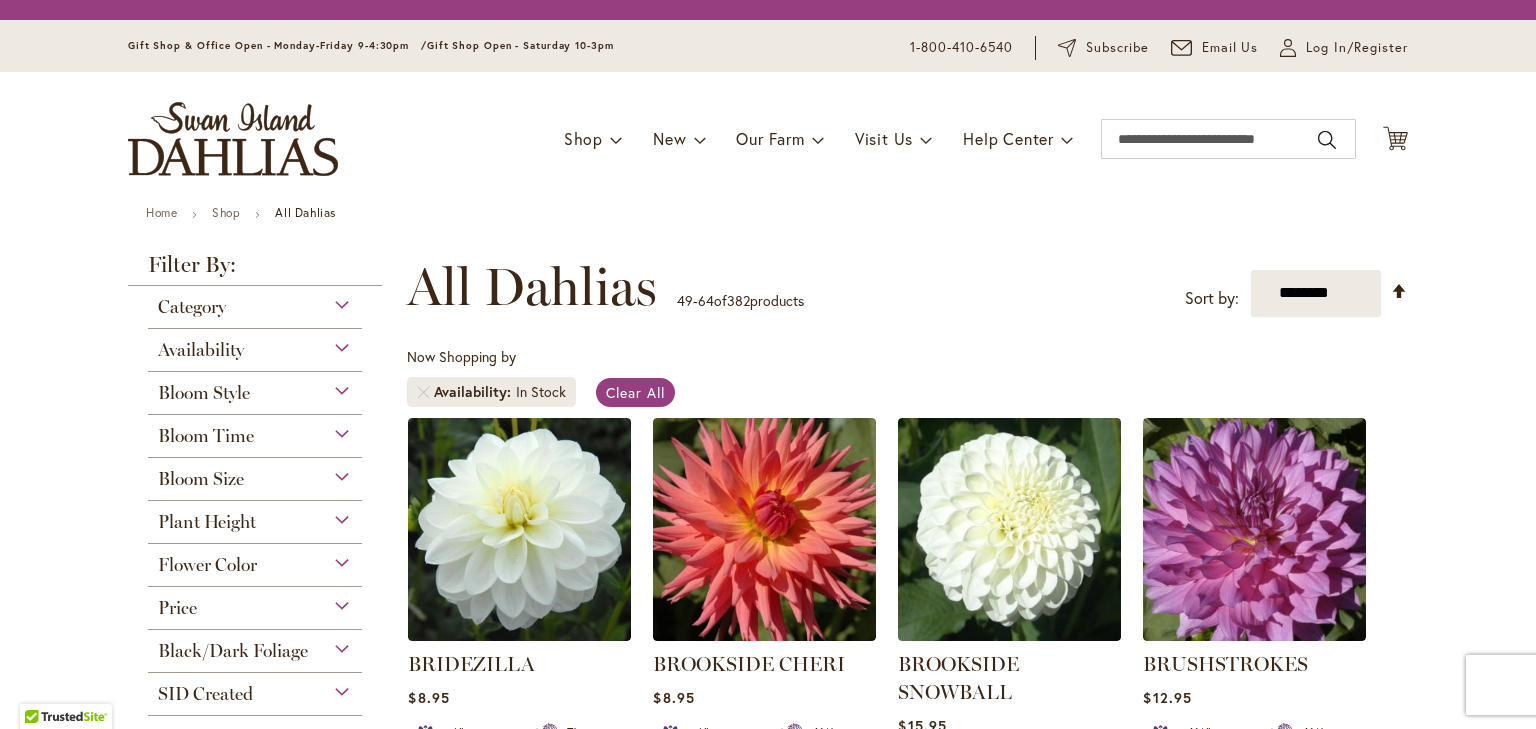scroll, scrollTop: 0, scrollLeft: 0, axis: both 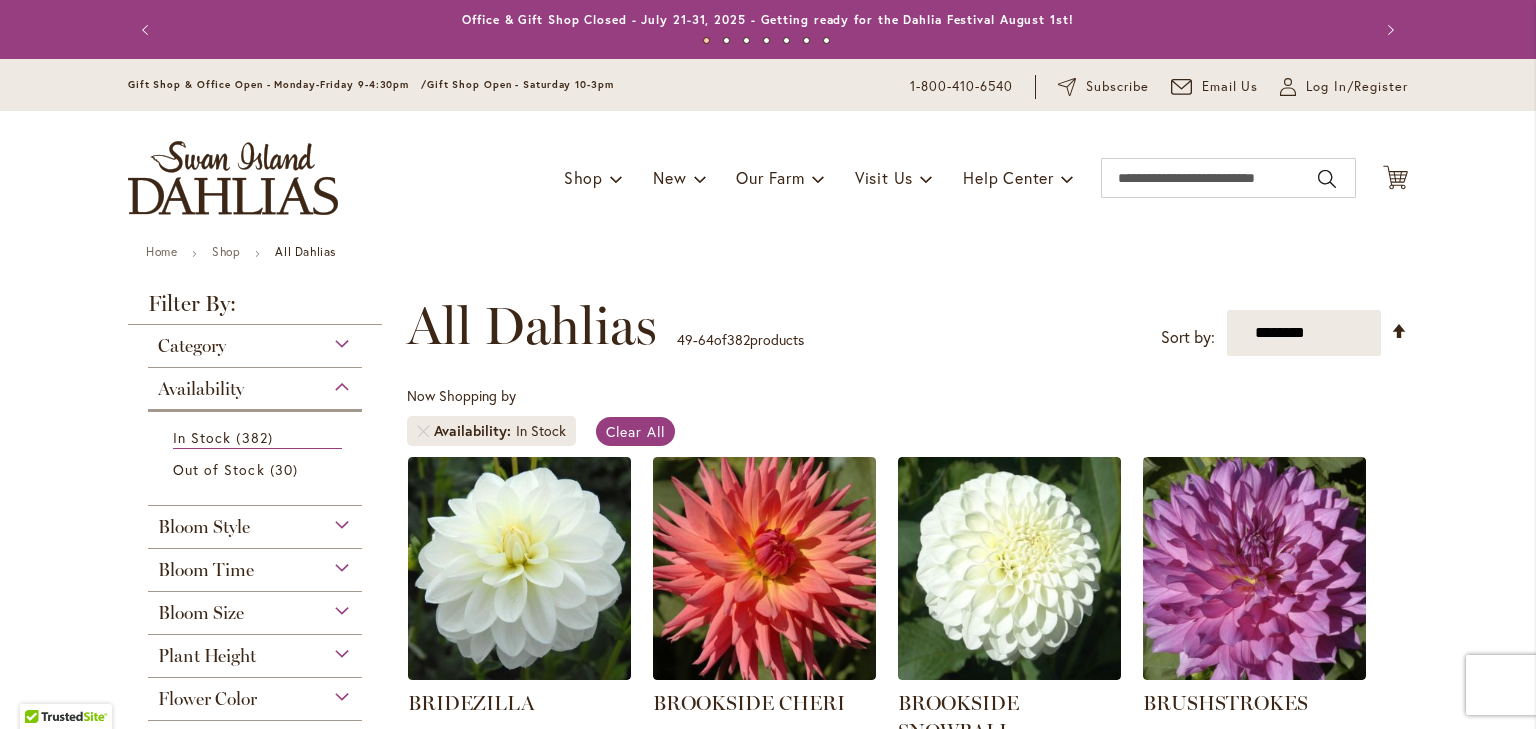 type on "**********" 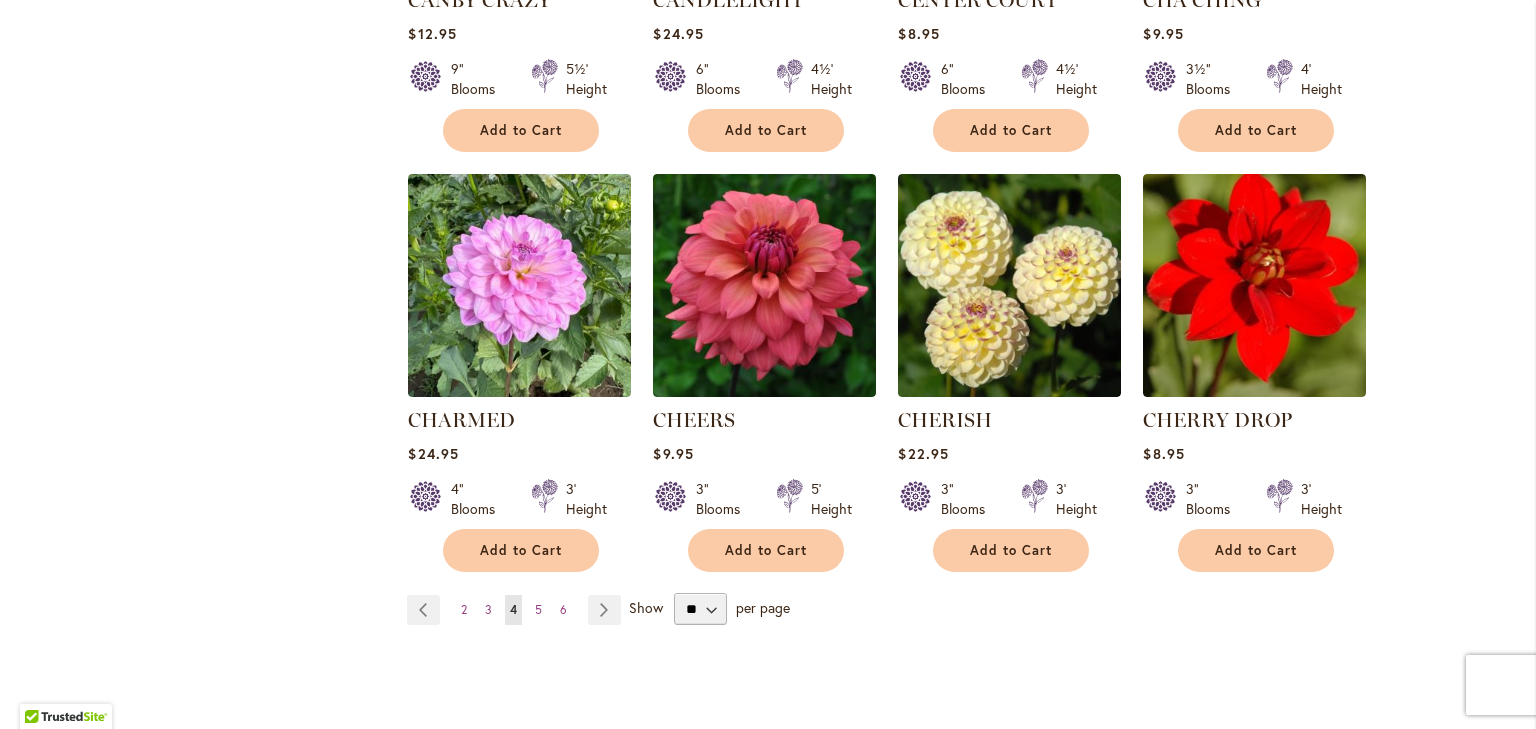 scroll, scrollTop: 0, scrollLeft: 0, axis: both 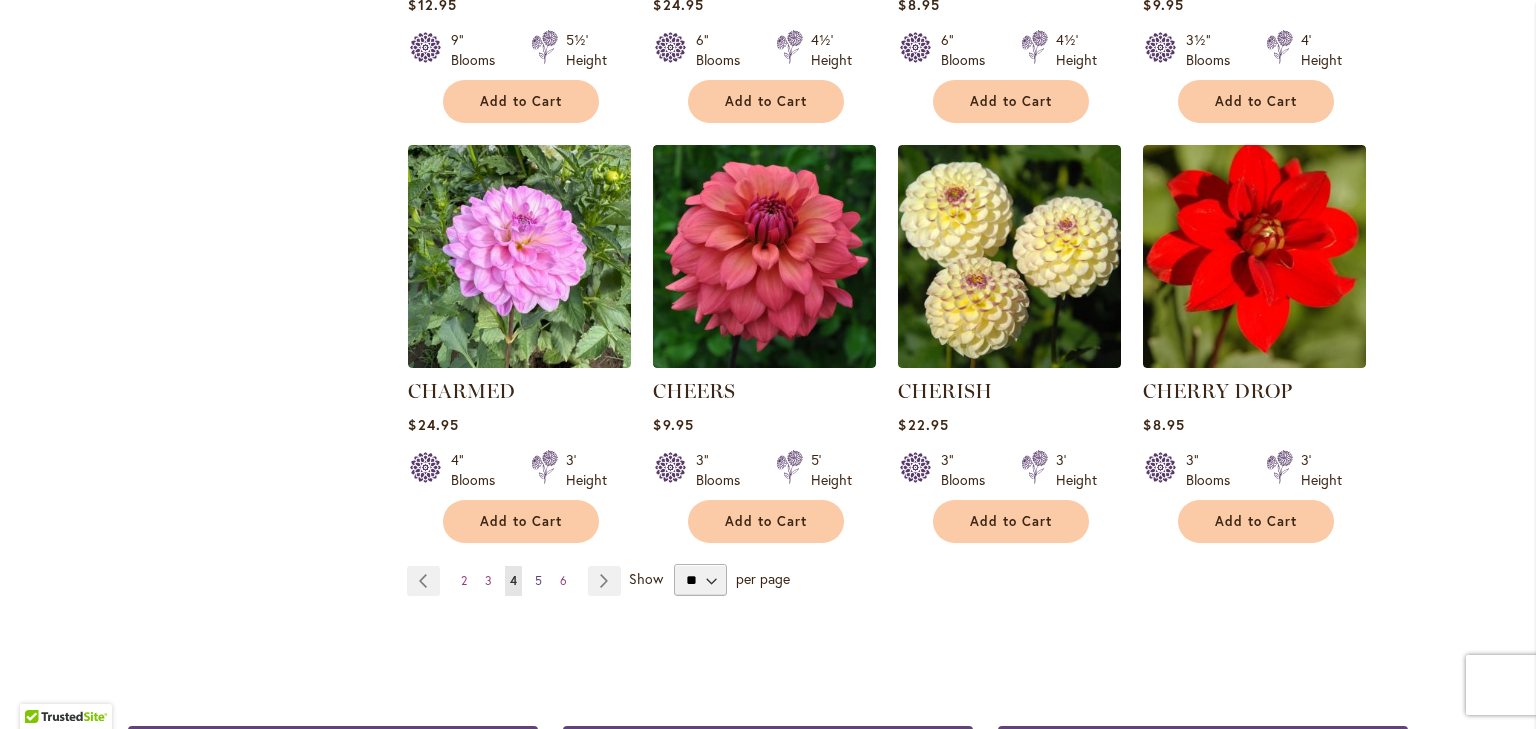 click on "5" at bounding box center (538, 580) 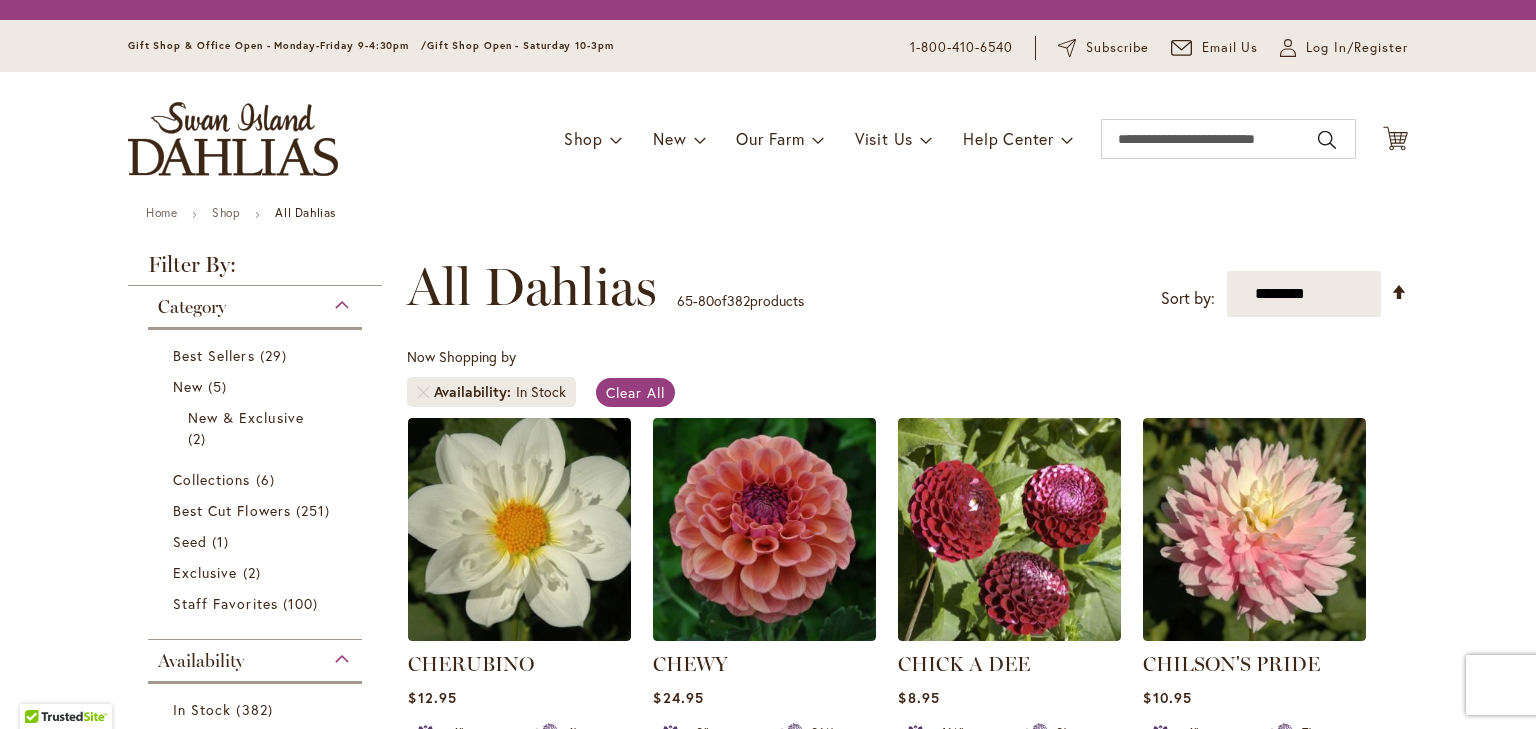 scroll, scrollTop: 0, scrollLeft: 0, axis: both 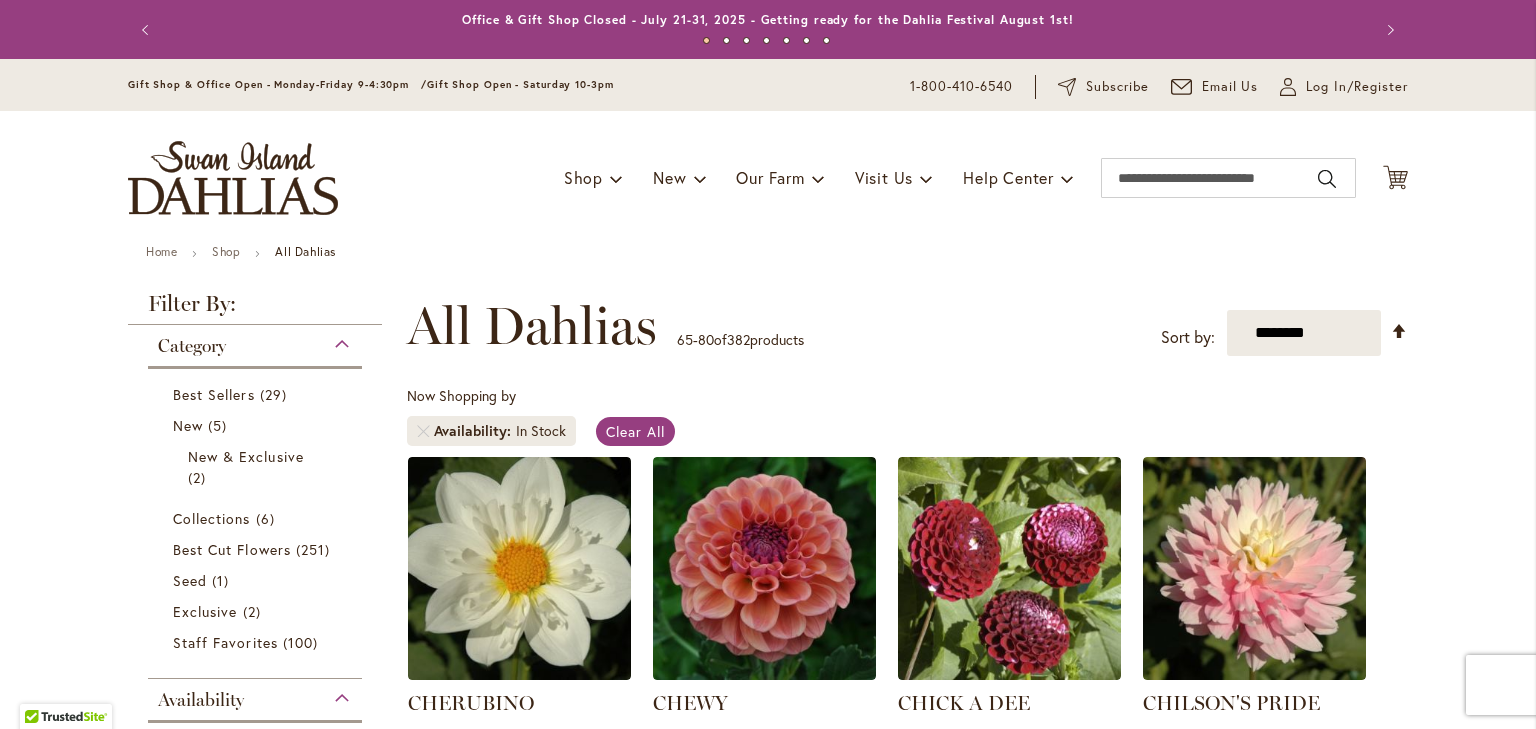 type on "**********" 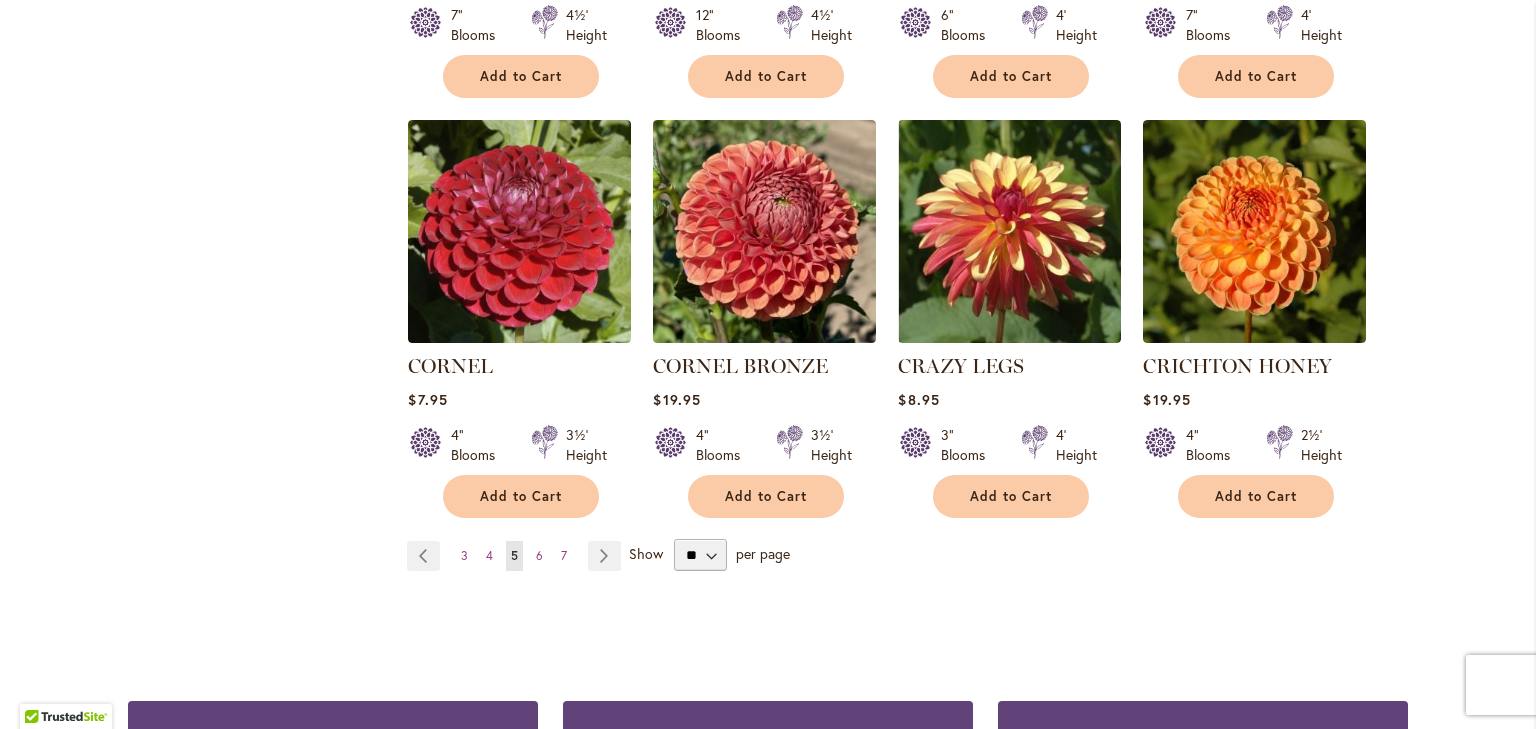 scroll, scrollTop: 1616, scrollLeft: 0, axis: vertical 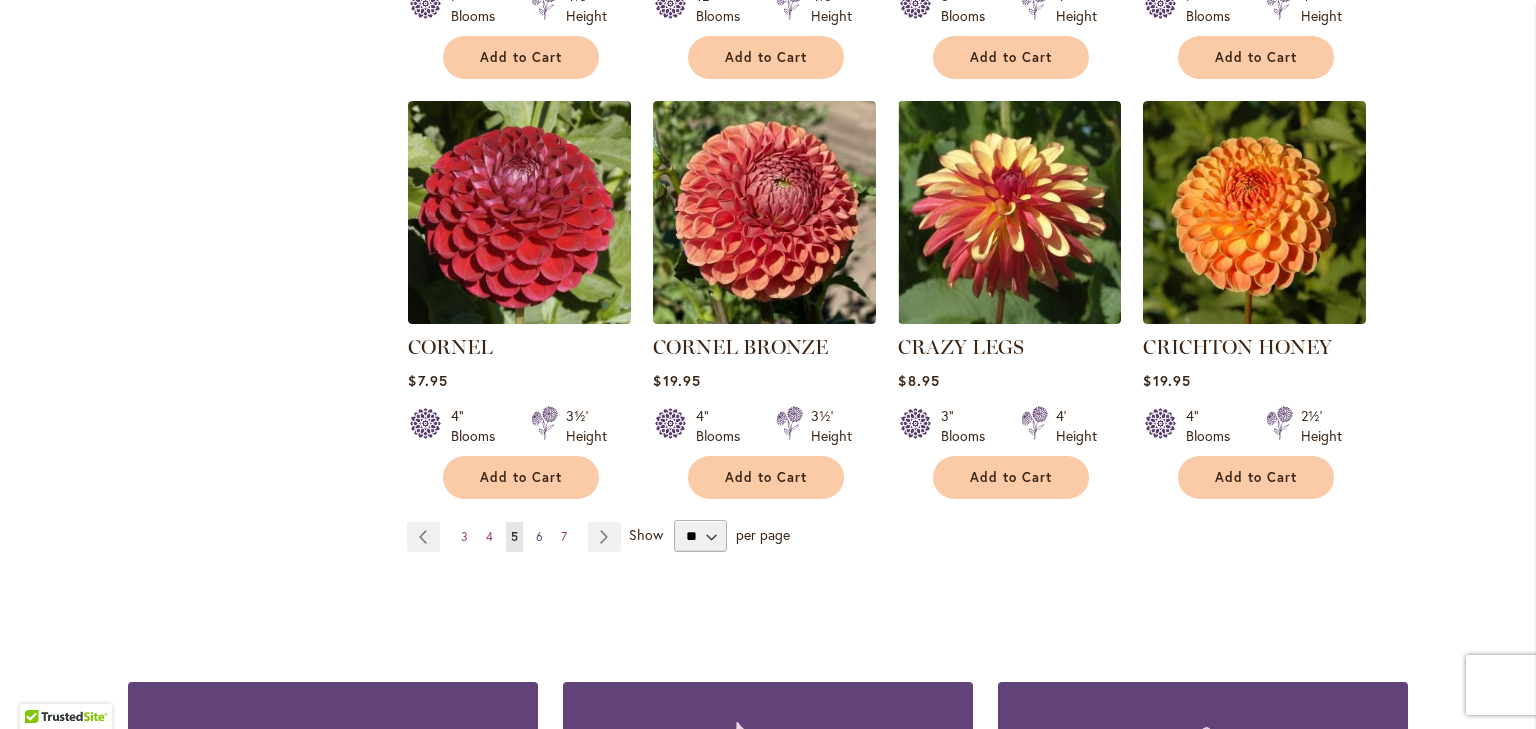 click on "6" at bounding box center (539, 536) 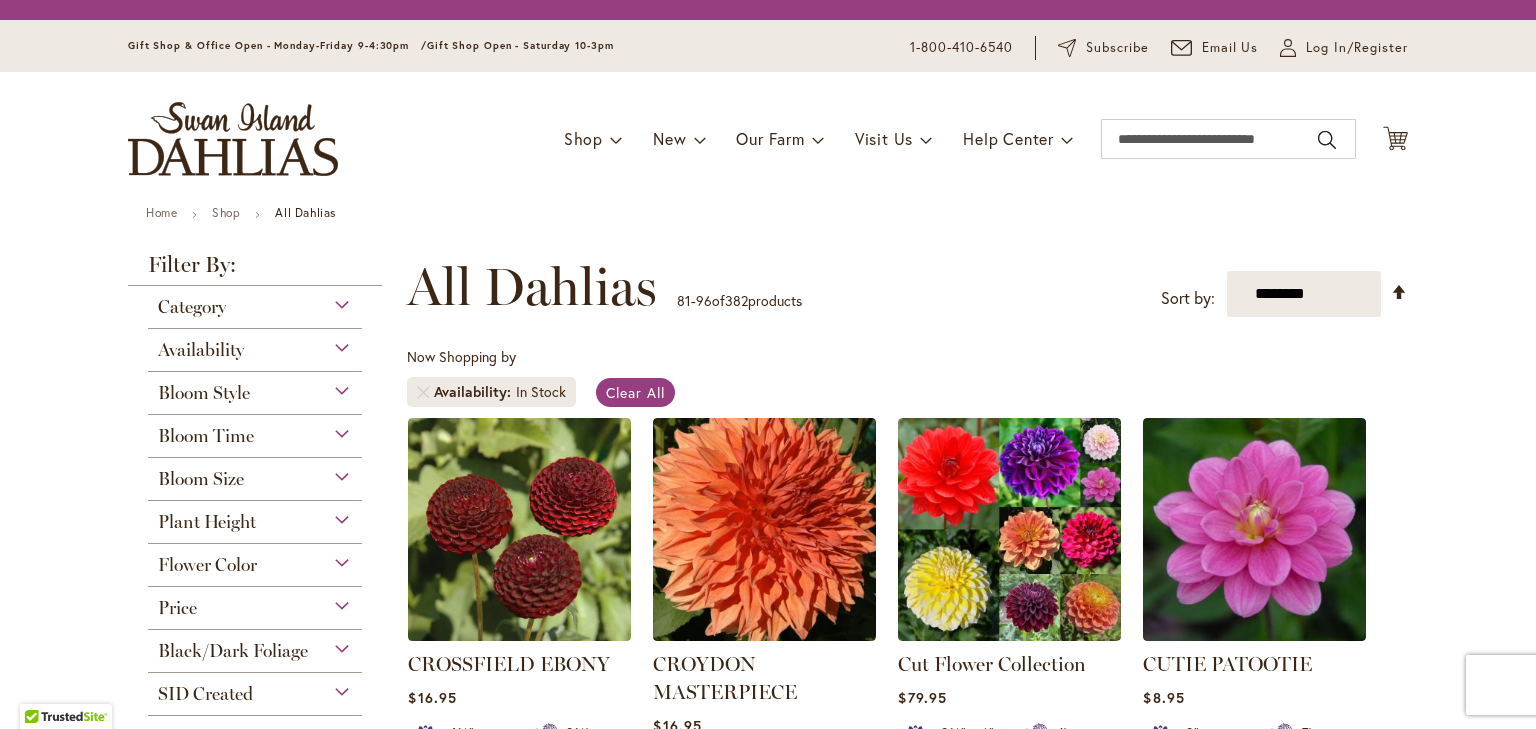 scroll, scrollTop: 0, scrollLeft: 0, axis: both 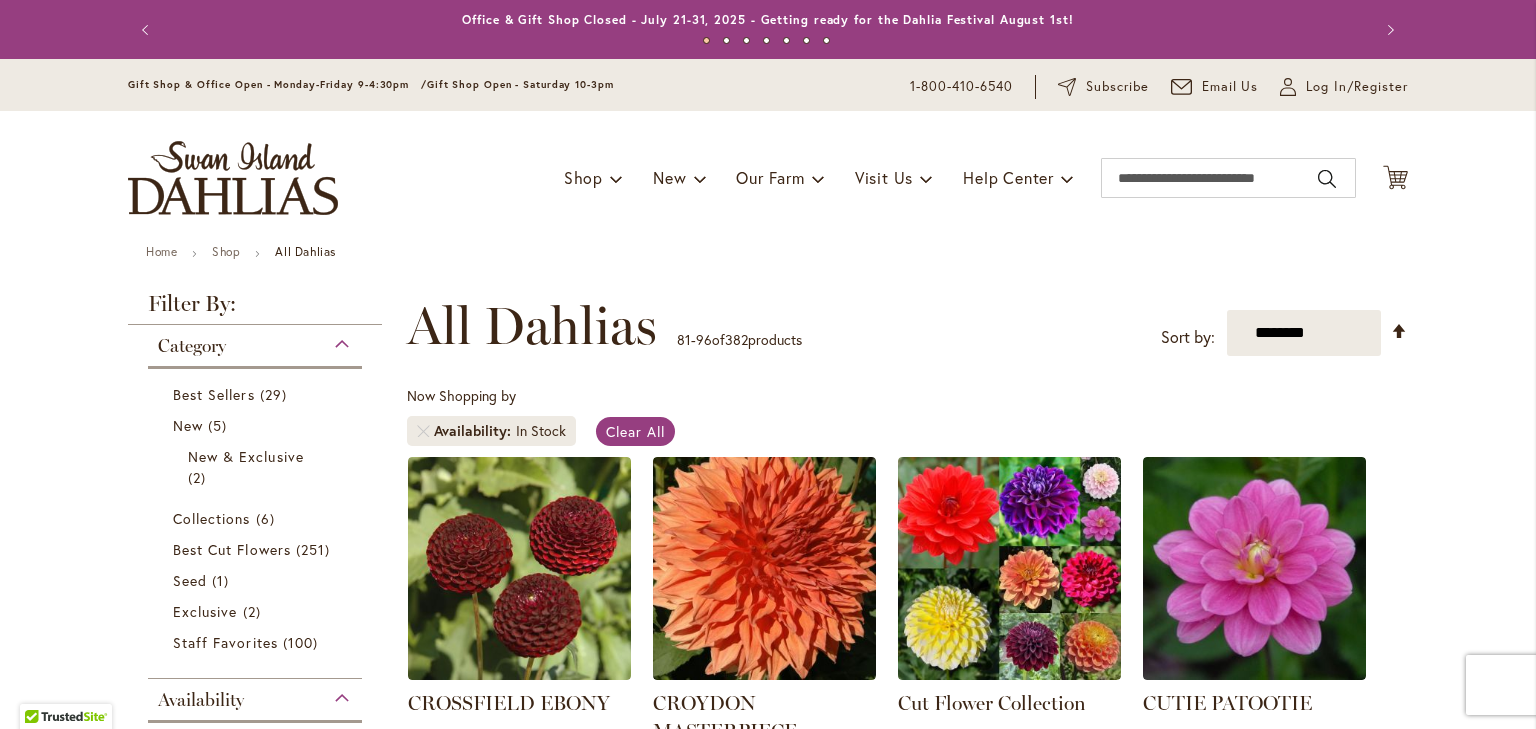 type on "**********" 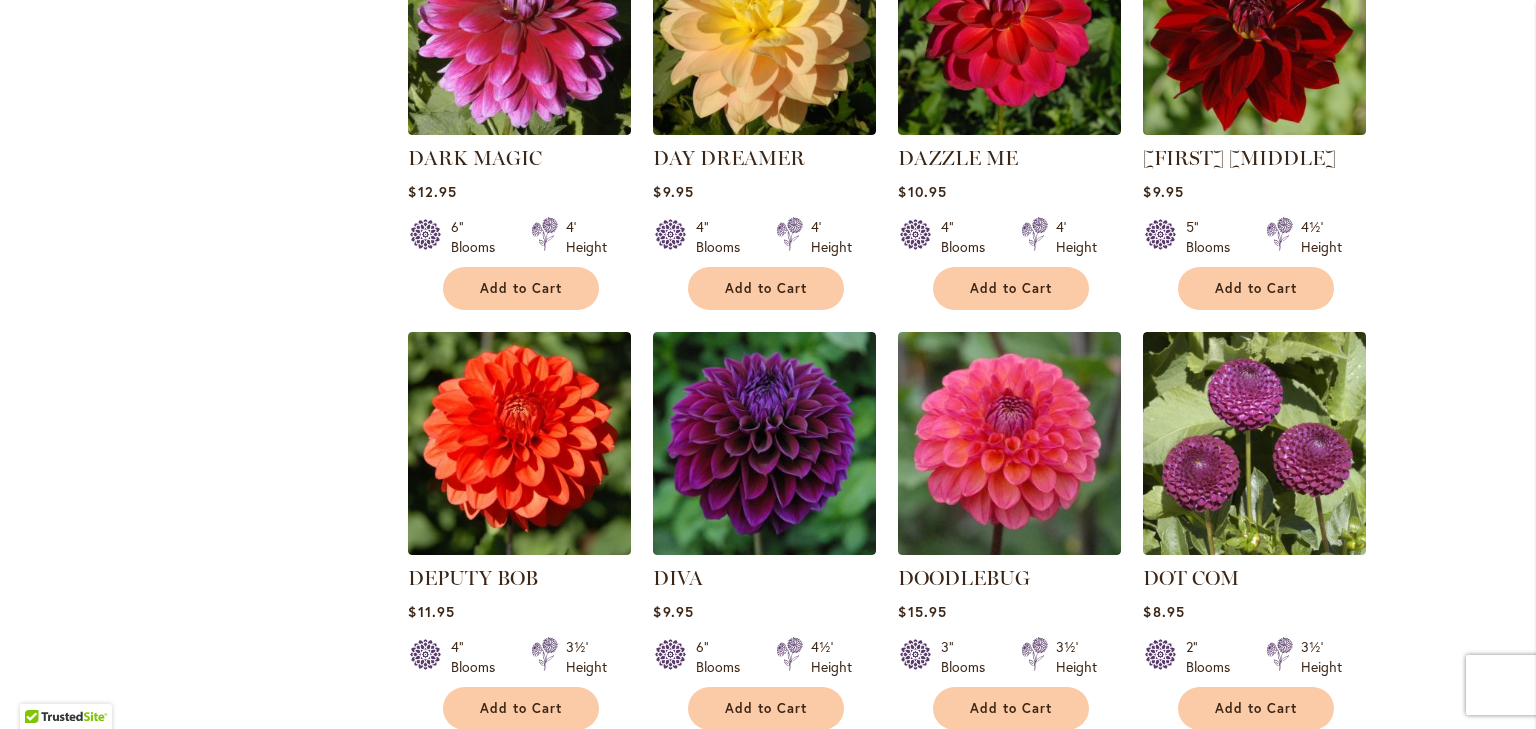 scroll, scrollTop: 0, scrollLeft: 0, axis: both 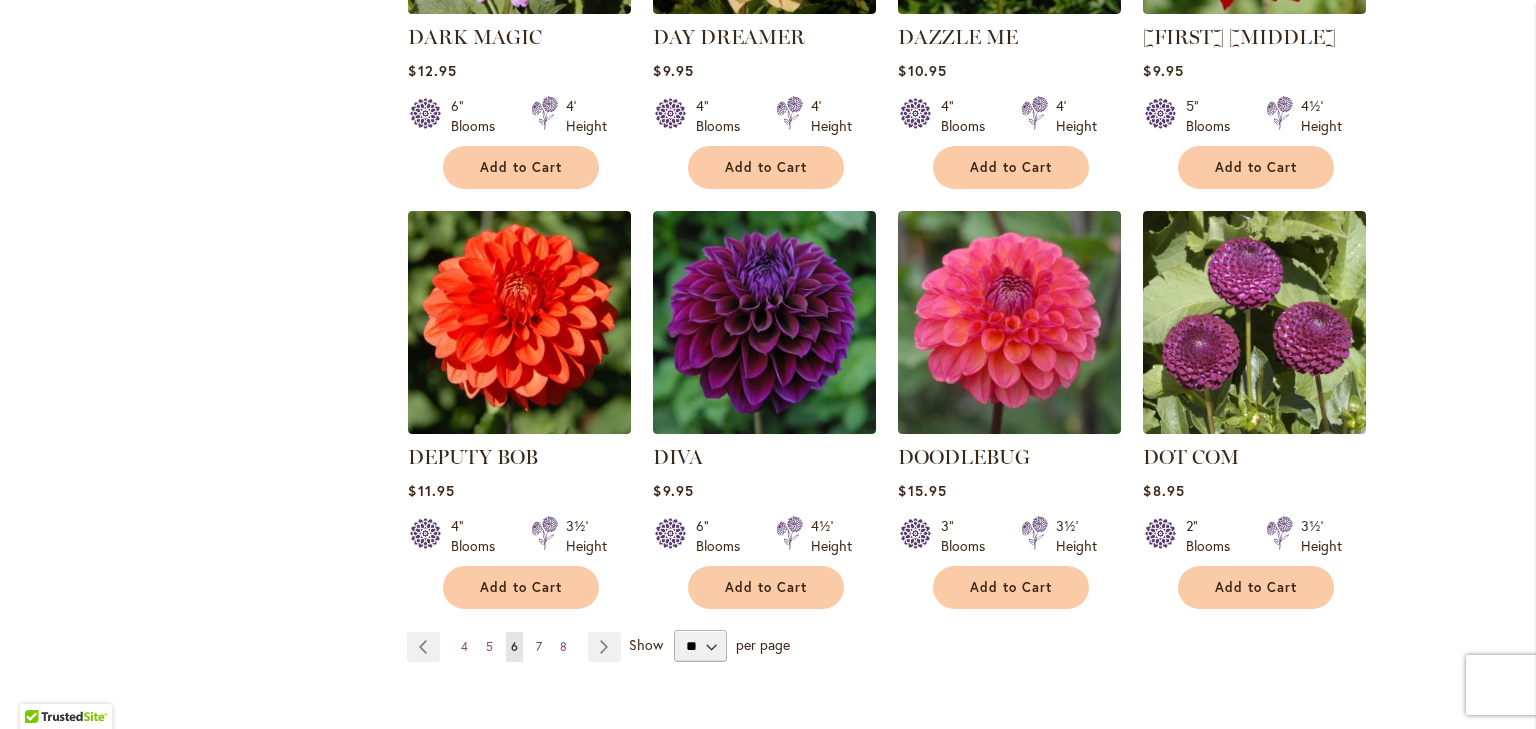 click on "Page
7" at bounding box center [539, 647] 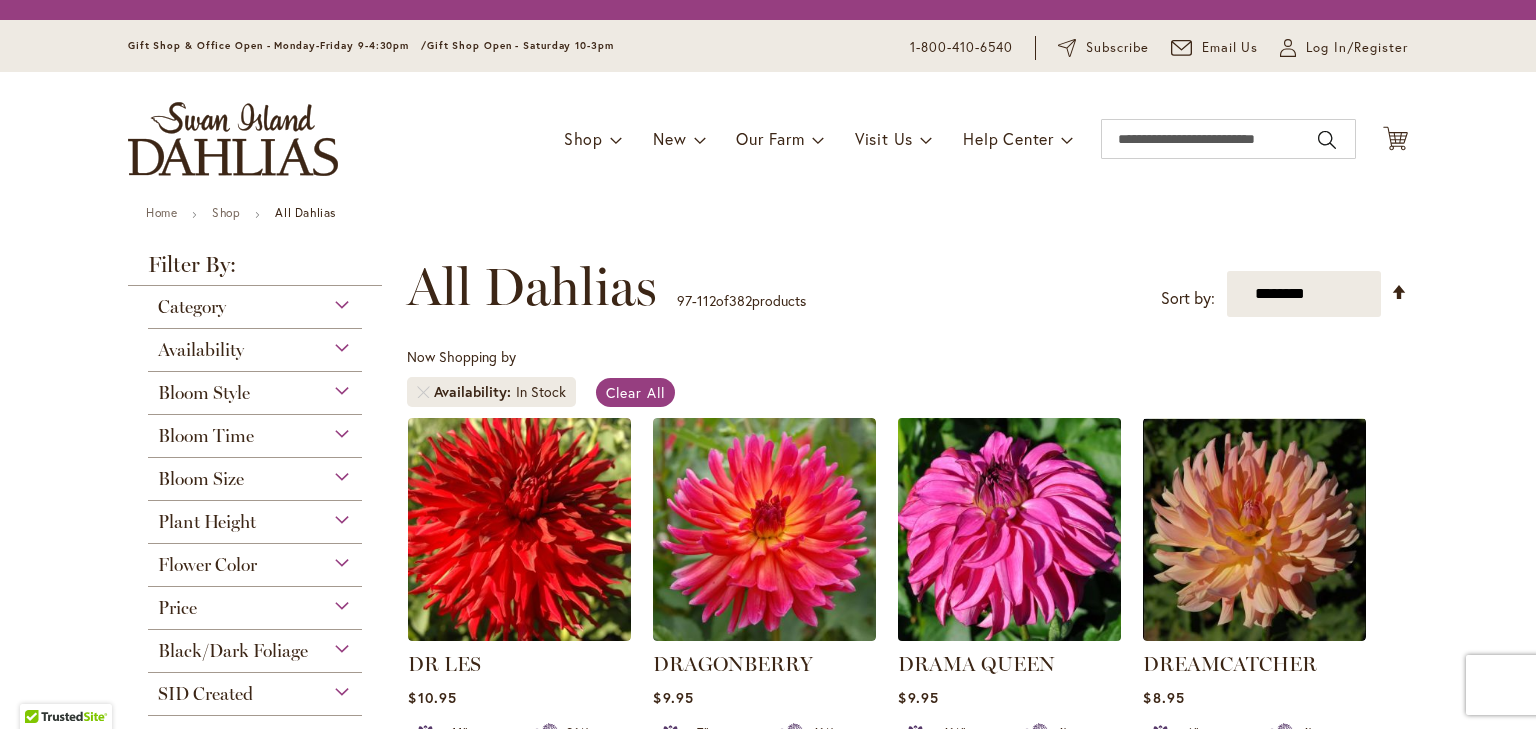 scroll, scrollTop: 0, scrollLeft: 0, axis: both 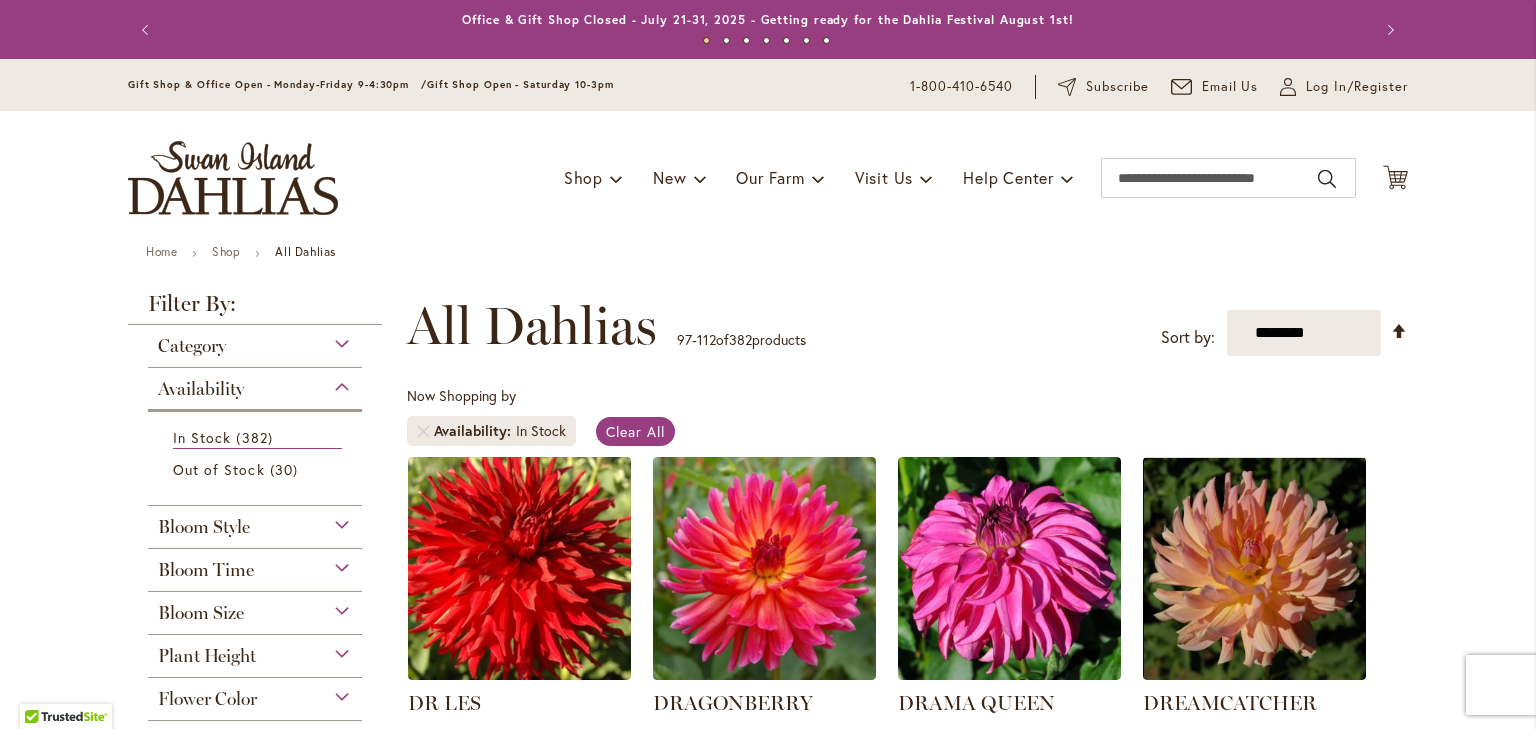 type on "**********" 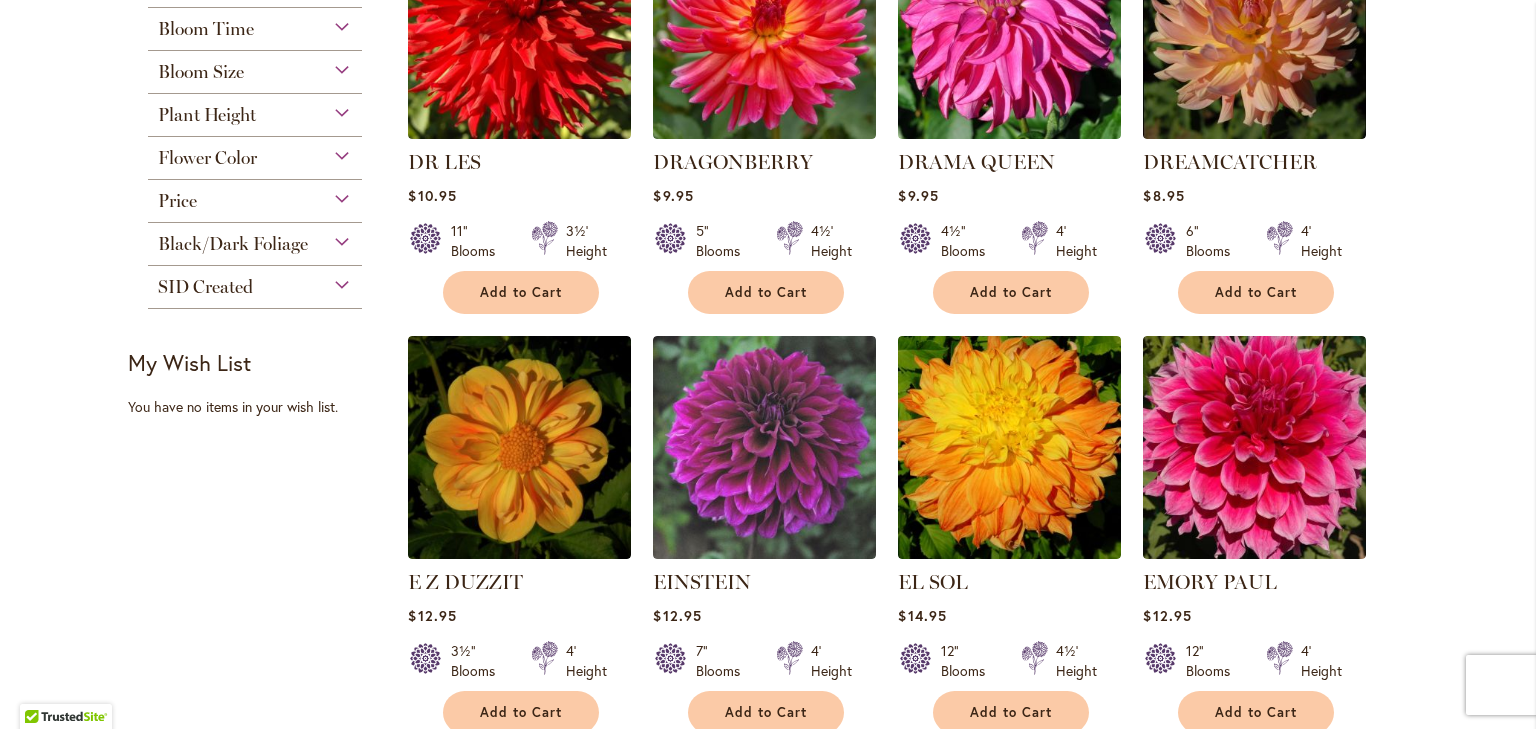 scroll, scrollTop: 0, scrollLeft: 0, axis: both 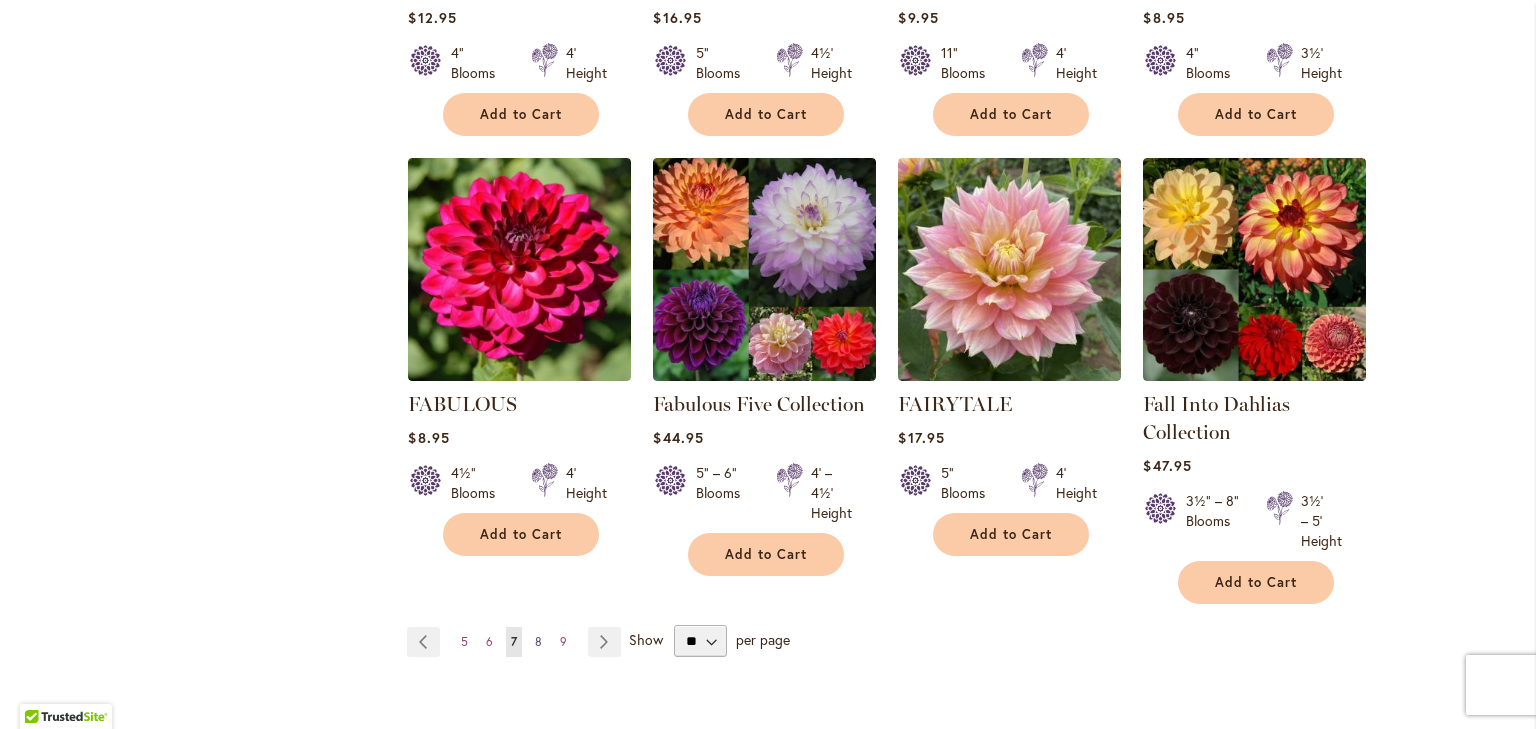 click on "8" at bounding box center [538, 641] 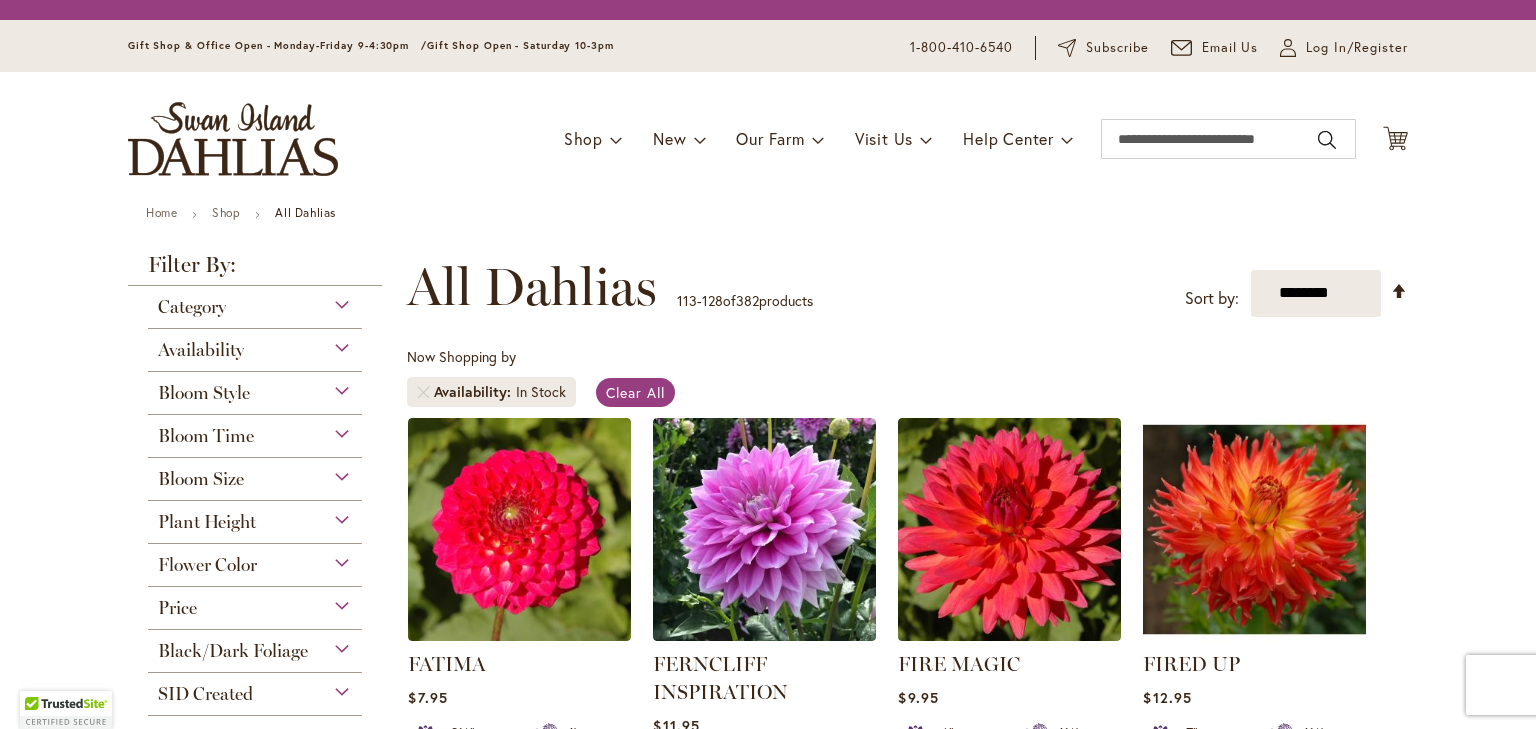 scroll, scrollTop: 0, scrollLeft: 0, axis: both 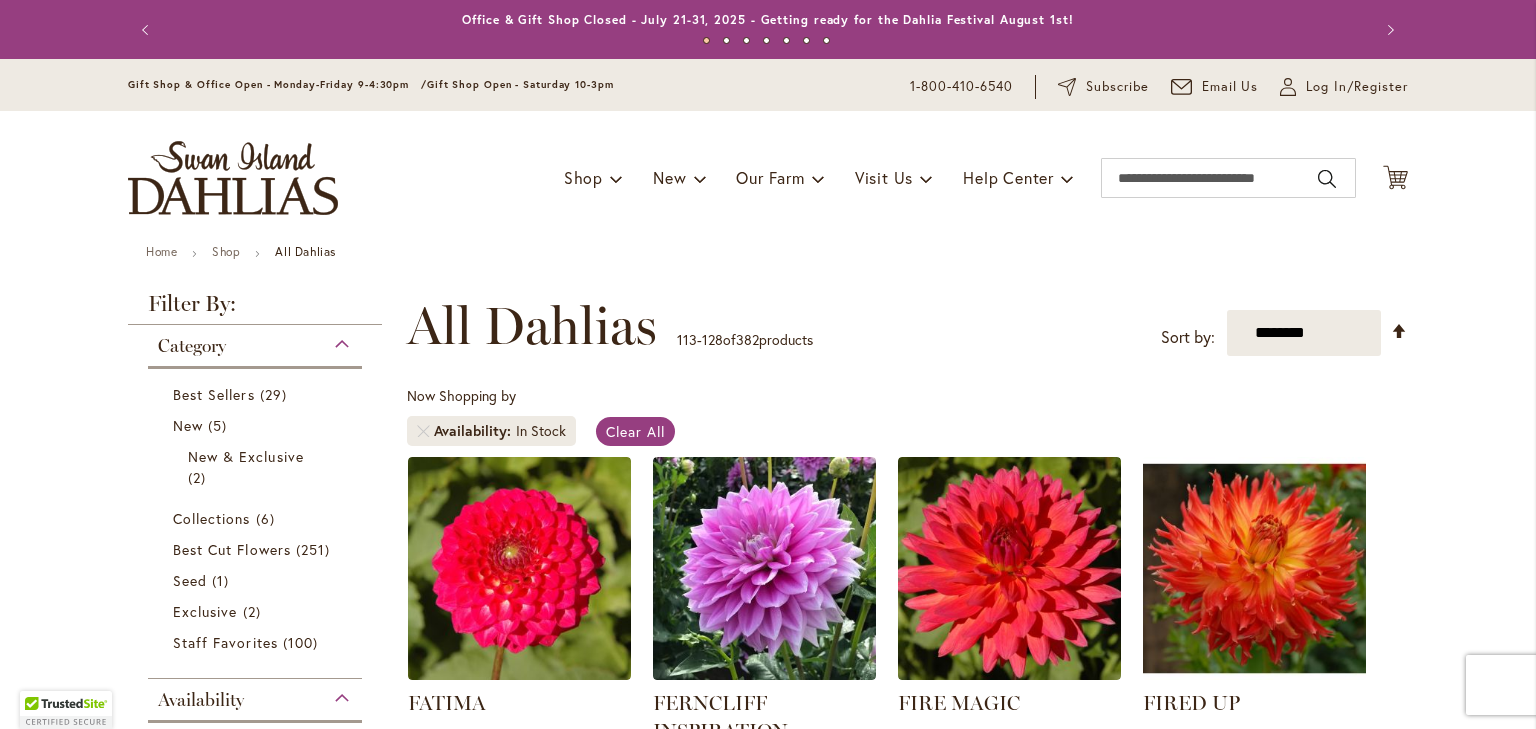 type on "**********" 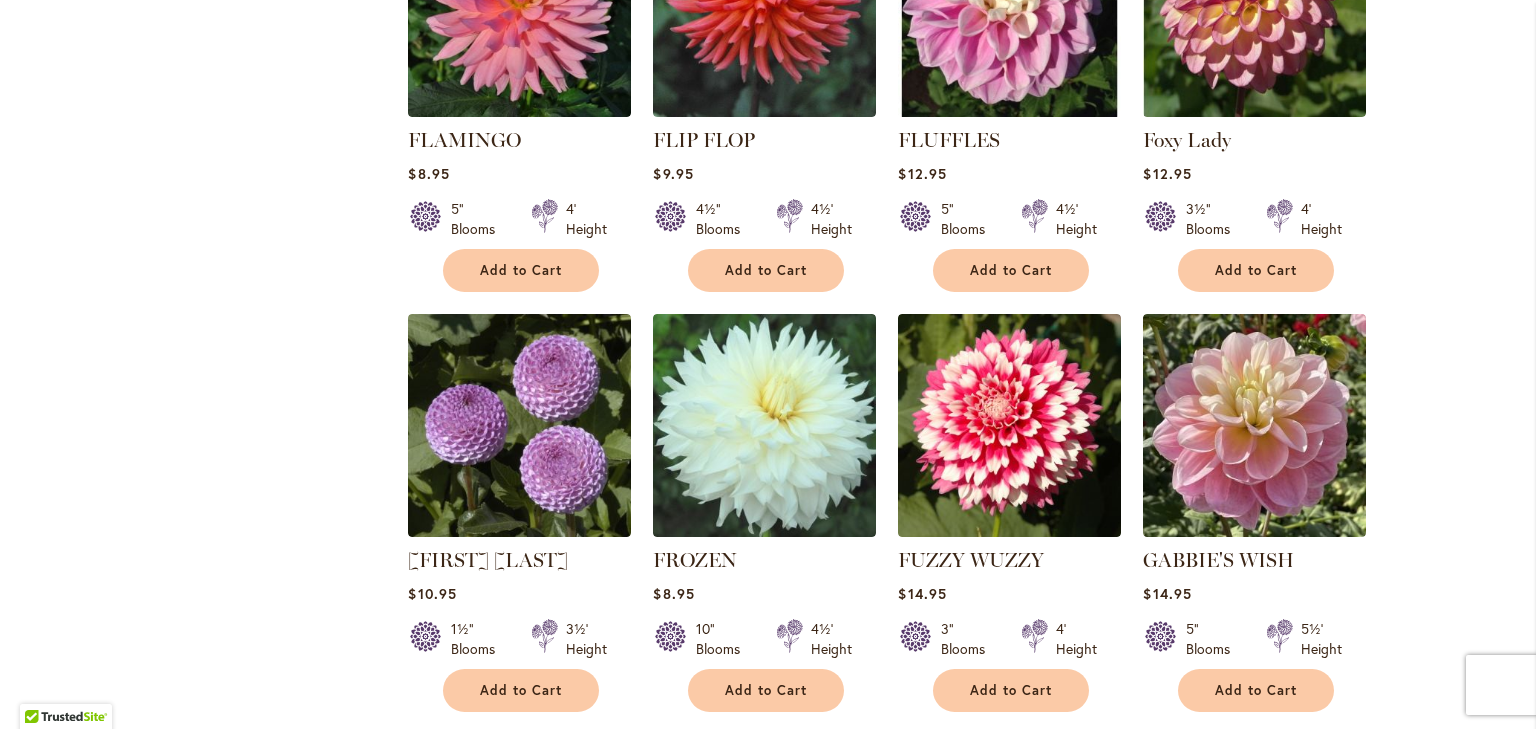 scroll, scrollTop: 0, scrollLeft: 0, axis: both 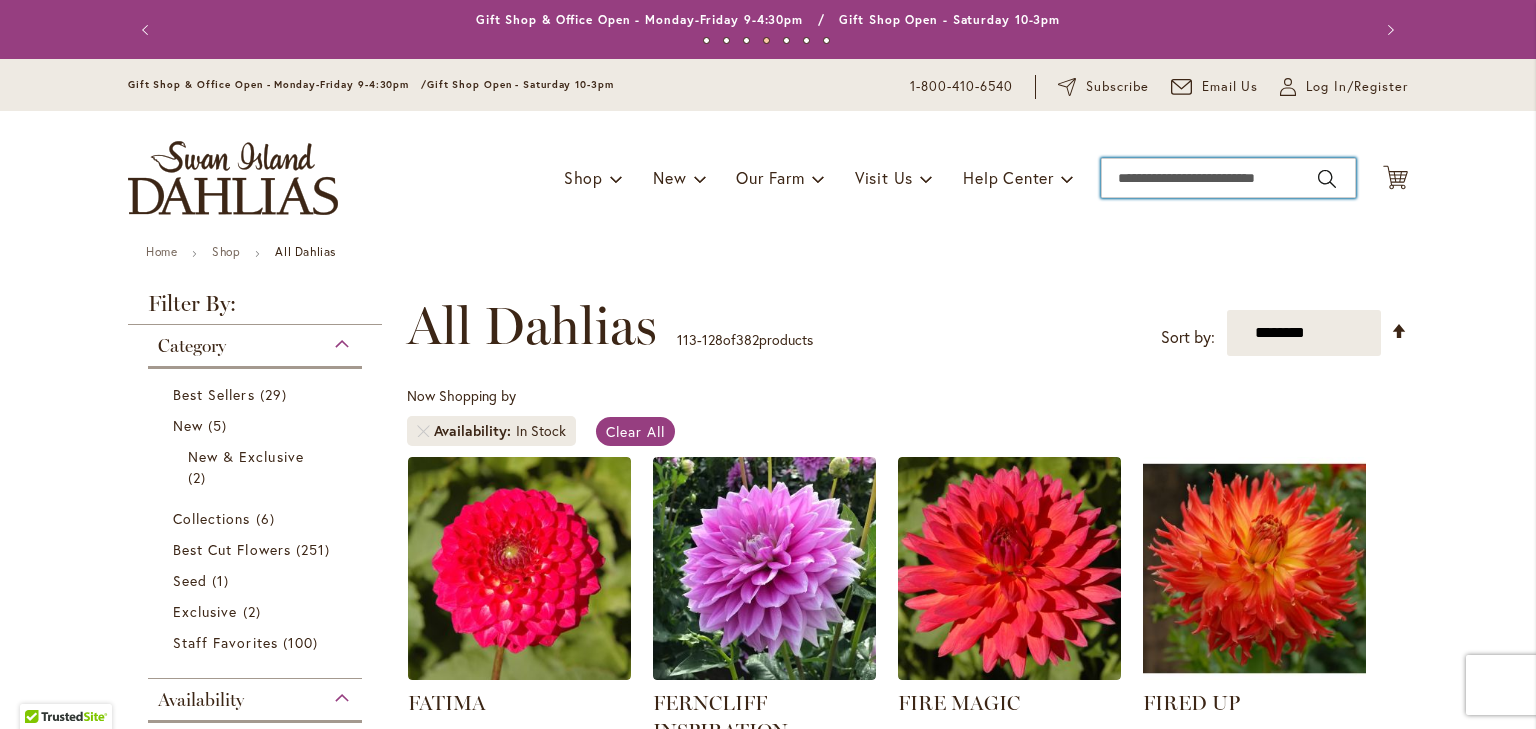 click on "Search" at bounding box center [1228, 178] 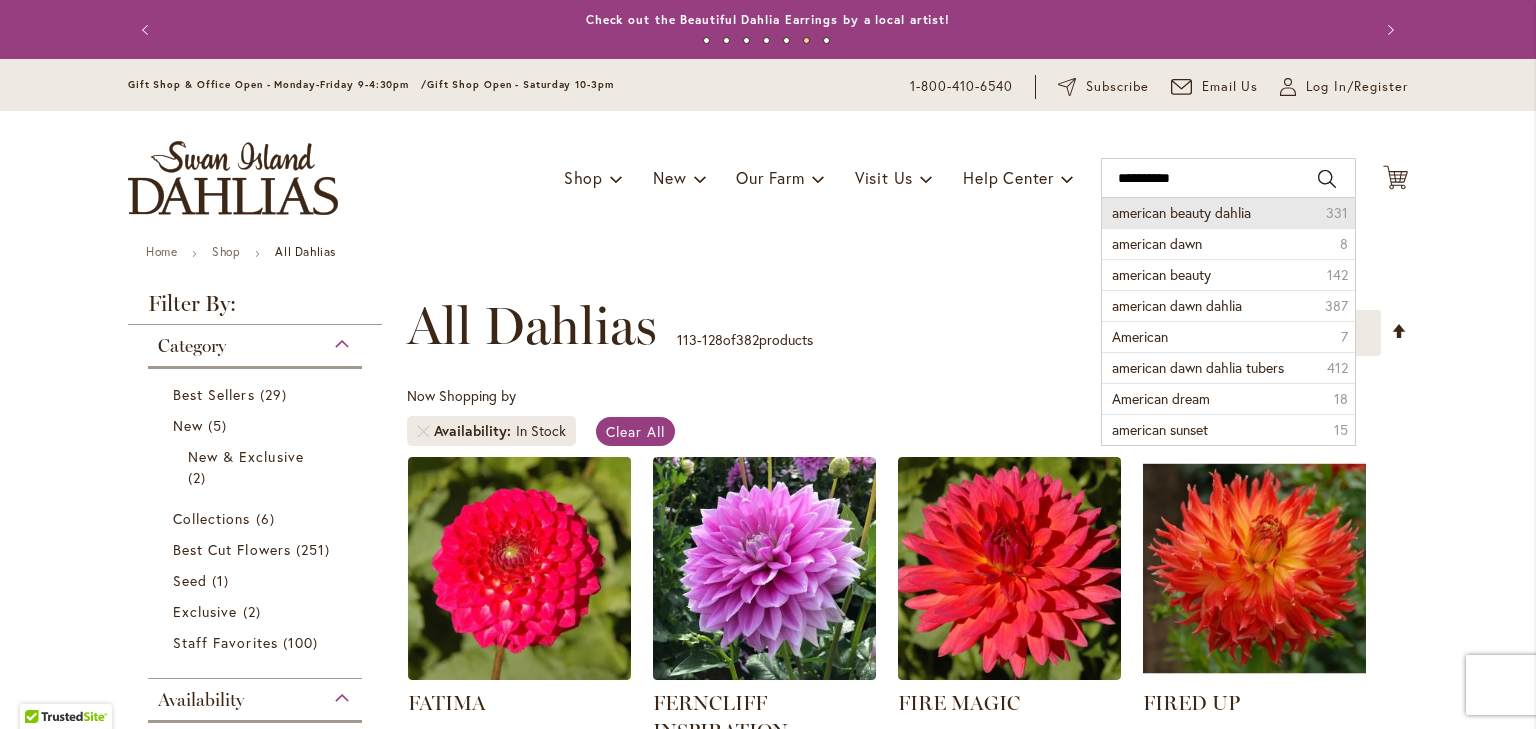 click on "american beauty dahlia" at bounding box center (1181, 212) 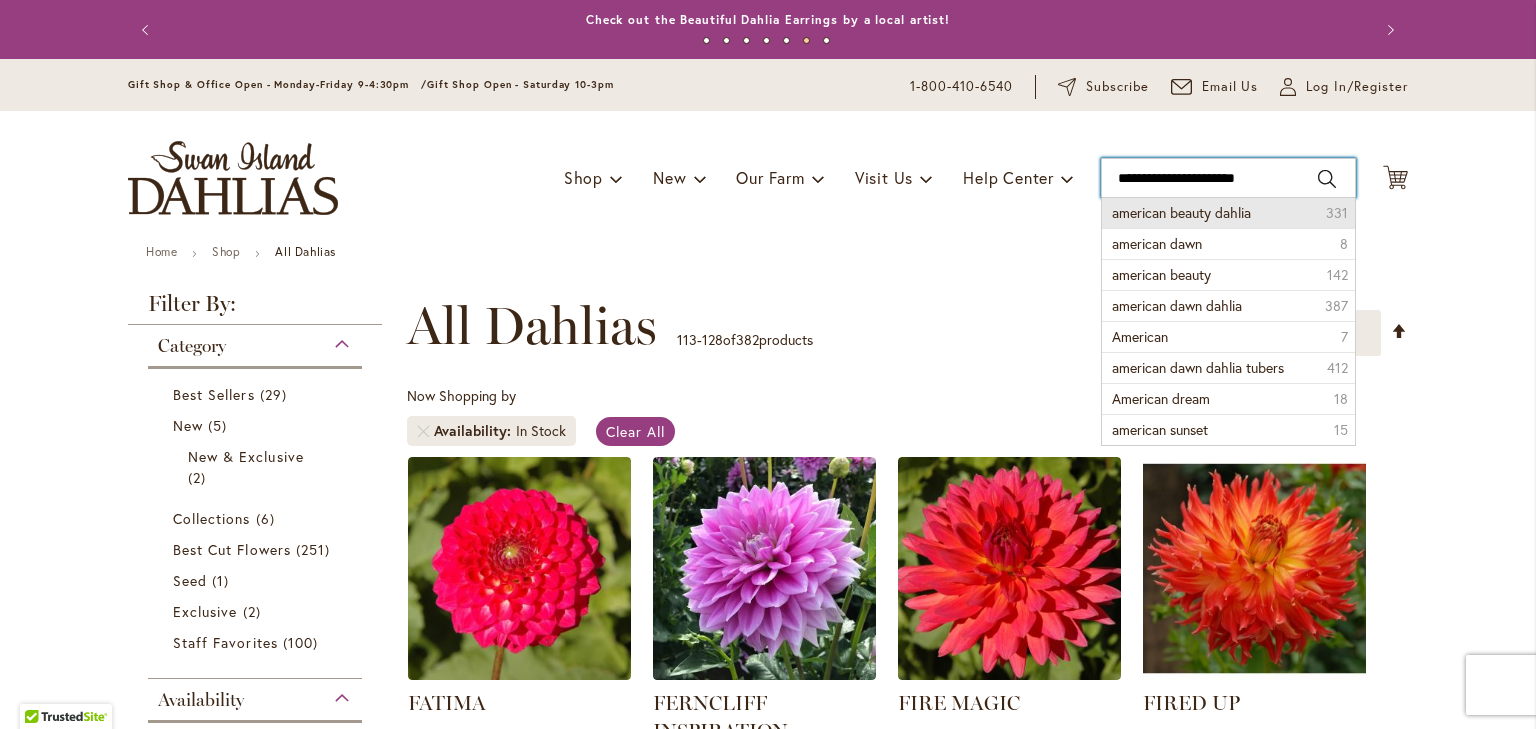 type on "**********" 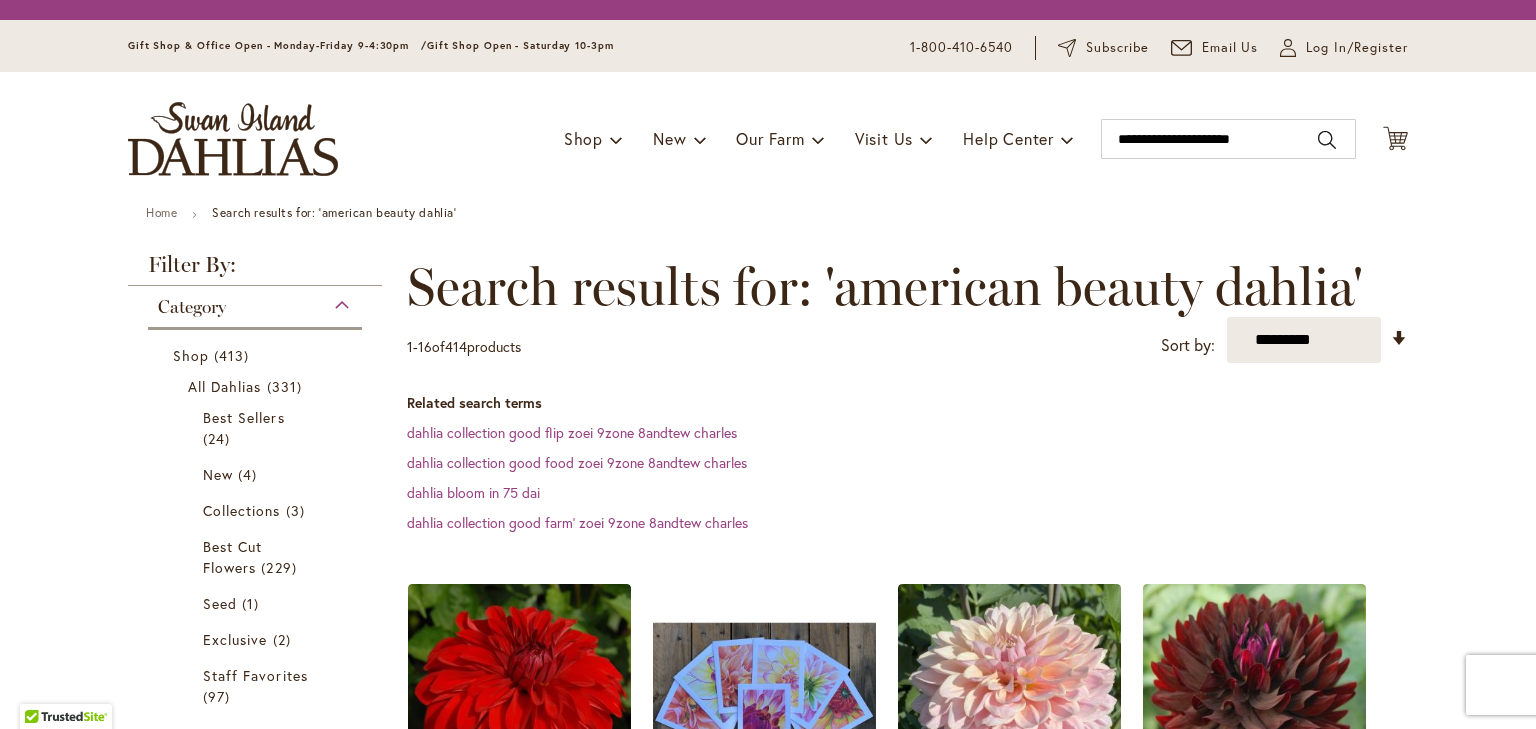 scroll, scrollTop: 0, scrollLeft: 0, axis: both 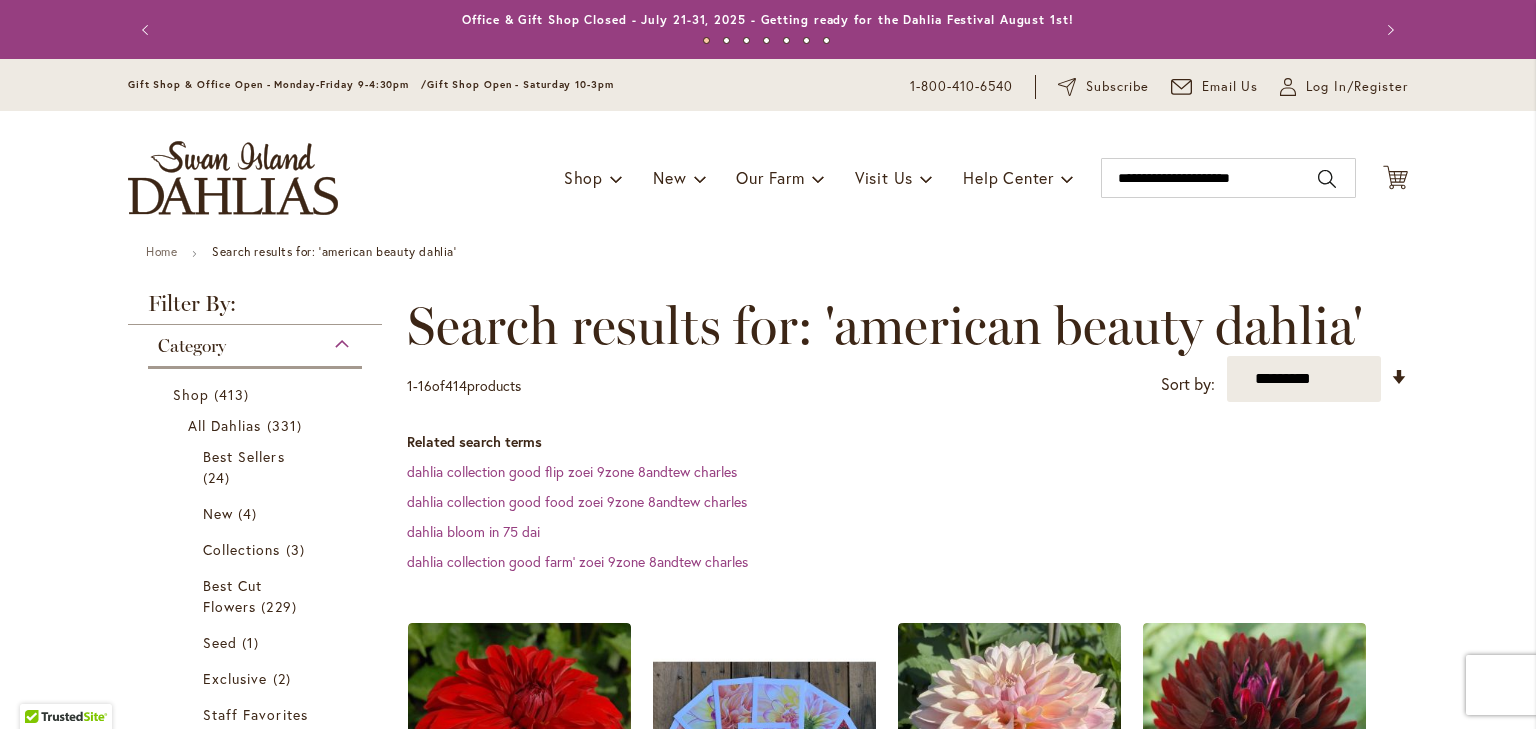 type on "**********" 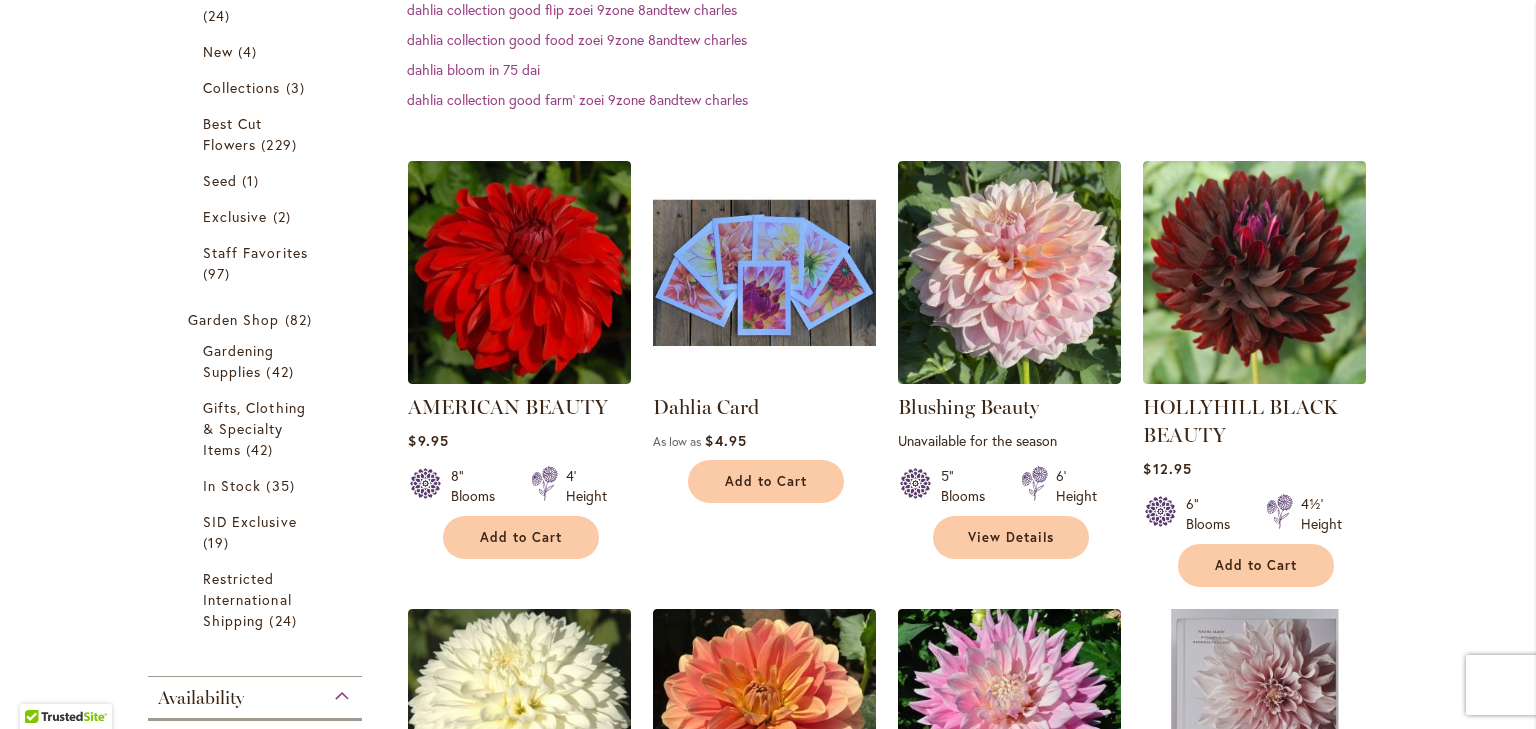 scroll, scrollTop: 466, scrollLeft: 0, axis: vertical 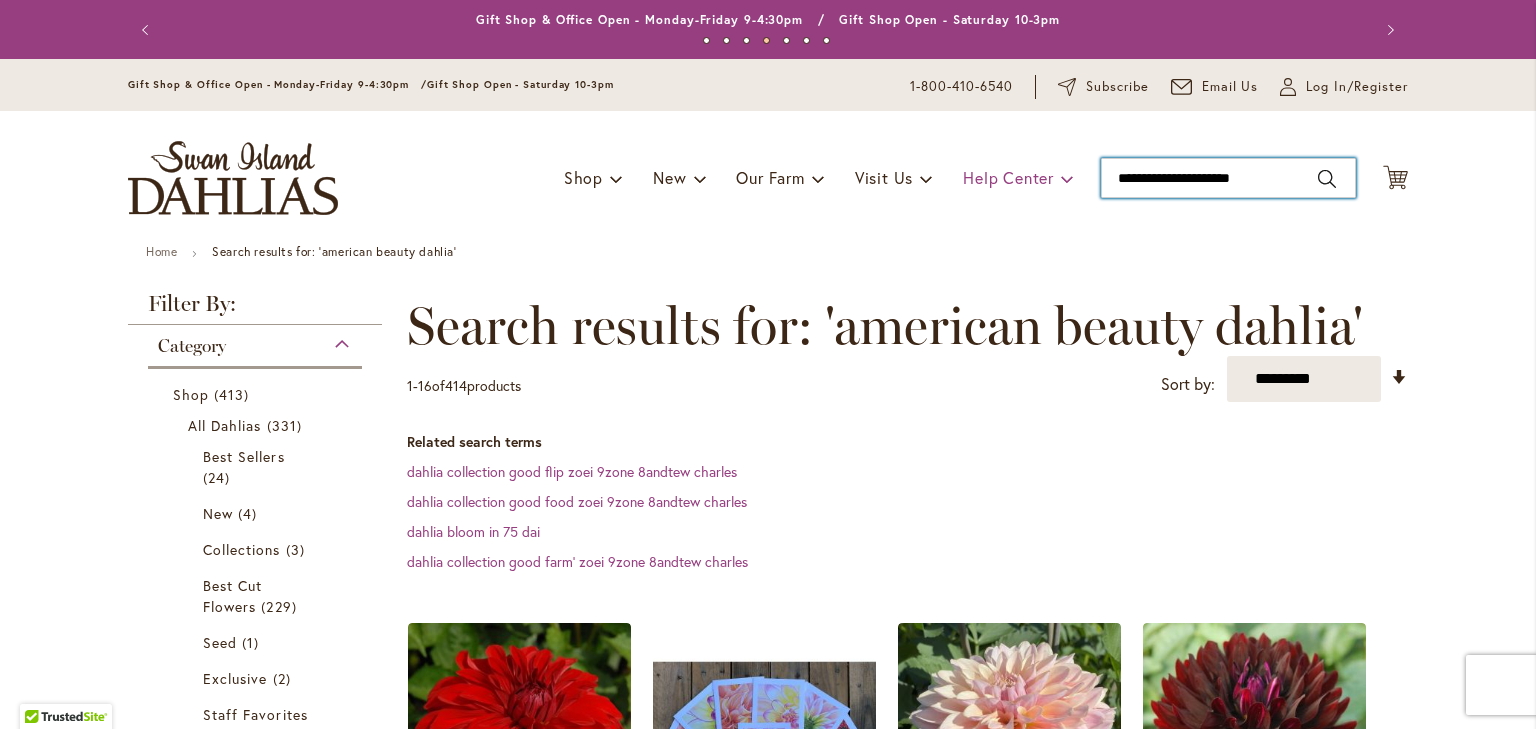 drag, startPoint x: 1283, startPoint y: 174, endPoint x: 1067, endPoint y: 163, distance: 216.2799 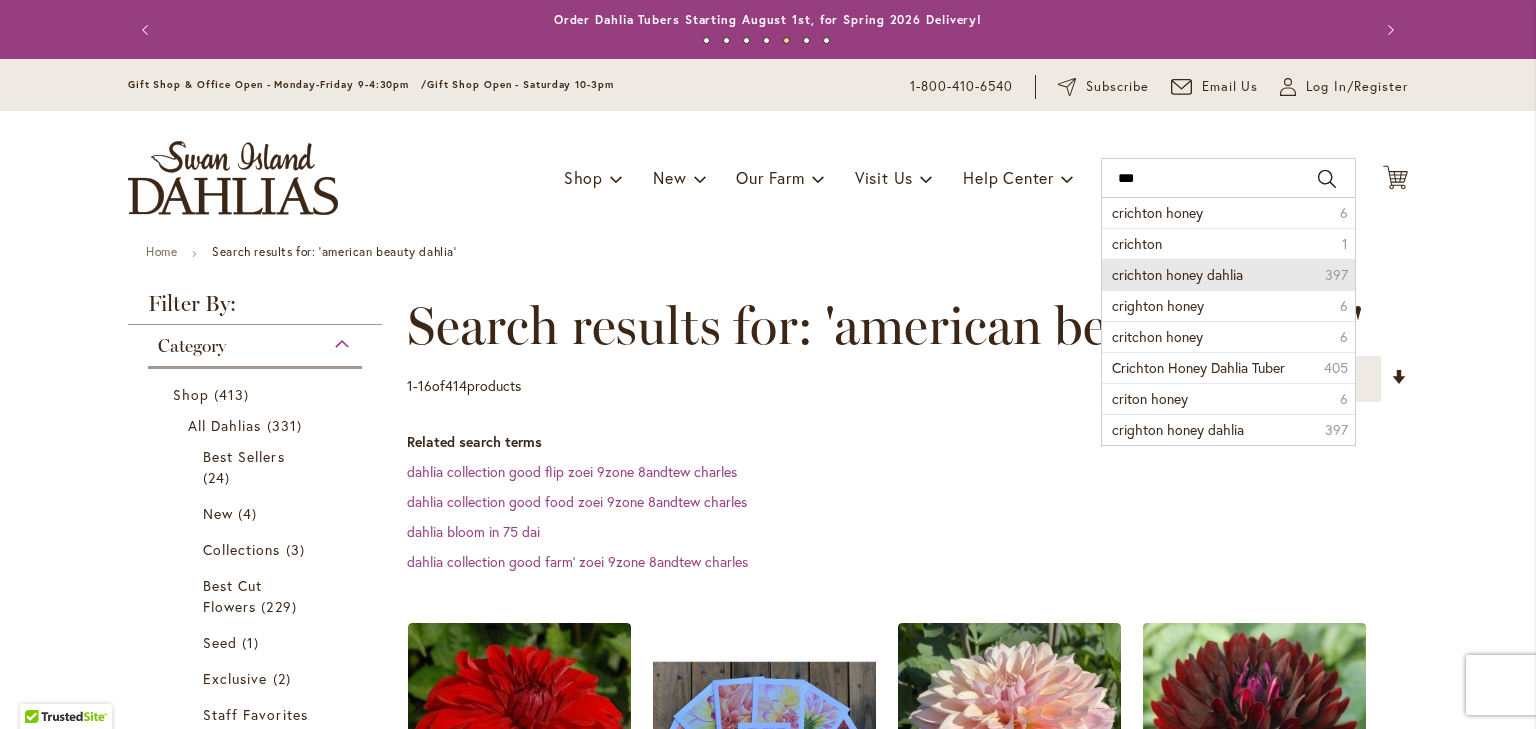 click on "crichton honey dahlia" at bounding box center [1177, 274] 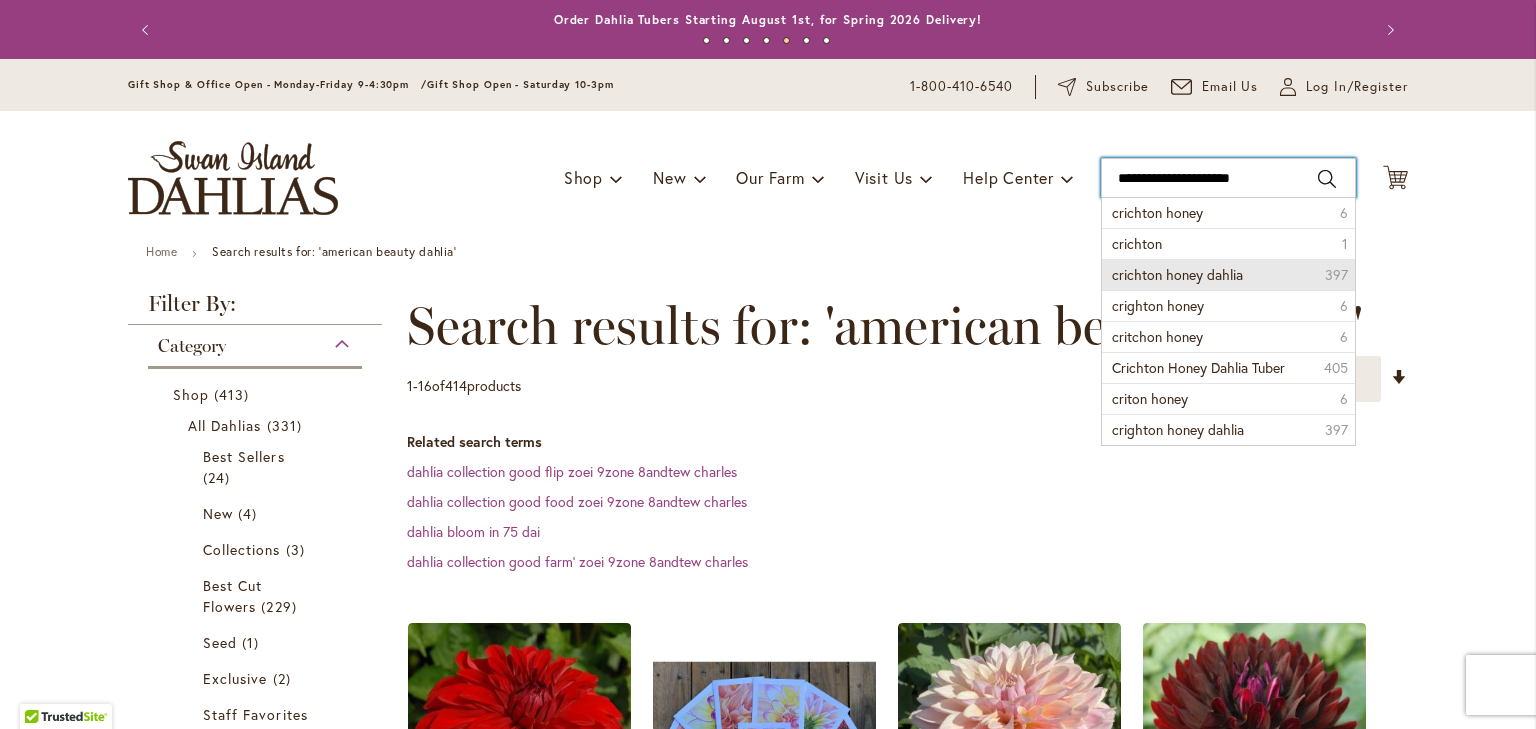 type on "**********" 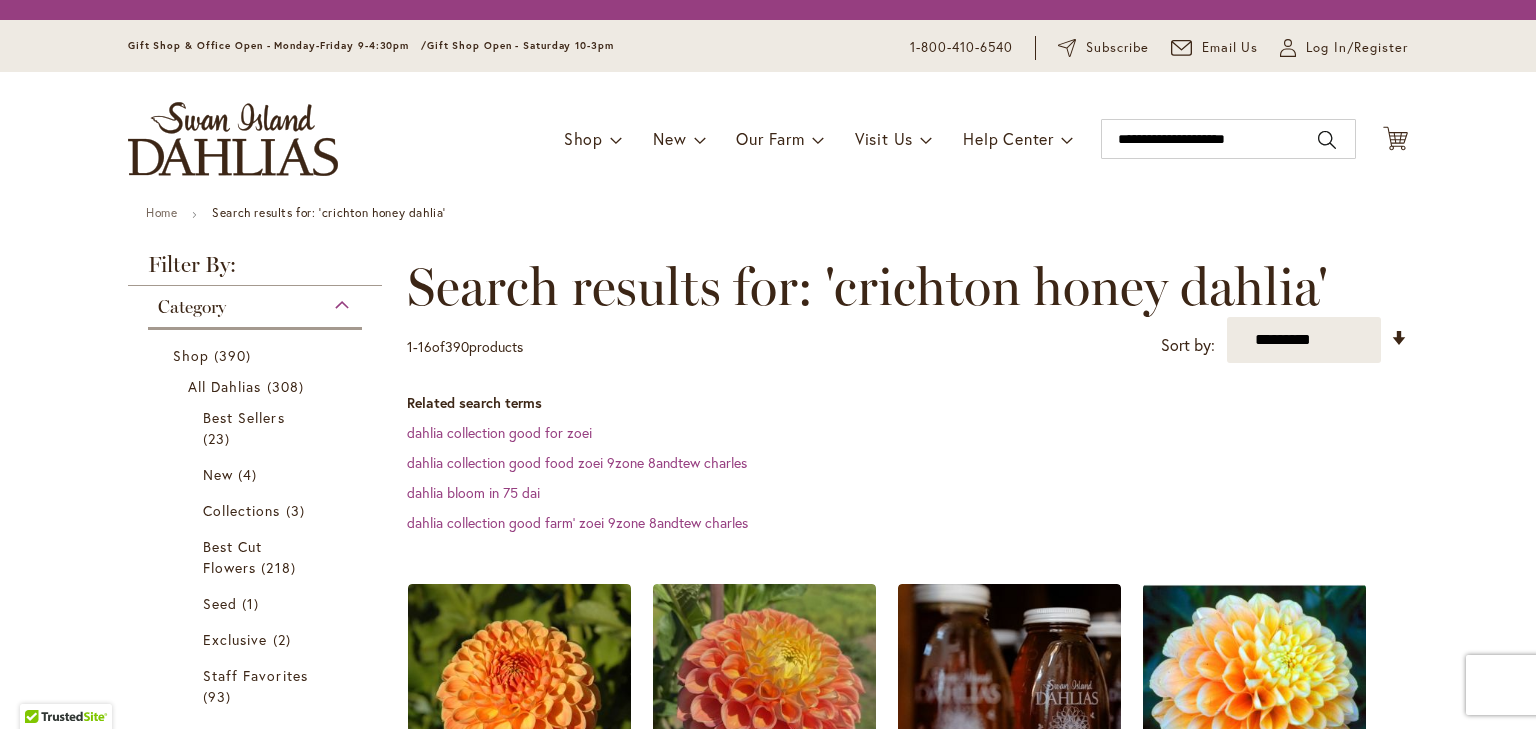 scroll, scrollTop: 0, scrollLeft: 0, axis: both 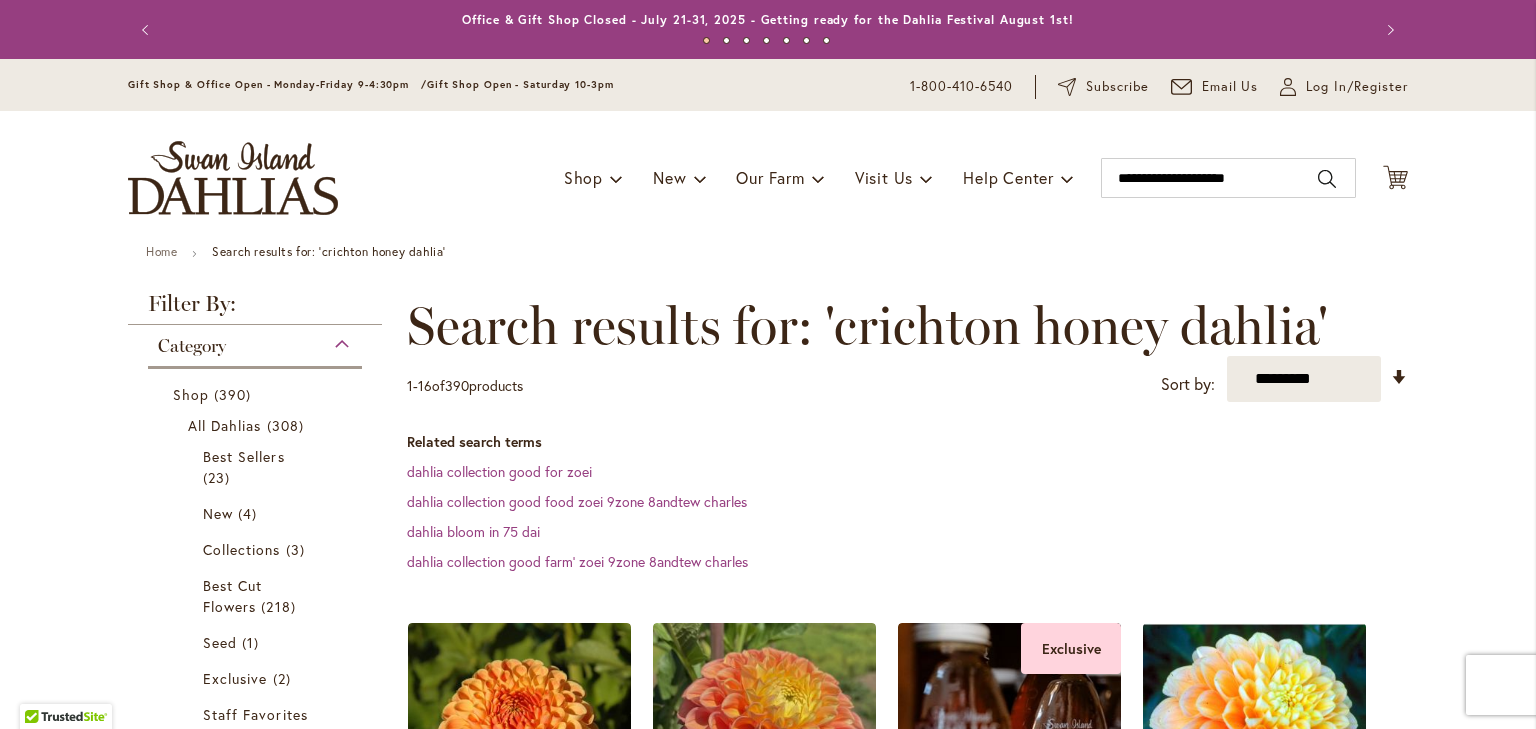 type on "**********" 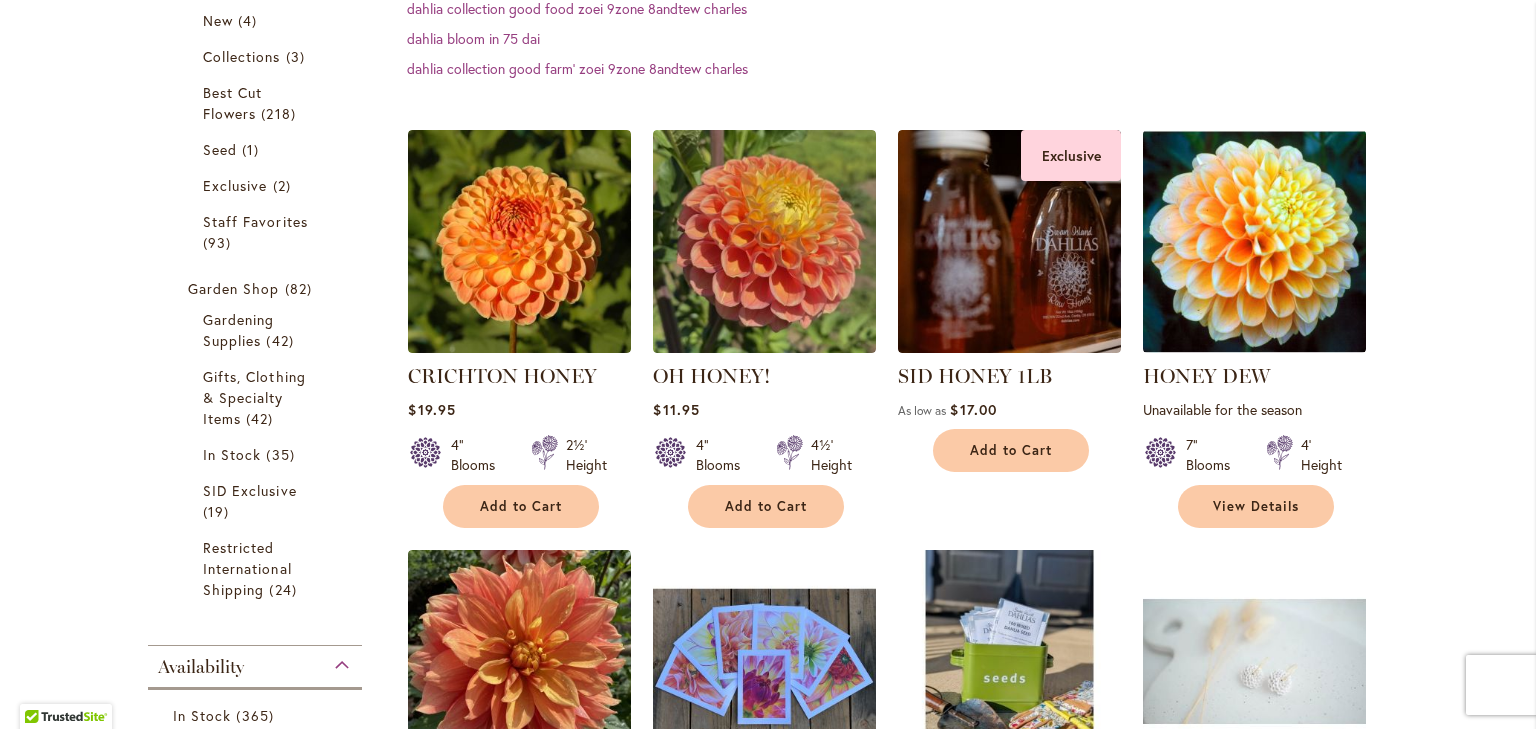 scroll, scrollTop: 500, scrollLeft: 0, axis: vertical 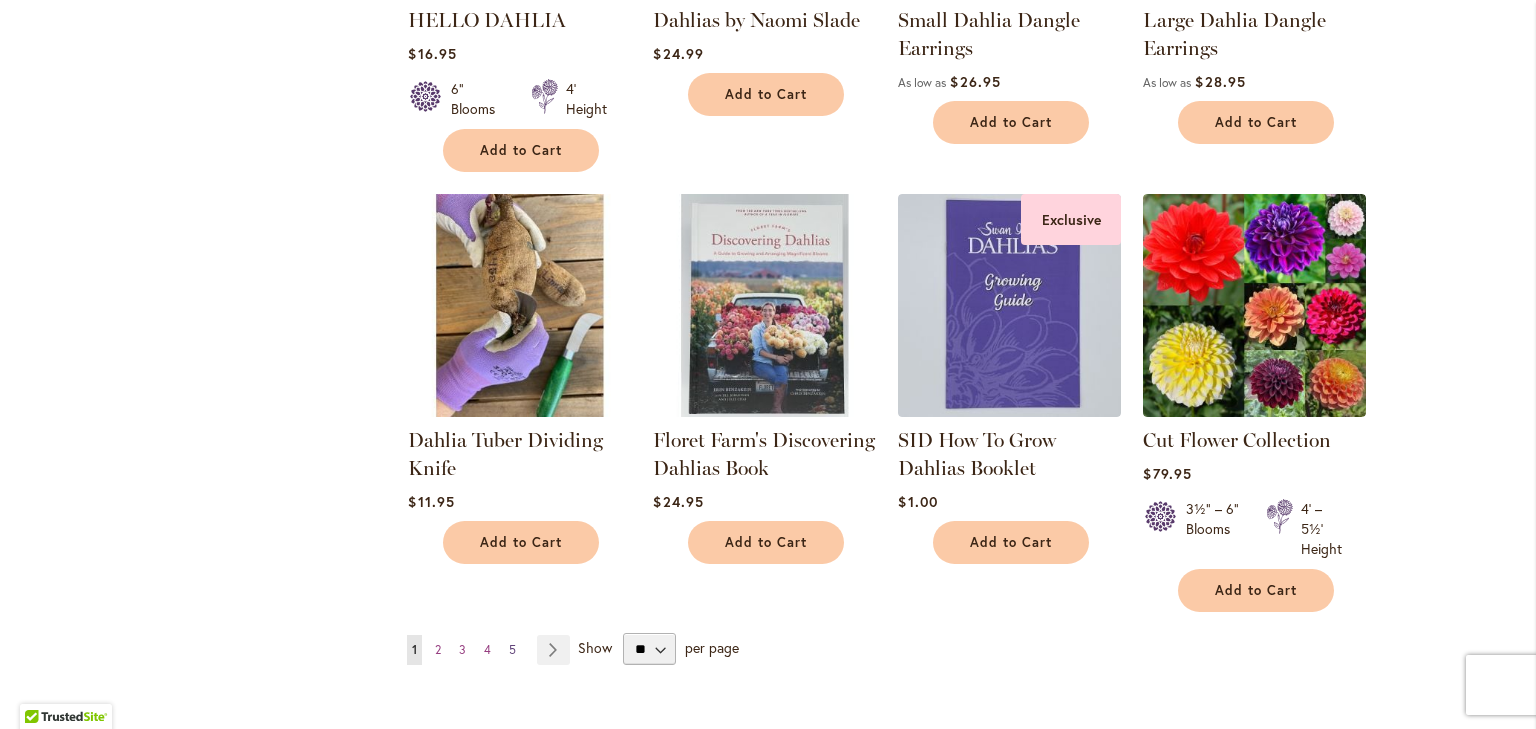 click on "5" at bounding box center [512, 649] 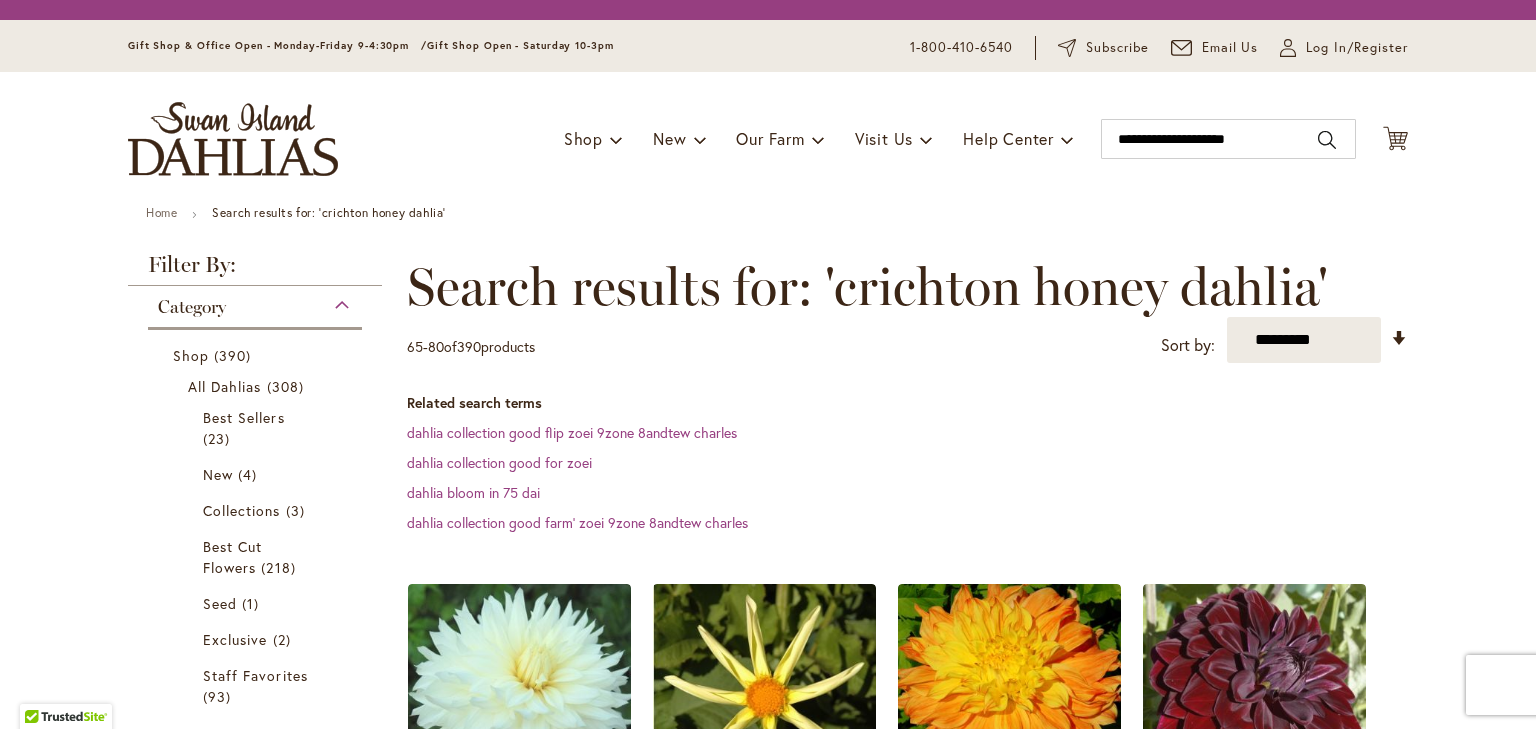 scroll, scrollTop: 0, scrollLeft: 0, axis: both 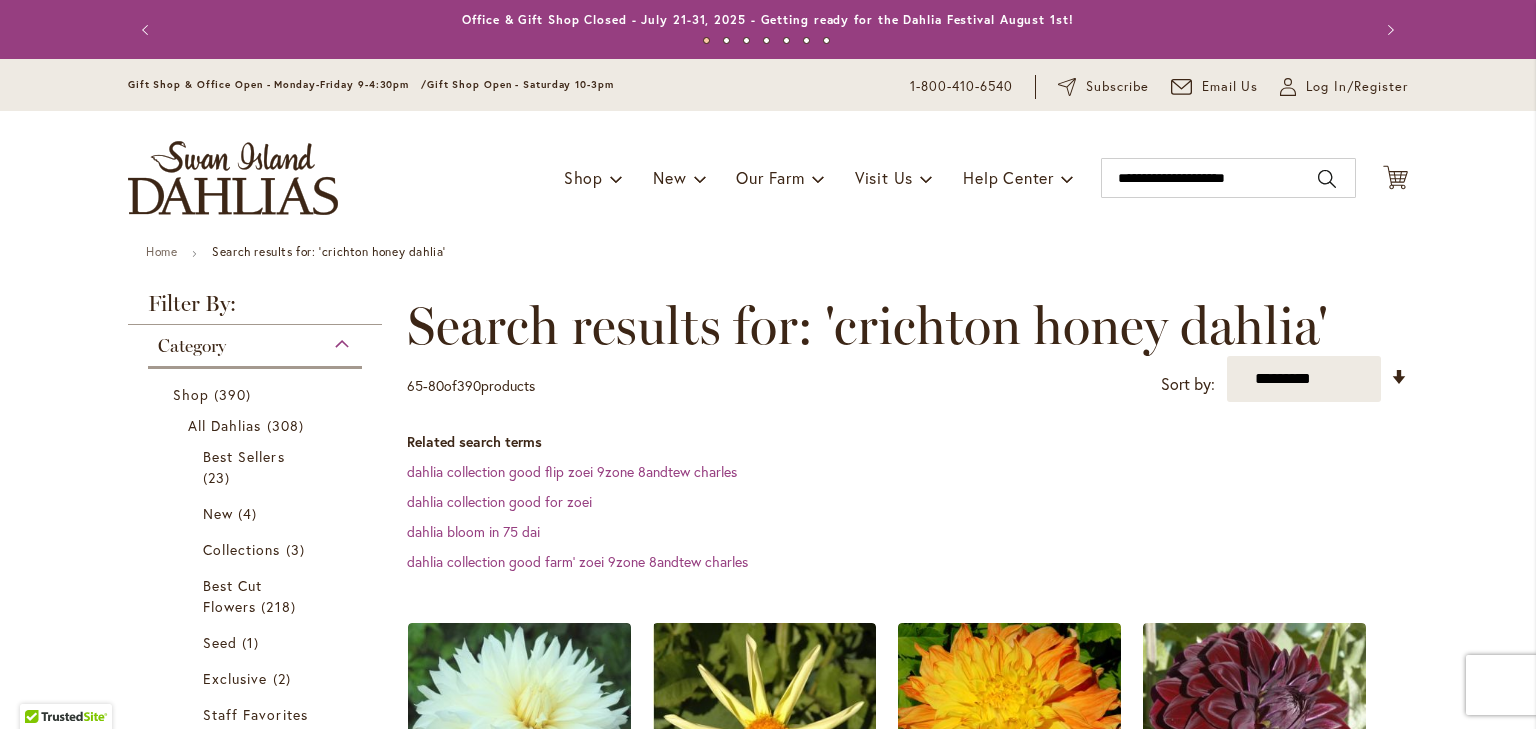 type on "**********" 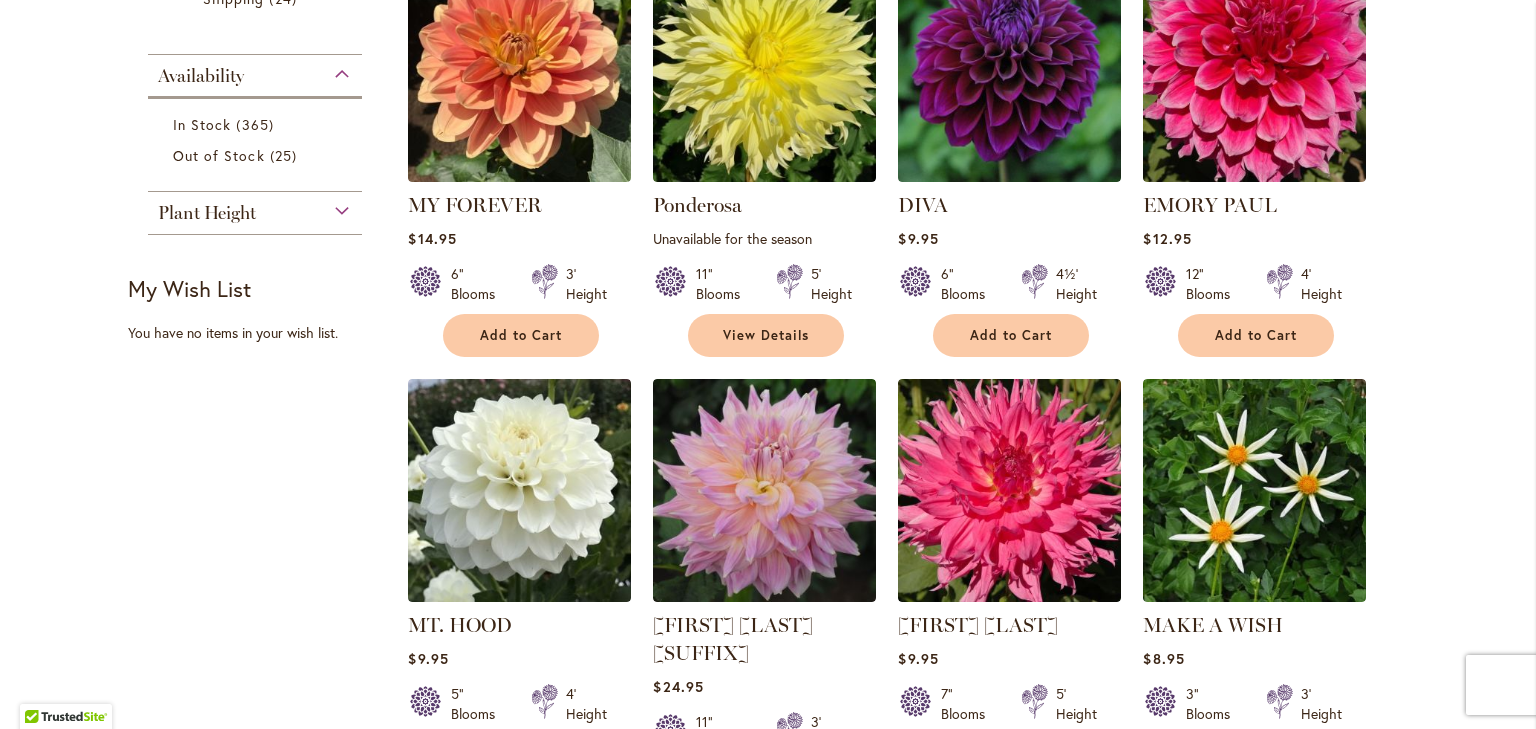 scroll, scrollTop: 1093, scrollLeft: 0, axis: vertical 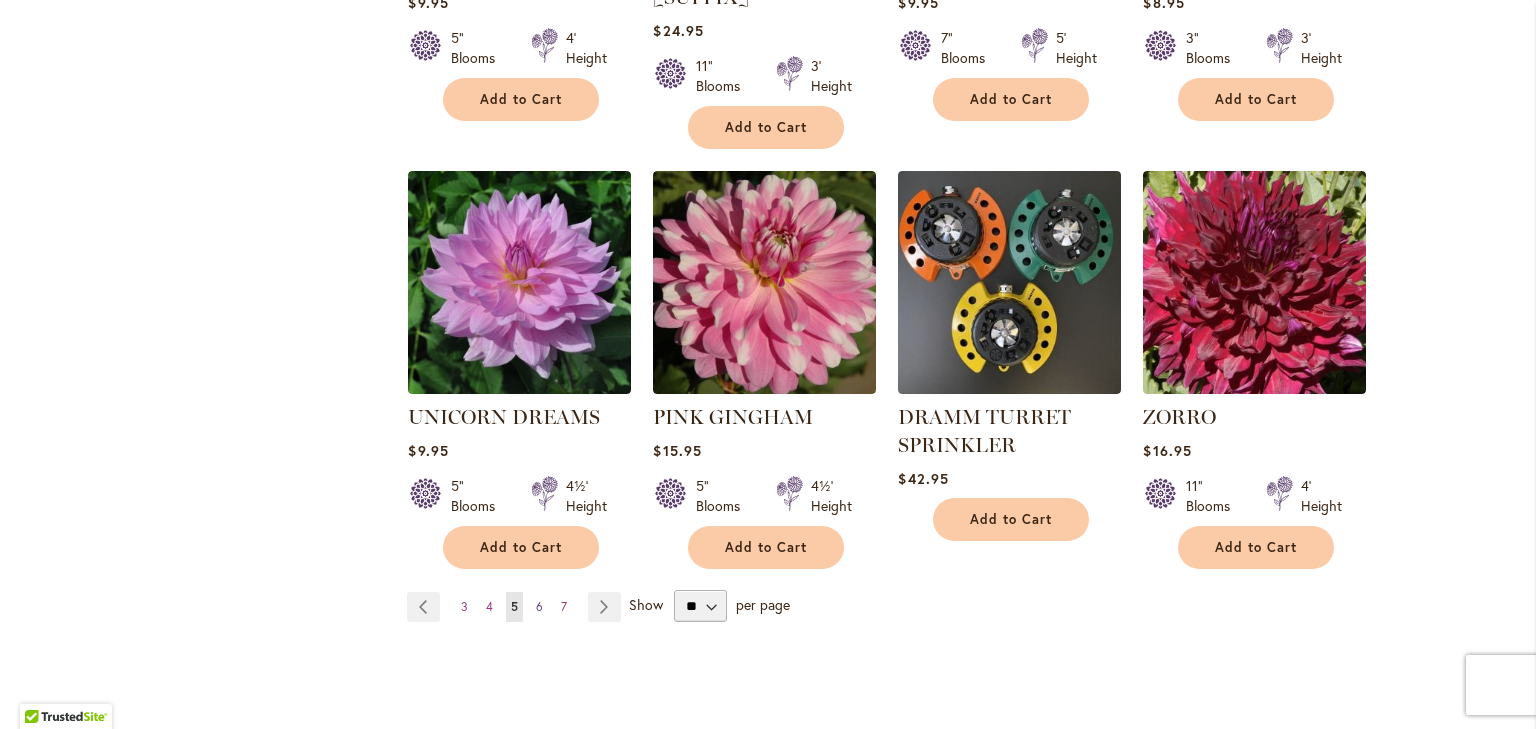 click on "6" at bounding box center [539, 606] 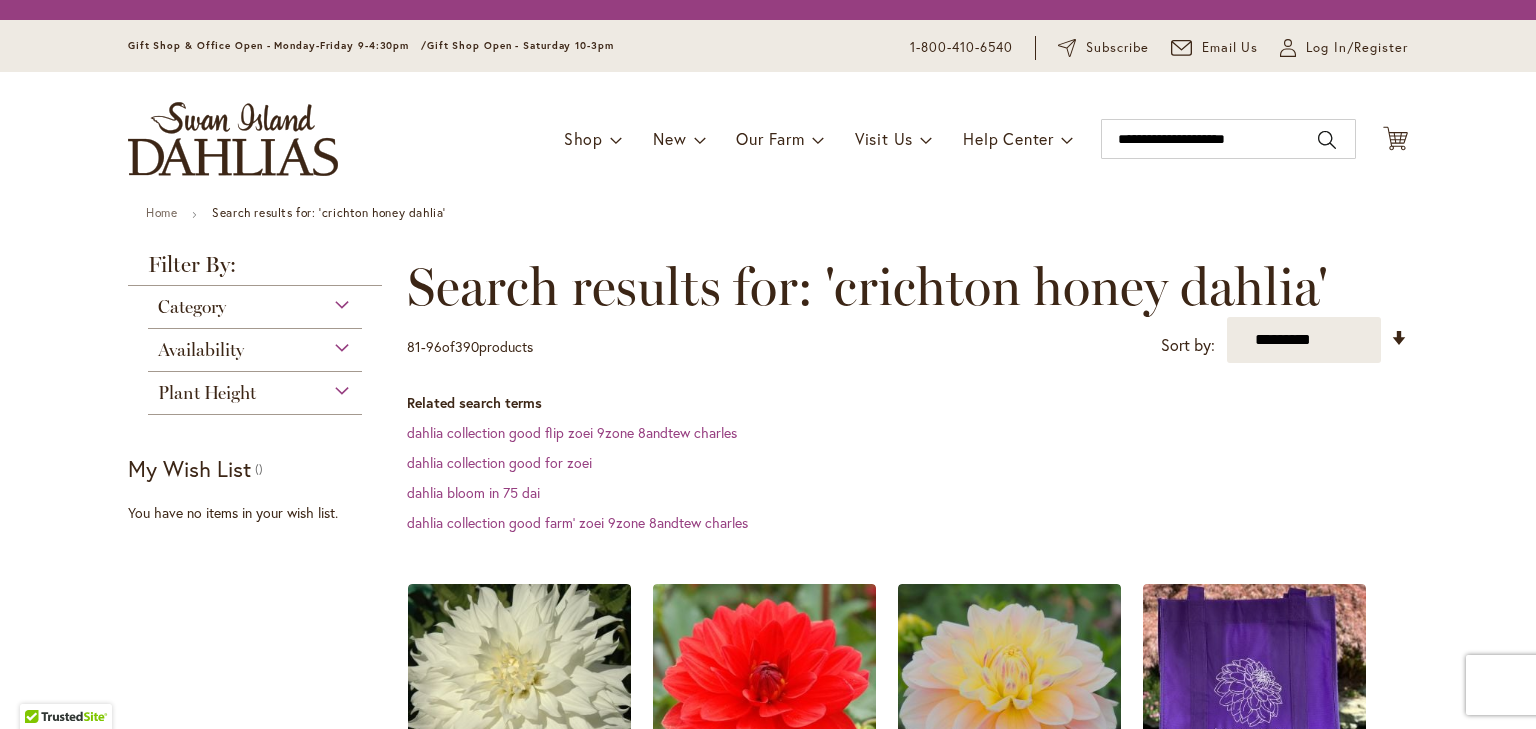 scroll, scrollTop: 0, scrollLeft: 0, axis: both 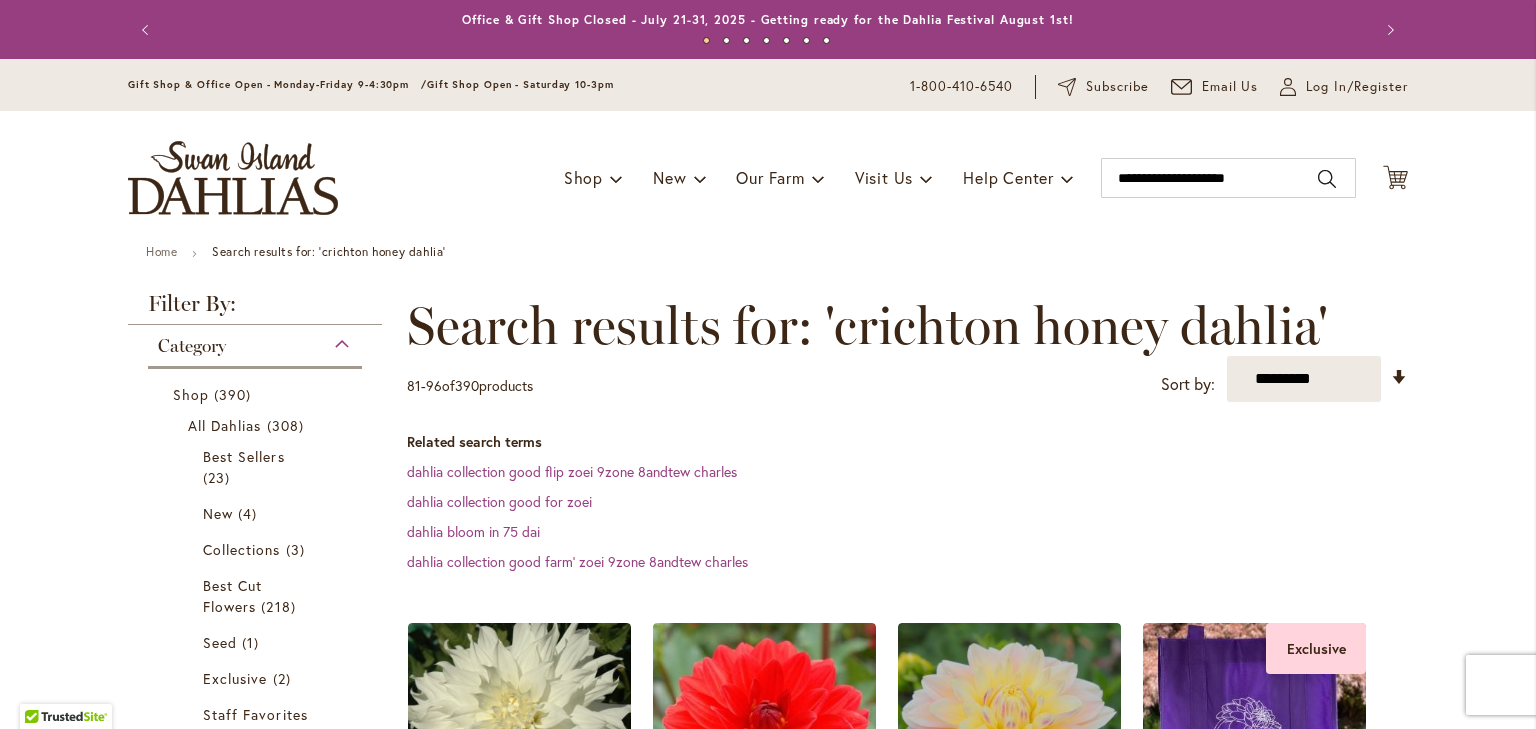type on "**********" 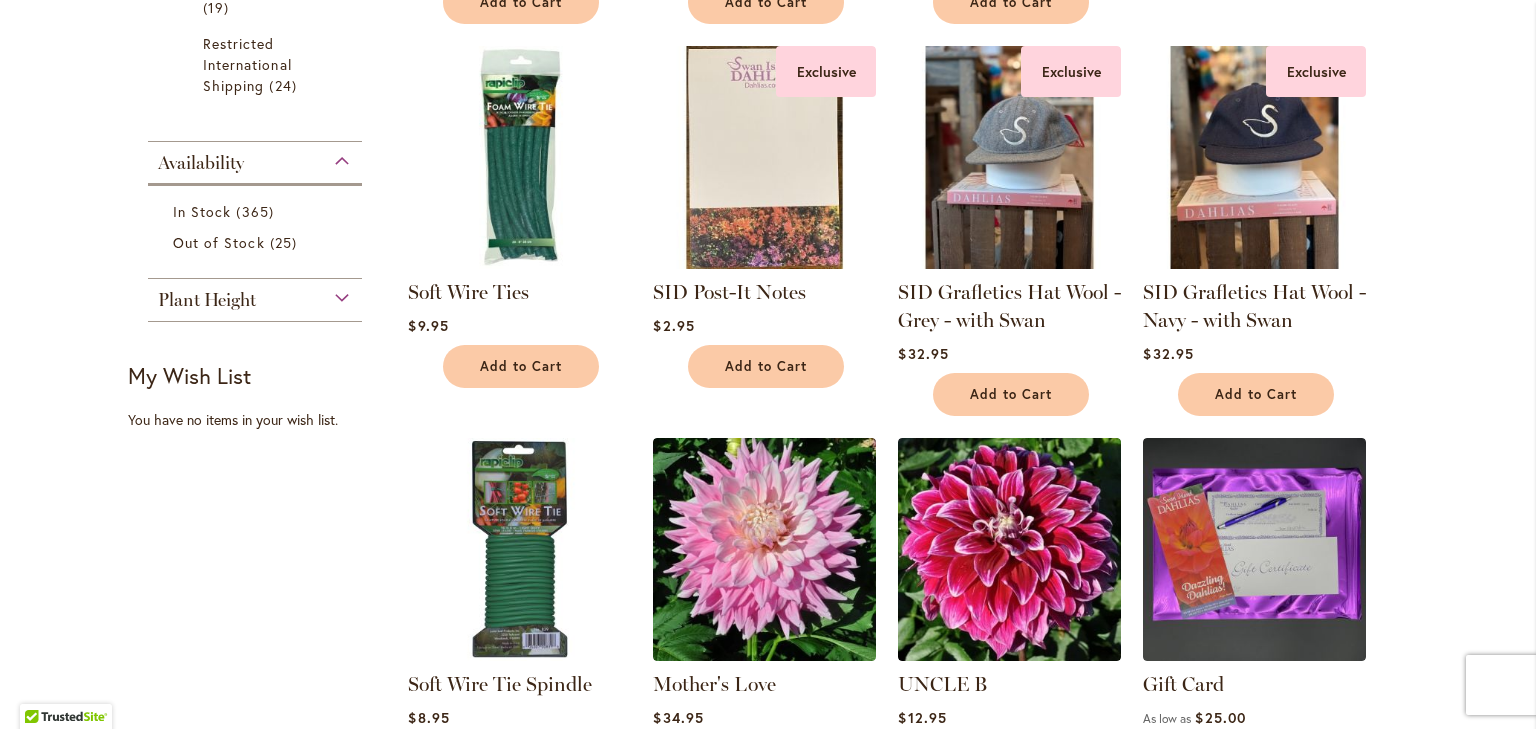 scroll, scrollTop: 1001, scrollLeft: 0, axis: vertical 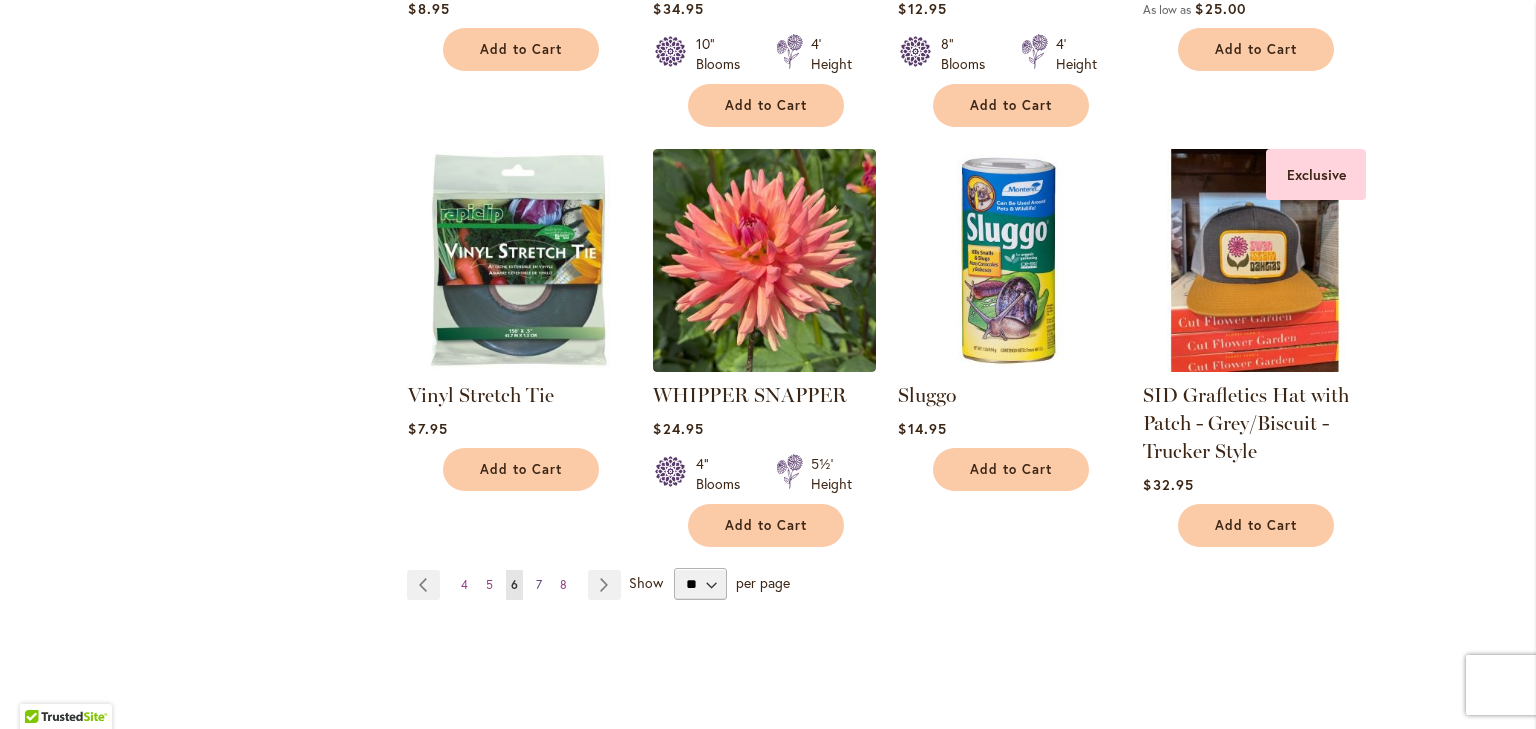 click on "7" at bounding box center (539, 584) 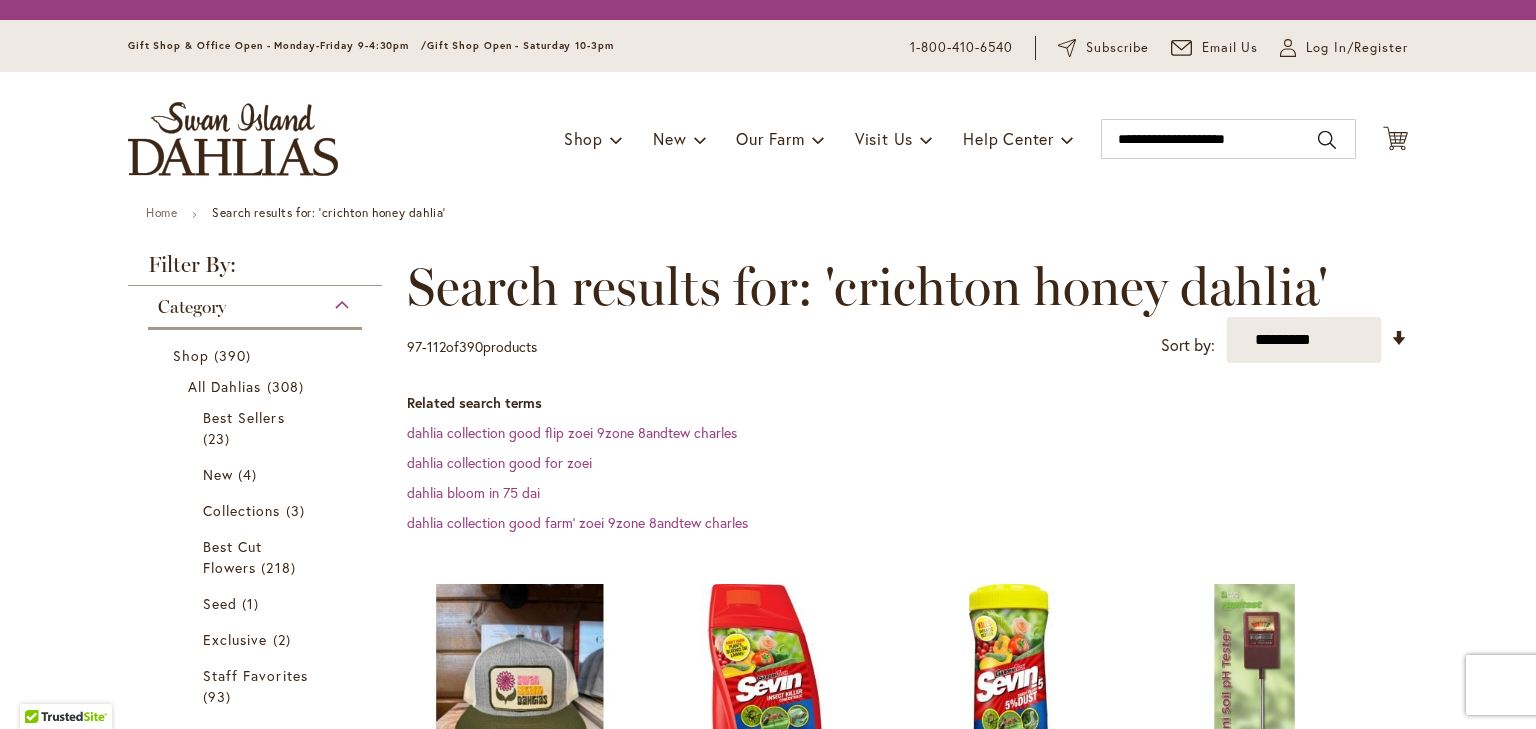 scroll, scrollTop: 0, scrollLeft: 0, axis: both 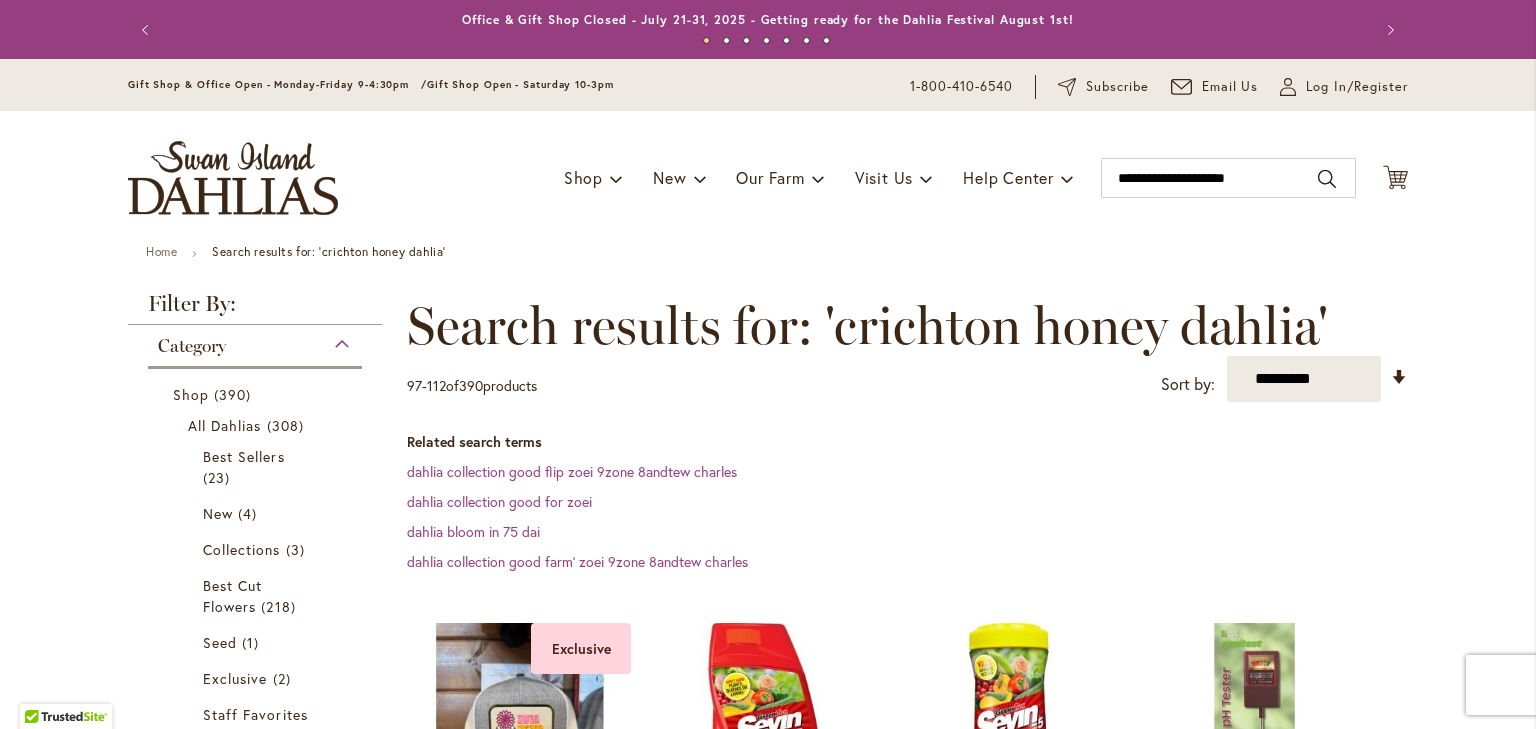 type on "**********" 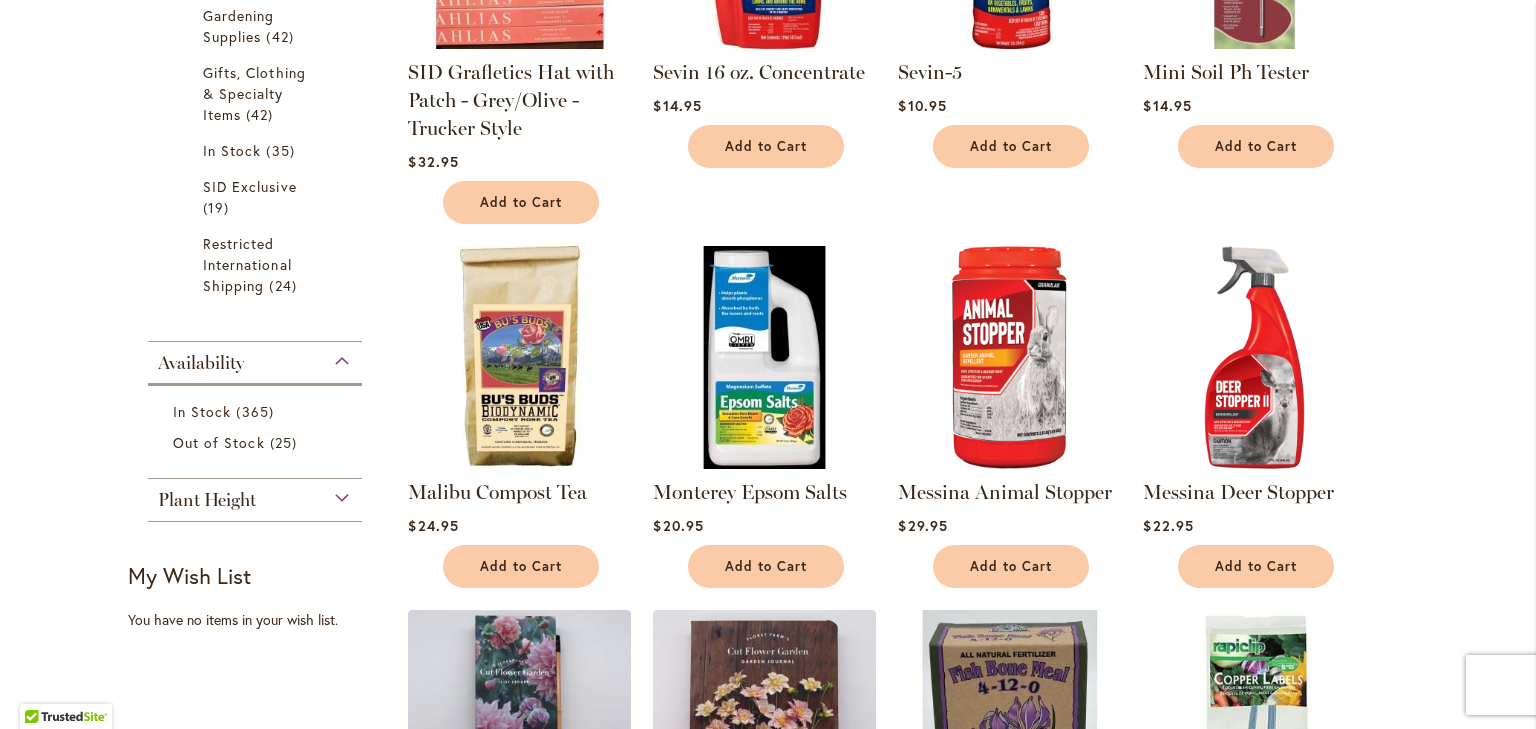 scroll, scrollTop: 804, scrollLeft: 0, axis: vertical 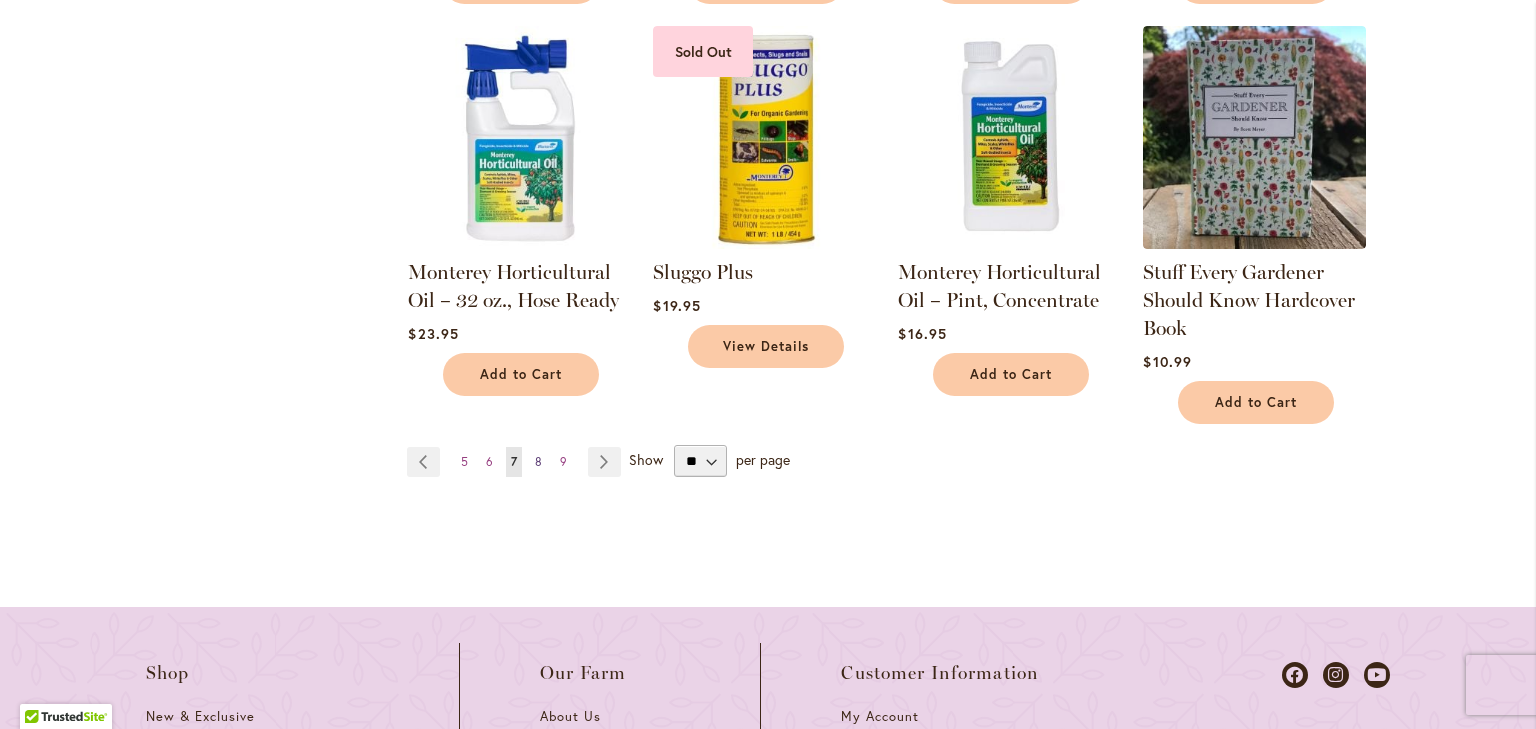 click on "8" at bounding box center [538, 461] 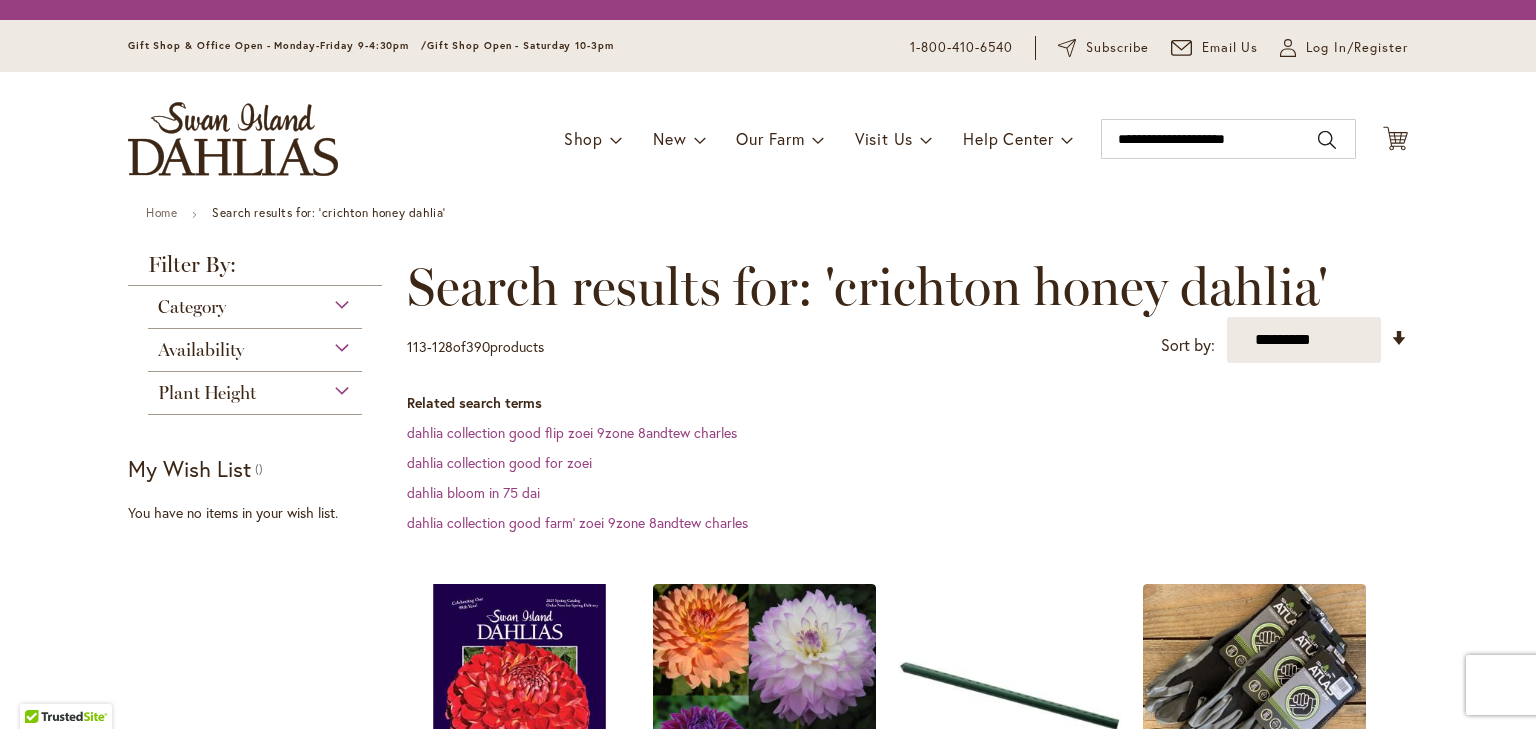 scroll, scrollTop: 0, scrollLeft: 0, axis: both 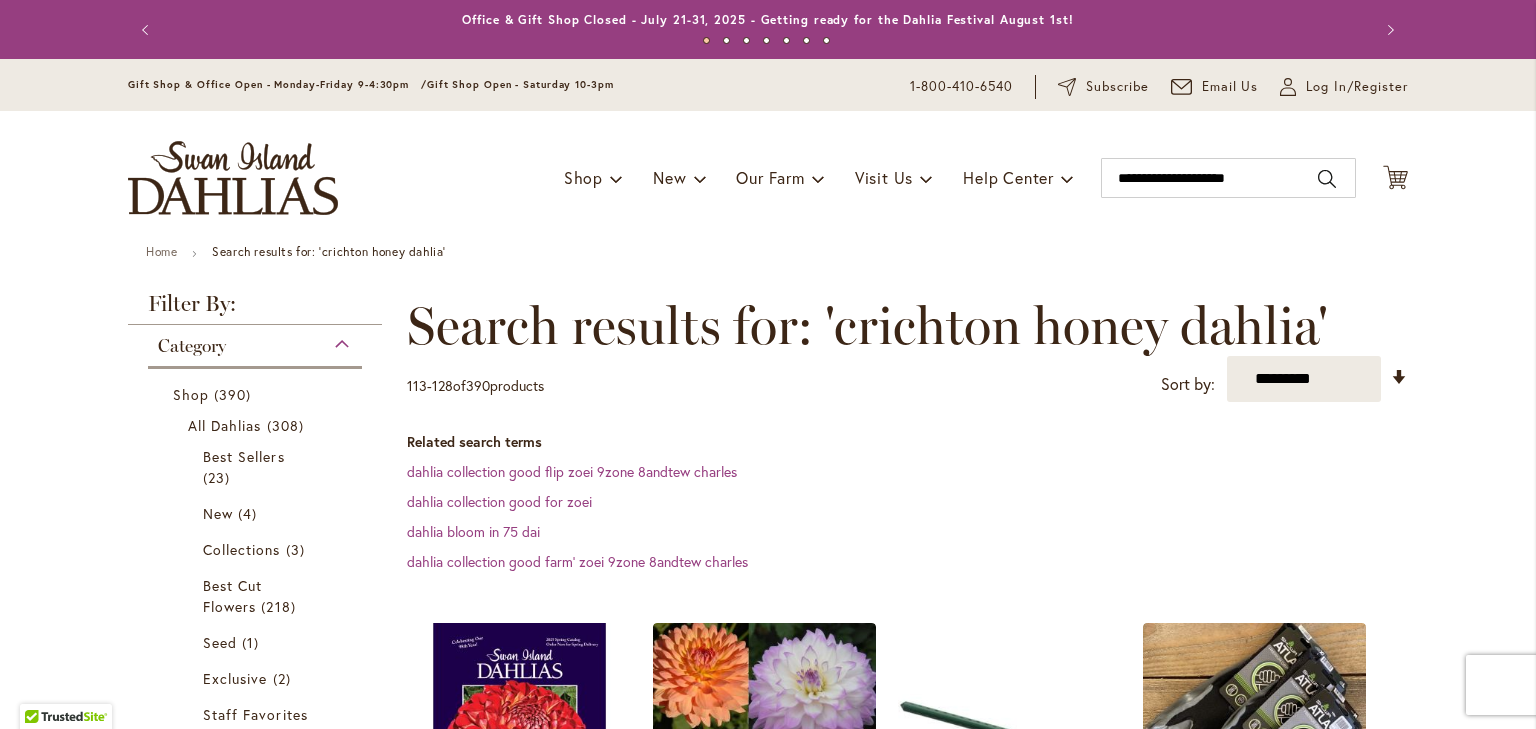 type on "**********" 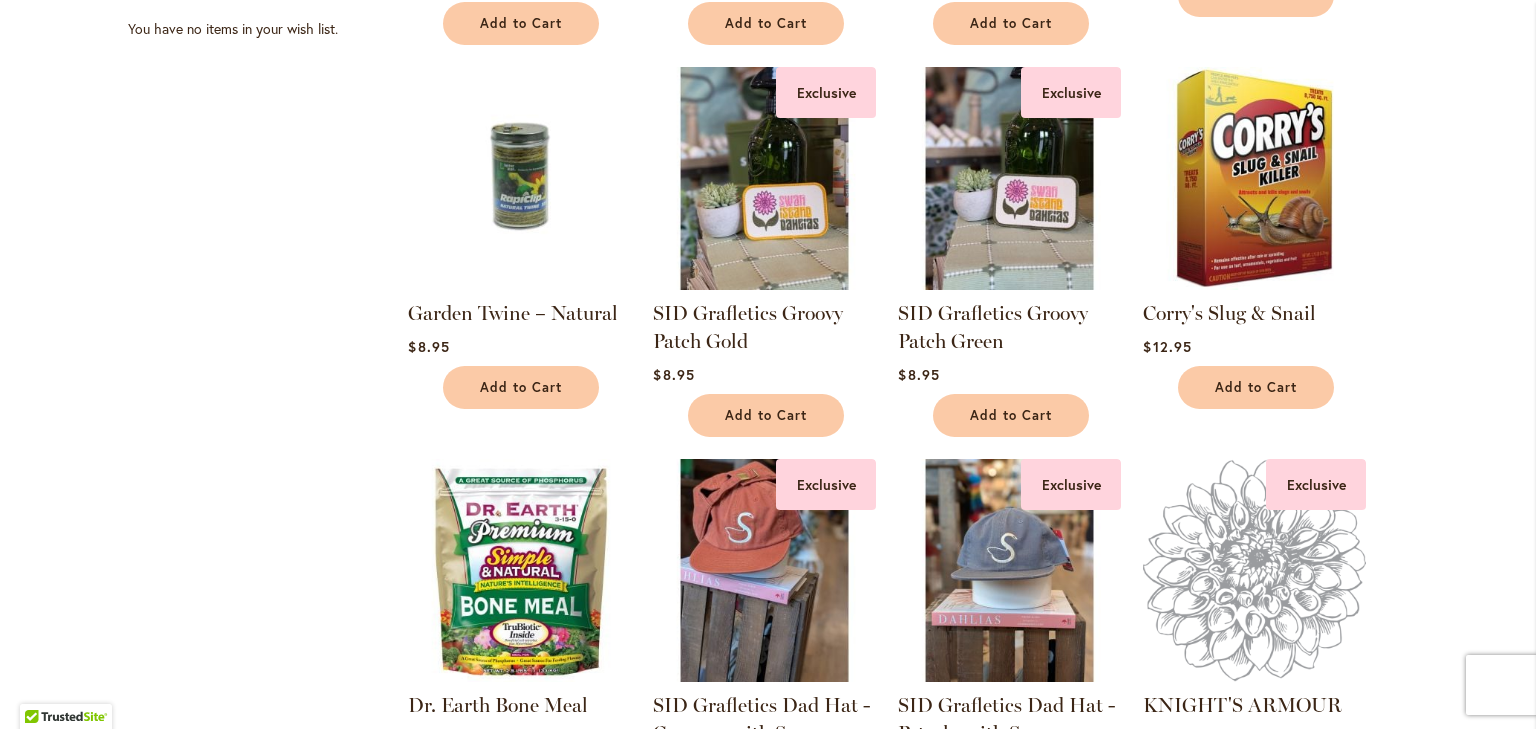 scroll, scrollTop: 1381, scrollLeft: 0, axis: vertical 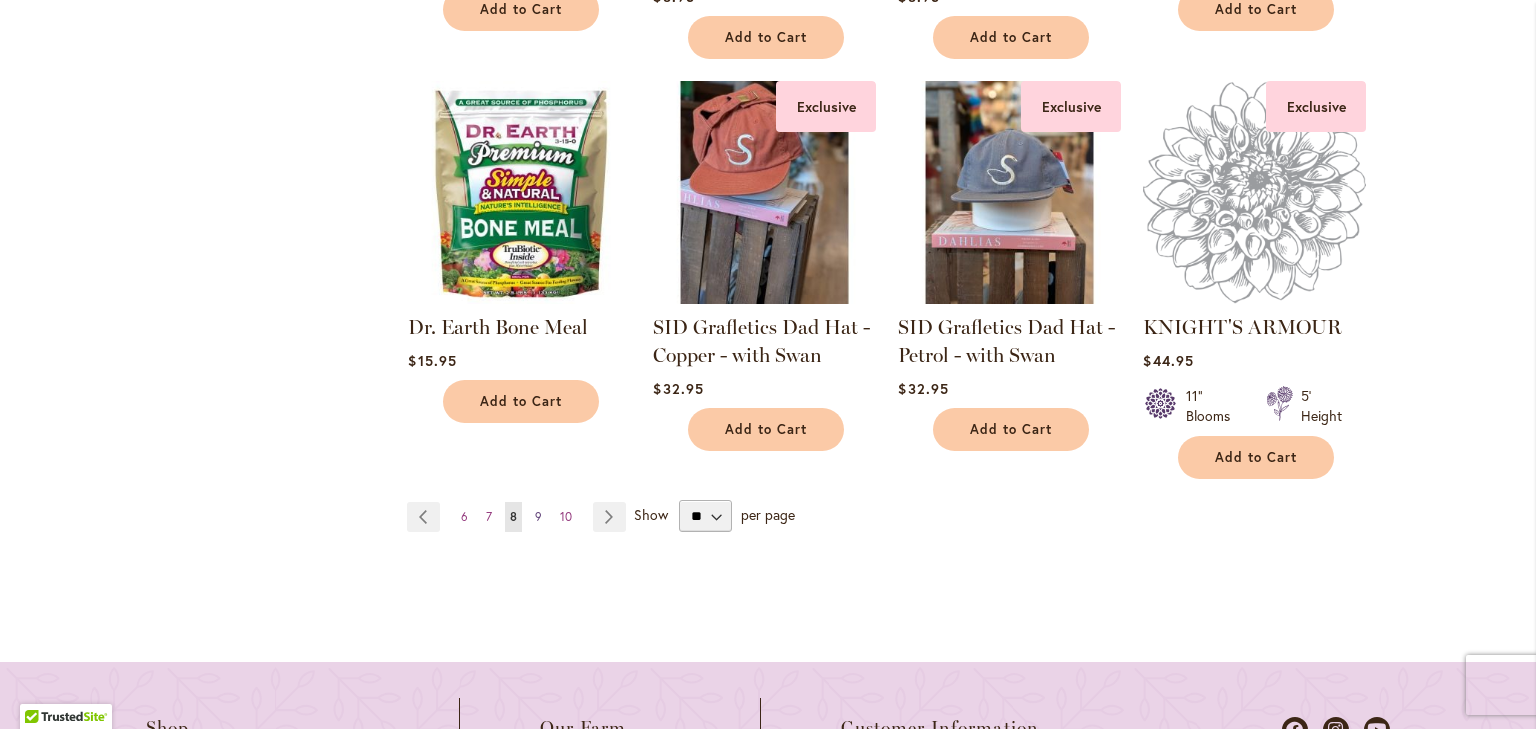 click on "9" at bounding box center (538, 516) 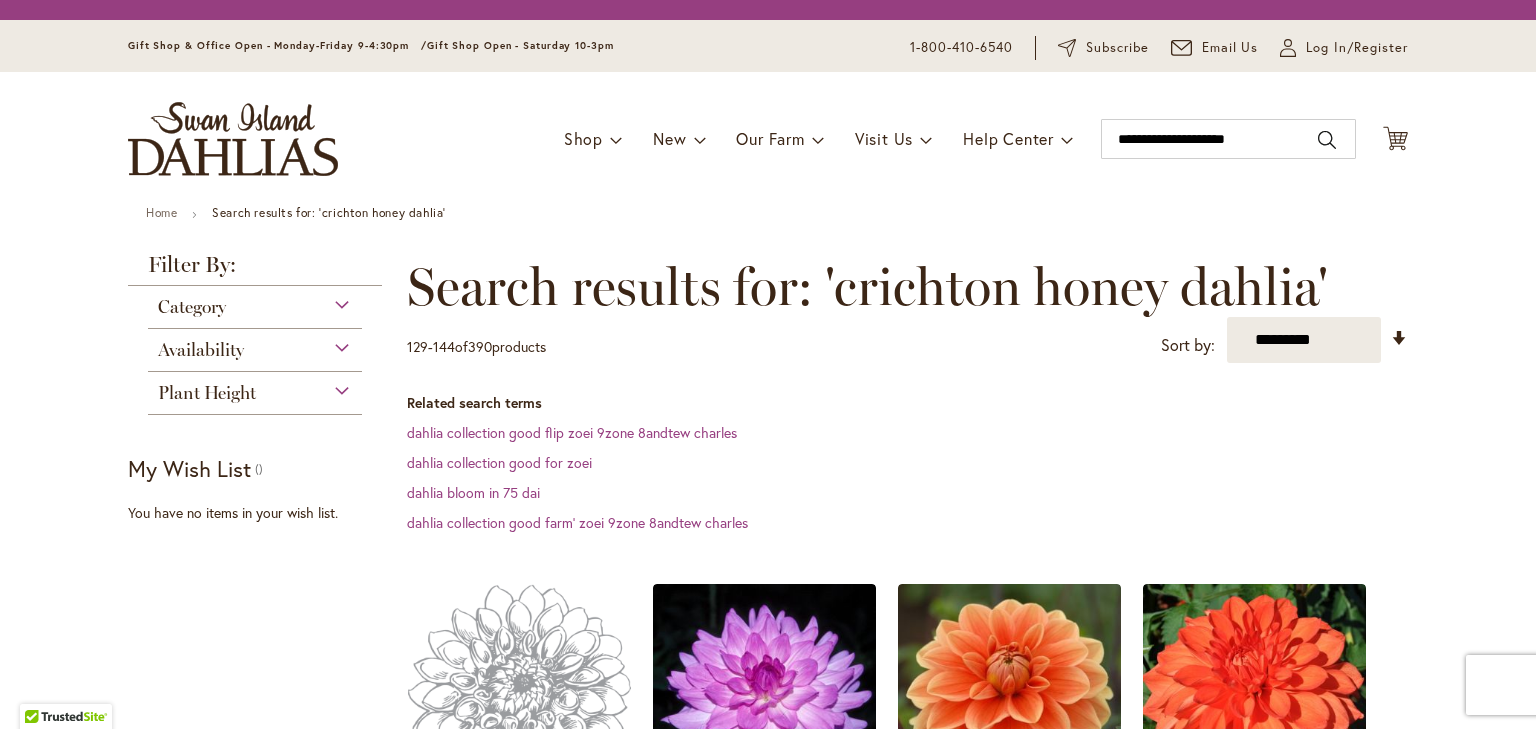 scroll, scrollTop: 0, scrollLeft: 0, axis: both 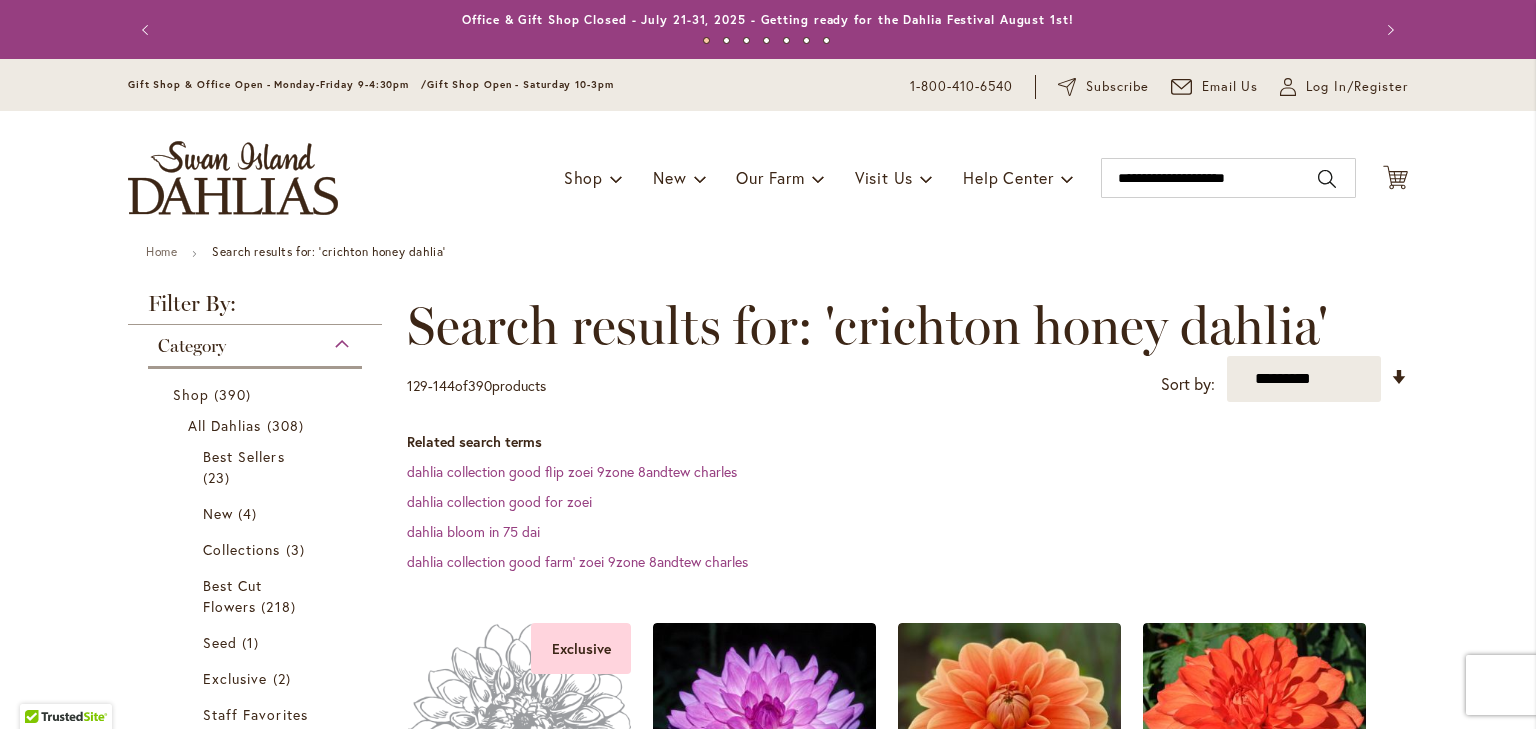 type on "**********" 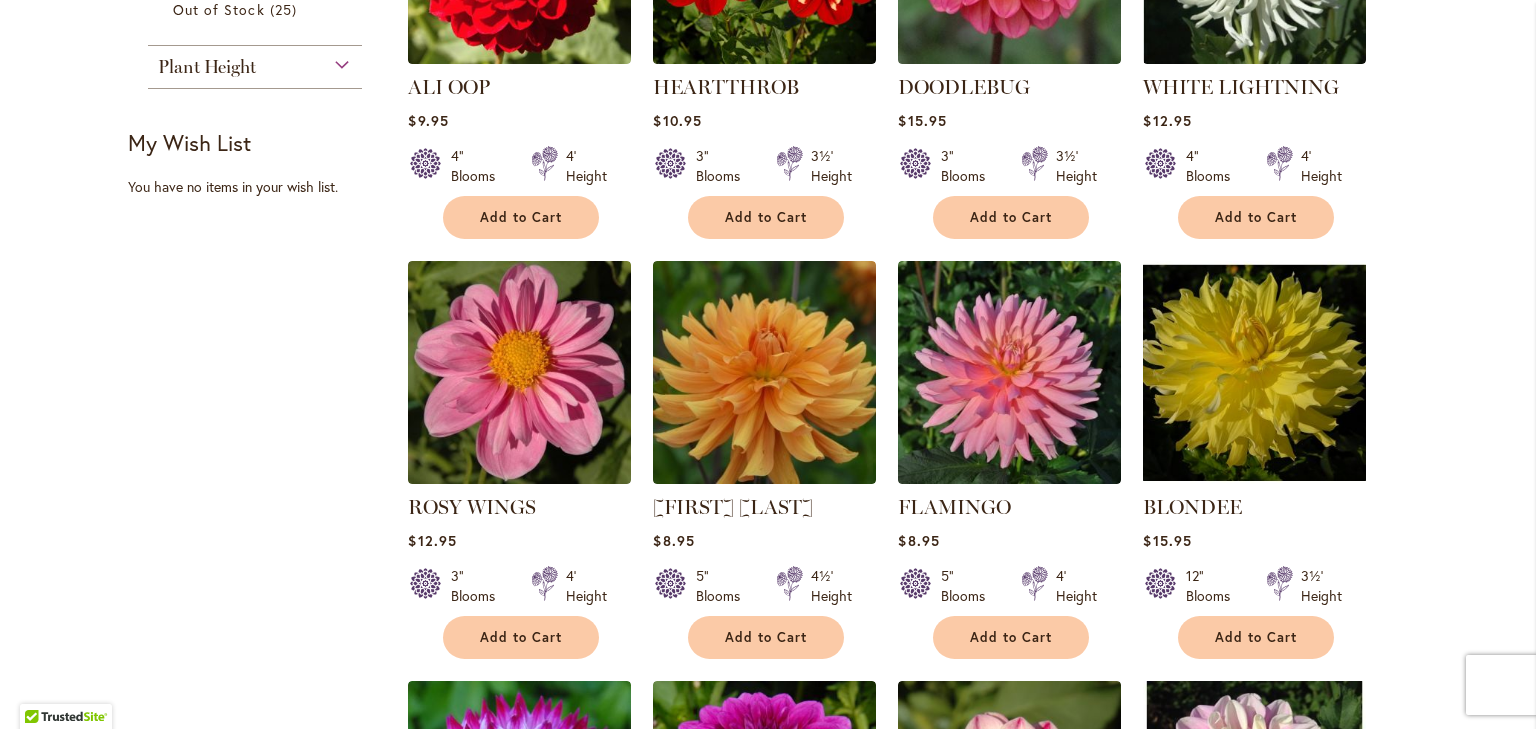 scroll, scrollTop: 1233, scrollLeft: 0, axis: vertical 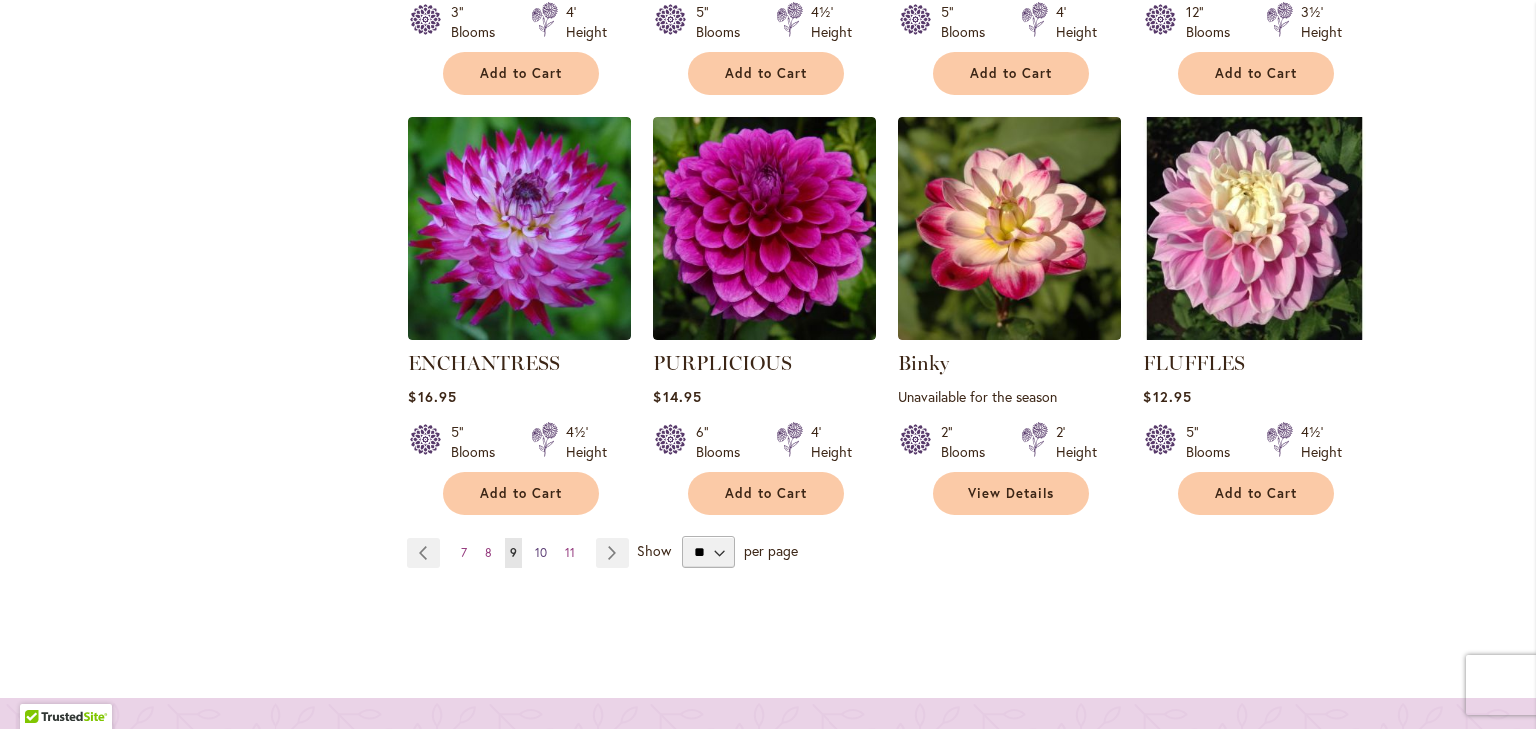 click on "10" at bounding box center (541, 552) 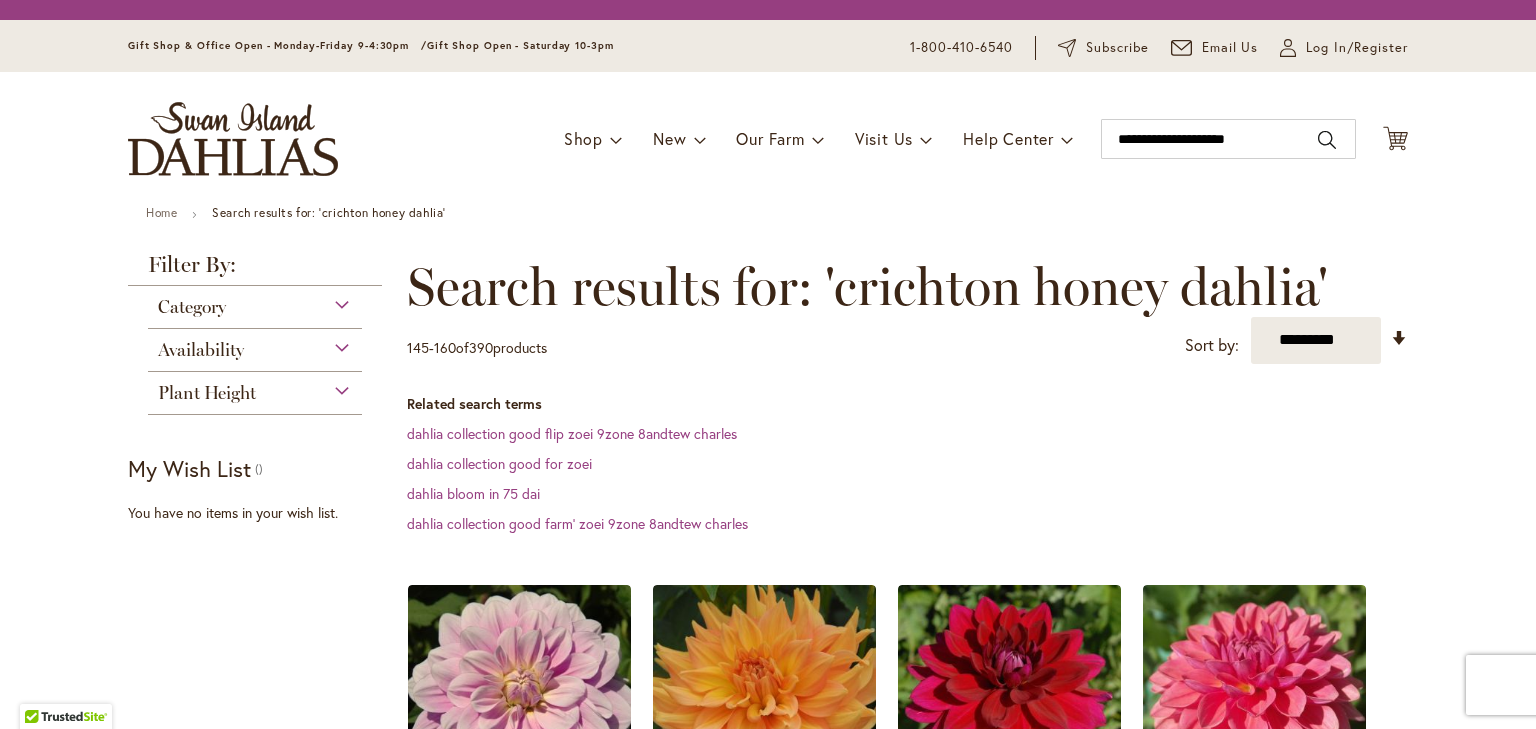scroll, scrollTop: 0, scrollLeft: 0, axis: both 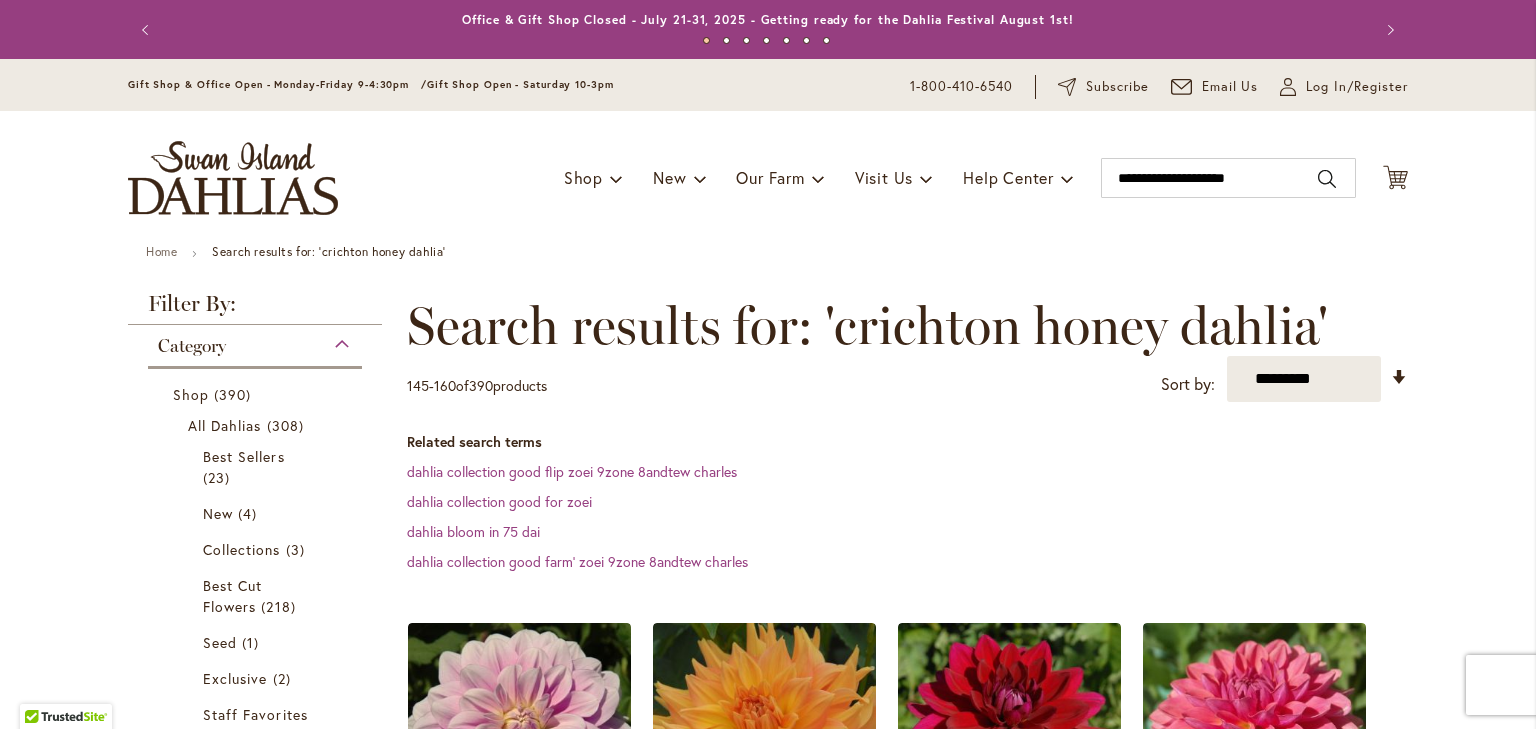 type on "**********" 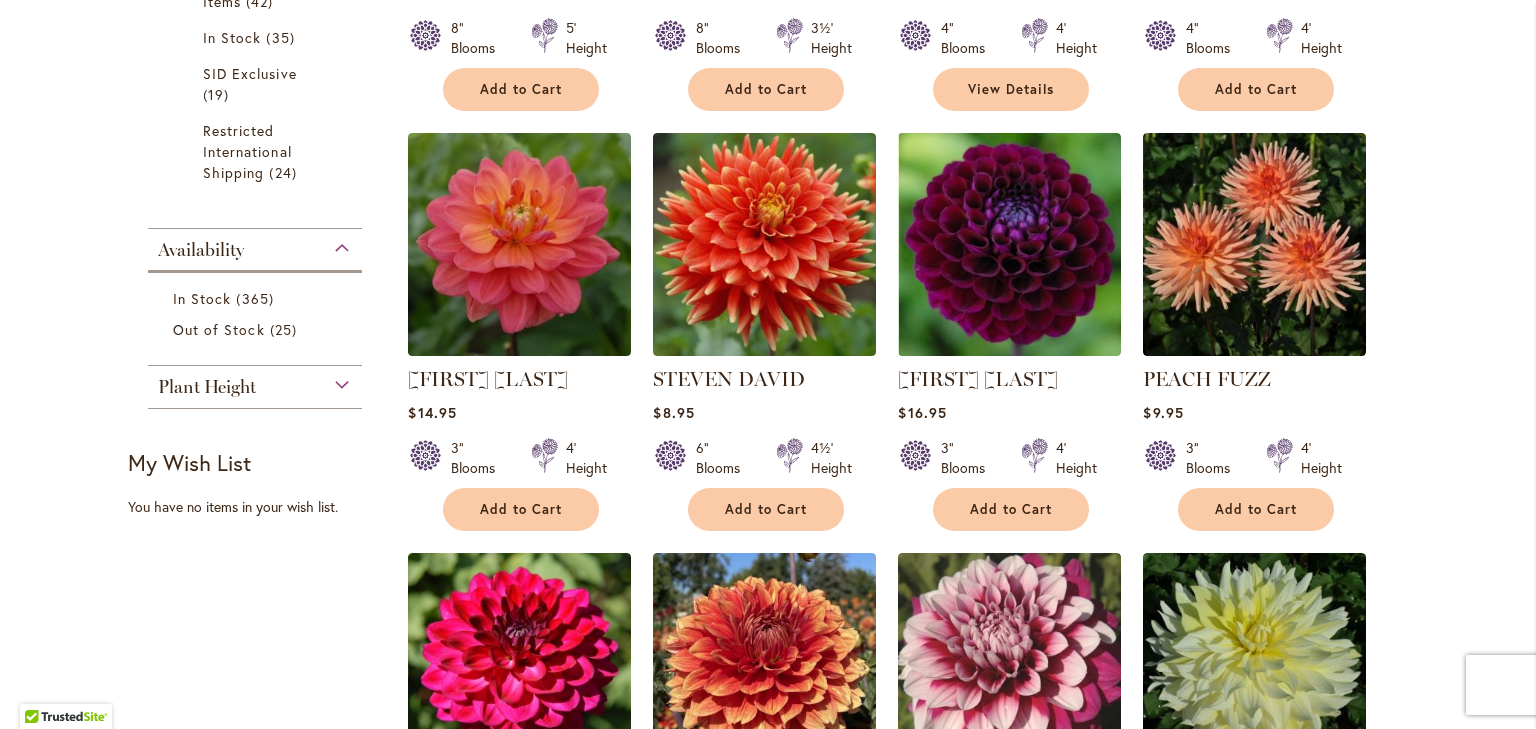 scroll, scrollTop: 920, scrollLeft: 0, axis: vertical 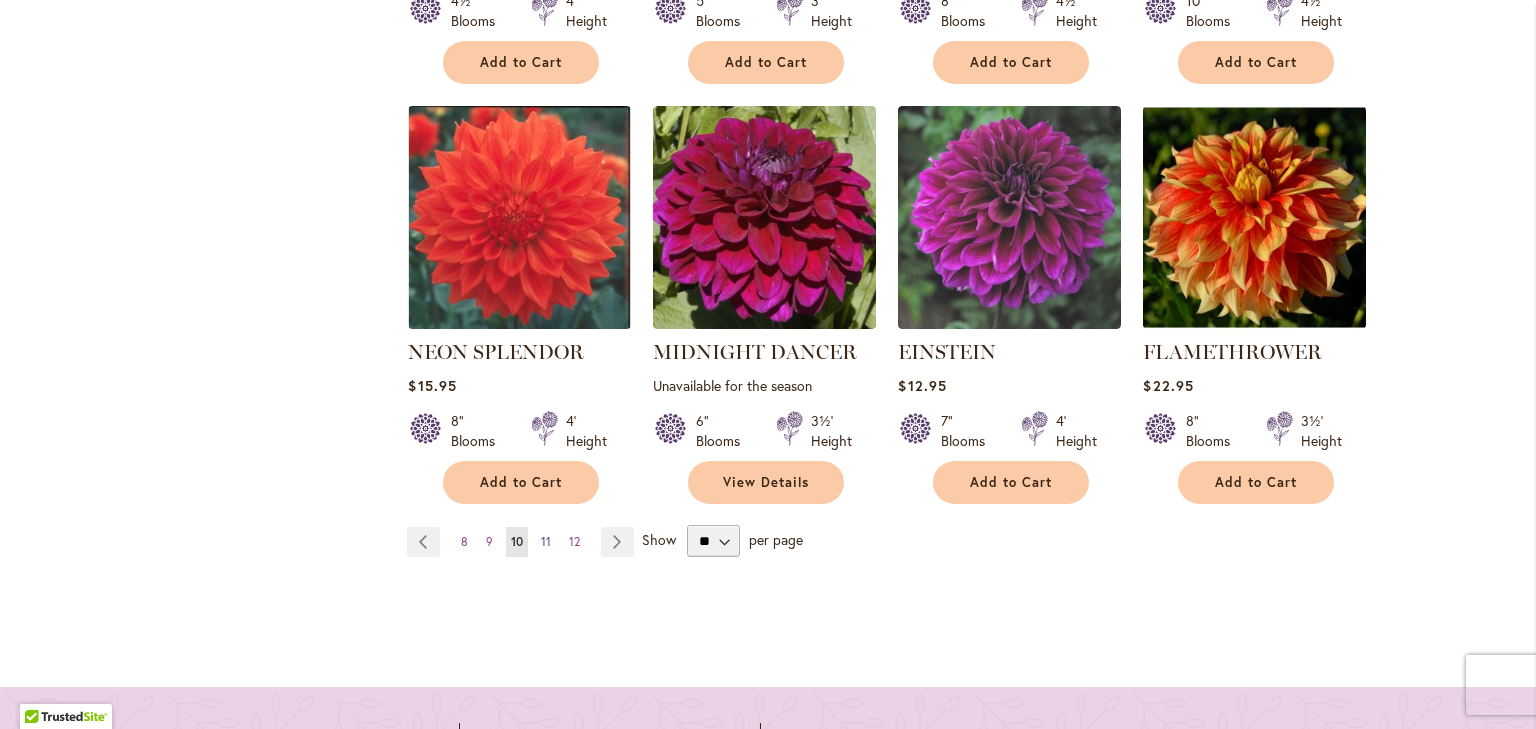click on "11" at bounding box center [546, 541] 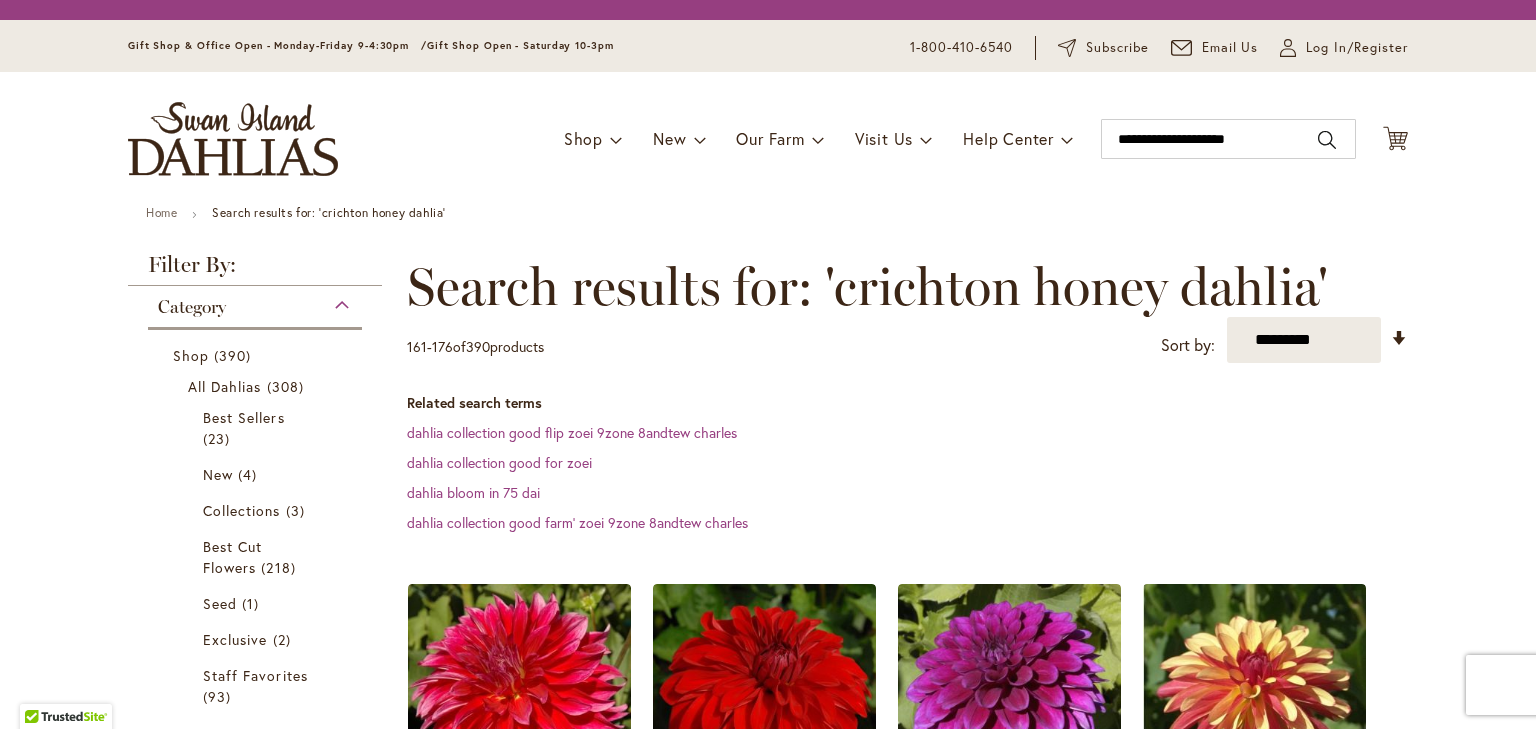 scroll, scrollTop: 0, scrollLeft: 0, axis: both 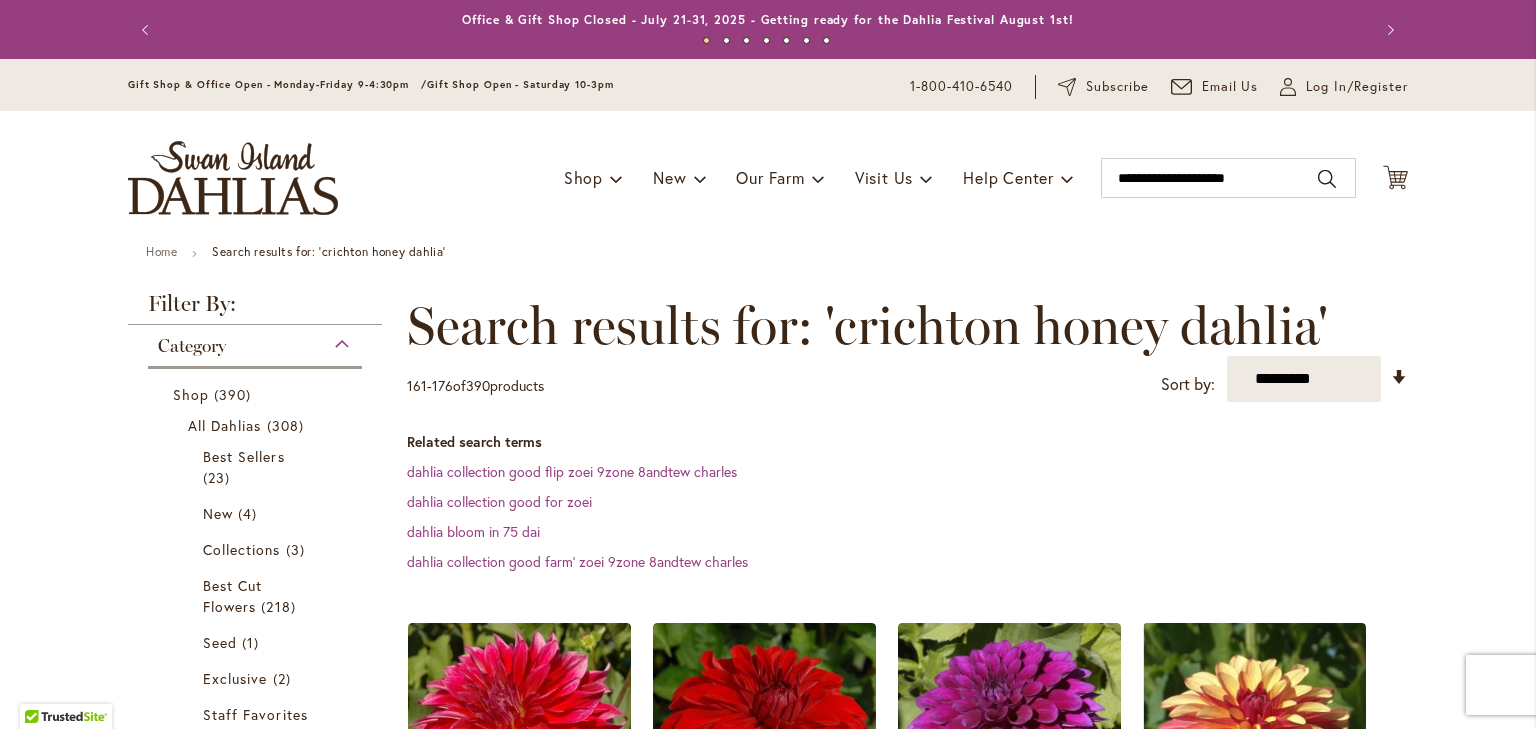 type on "**********" 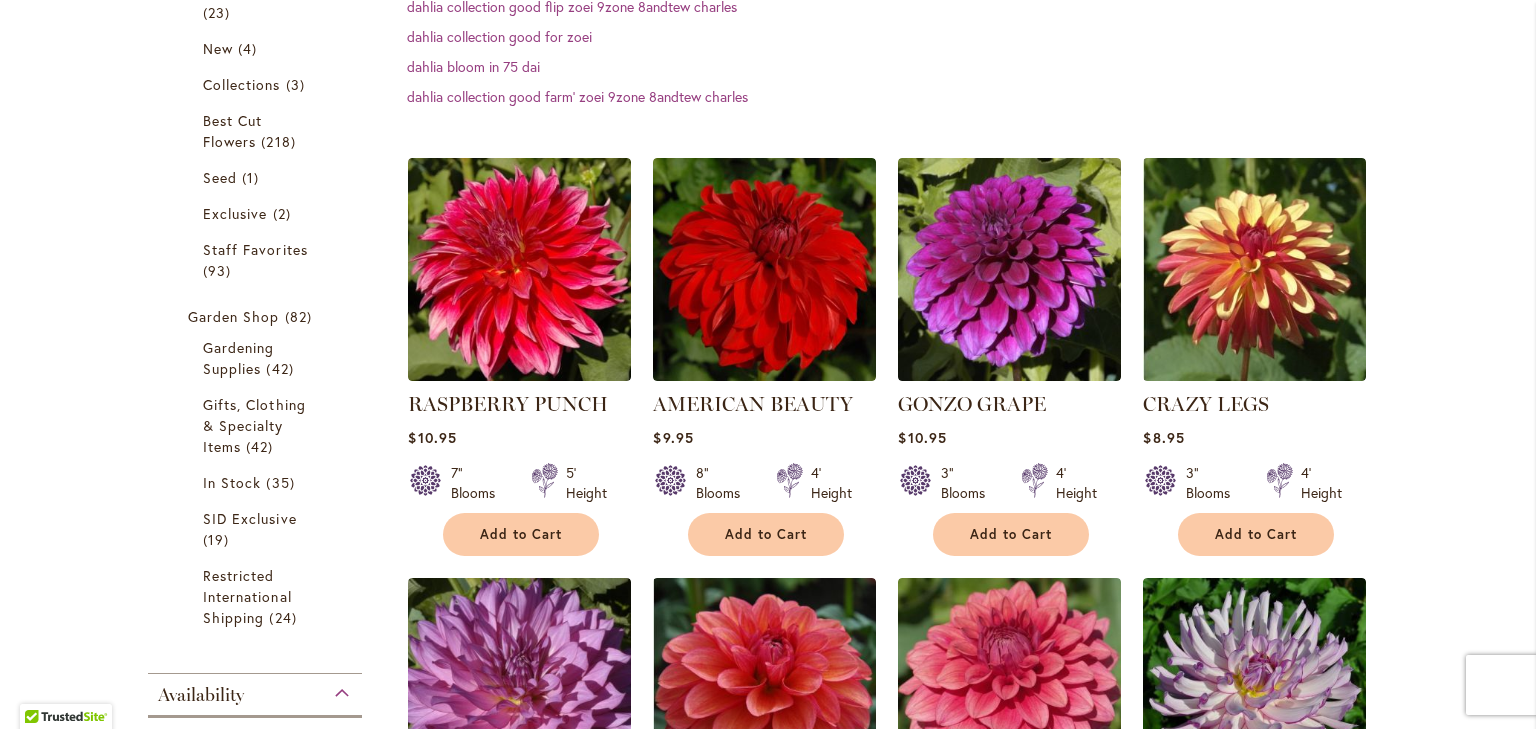 scroll, scrollTop: 476, scrollLeft: 0, axis: vertical 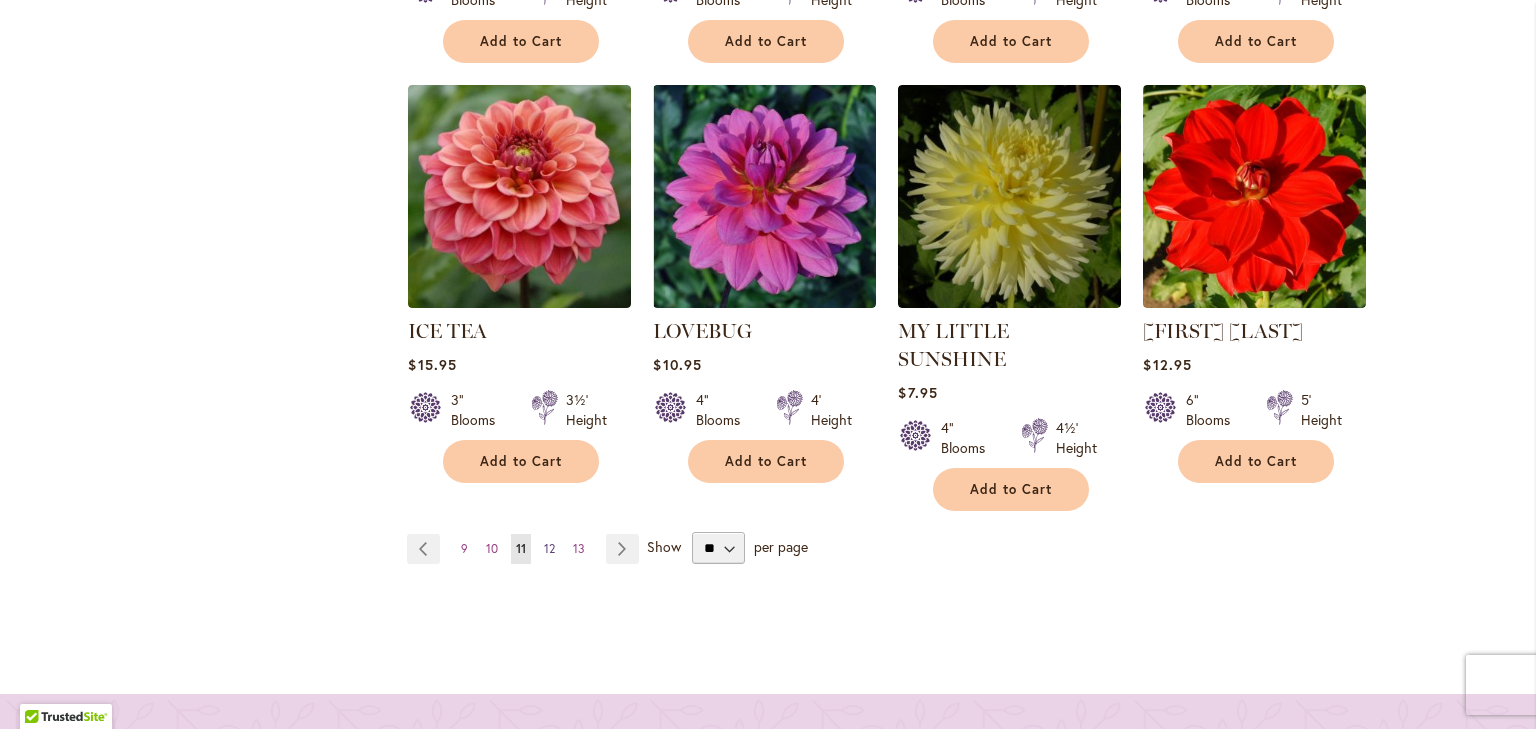 click on "12" at bounding box center [549, 548] 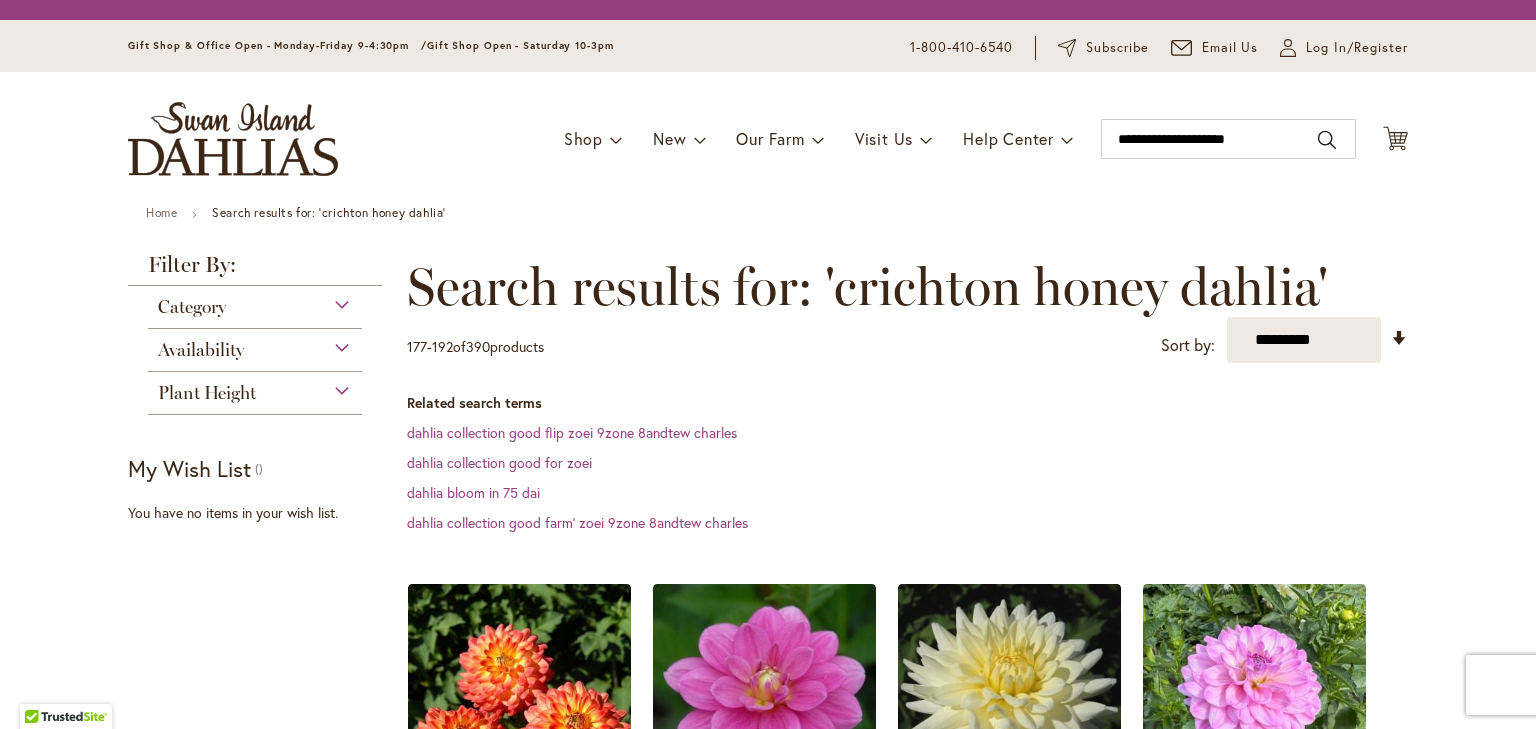 scroll, scrollTop: 0, scrollLeft: 0, axis: both 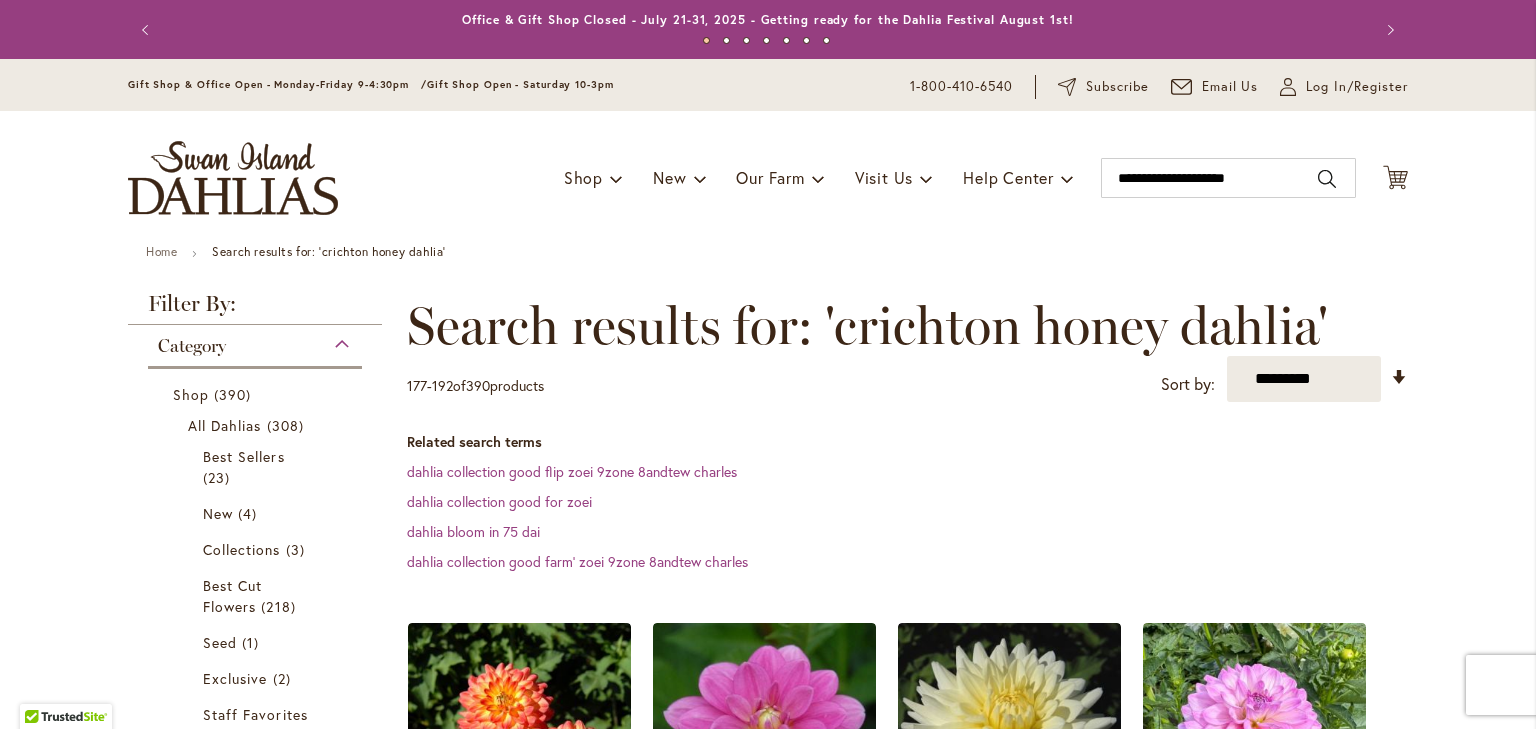 type on "**********" 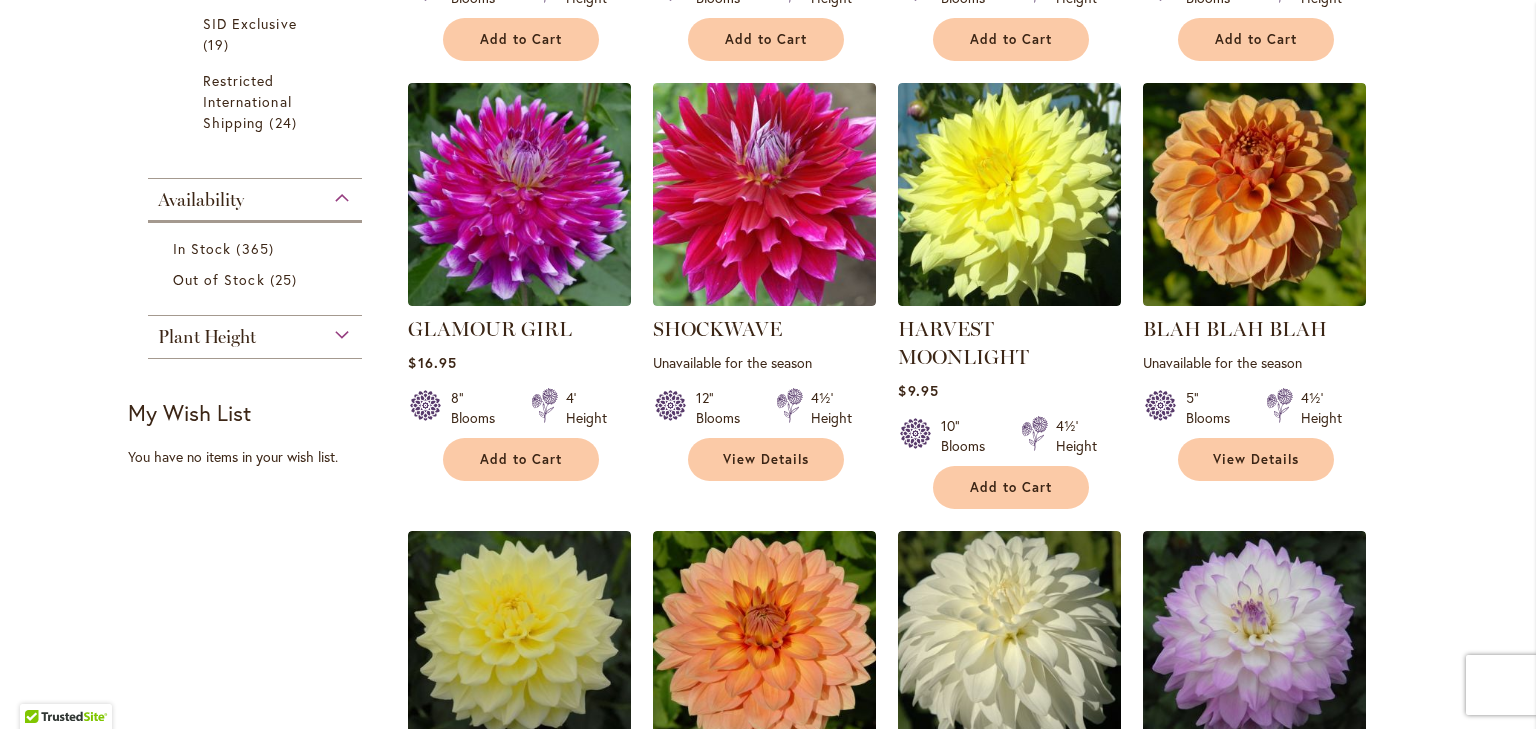 scroll, scrollTop: 981, scrollLeft: 0, axis: vertical 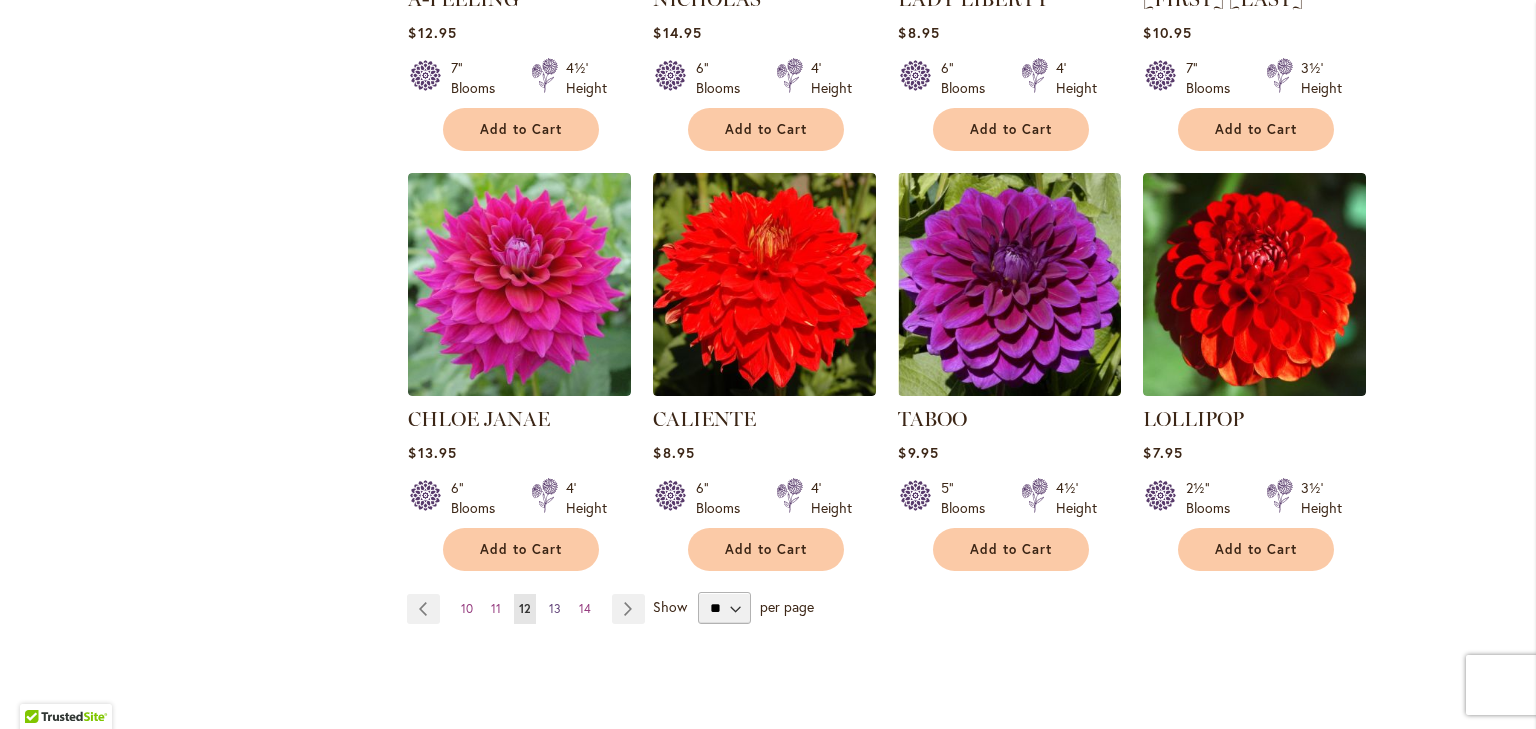 click on "13" at bounding box center [555, 608] 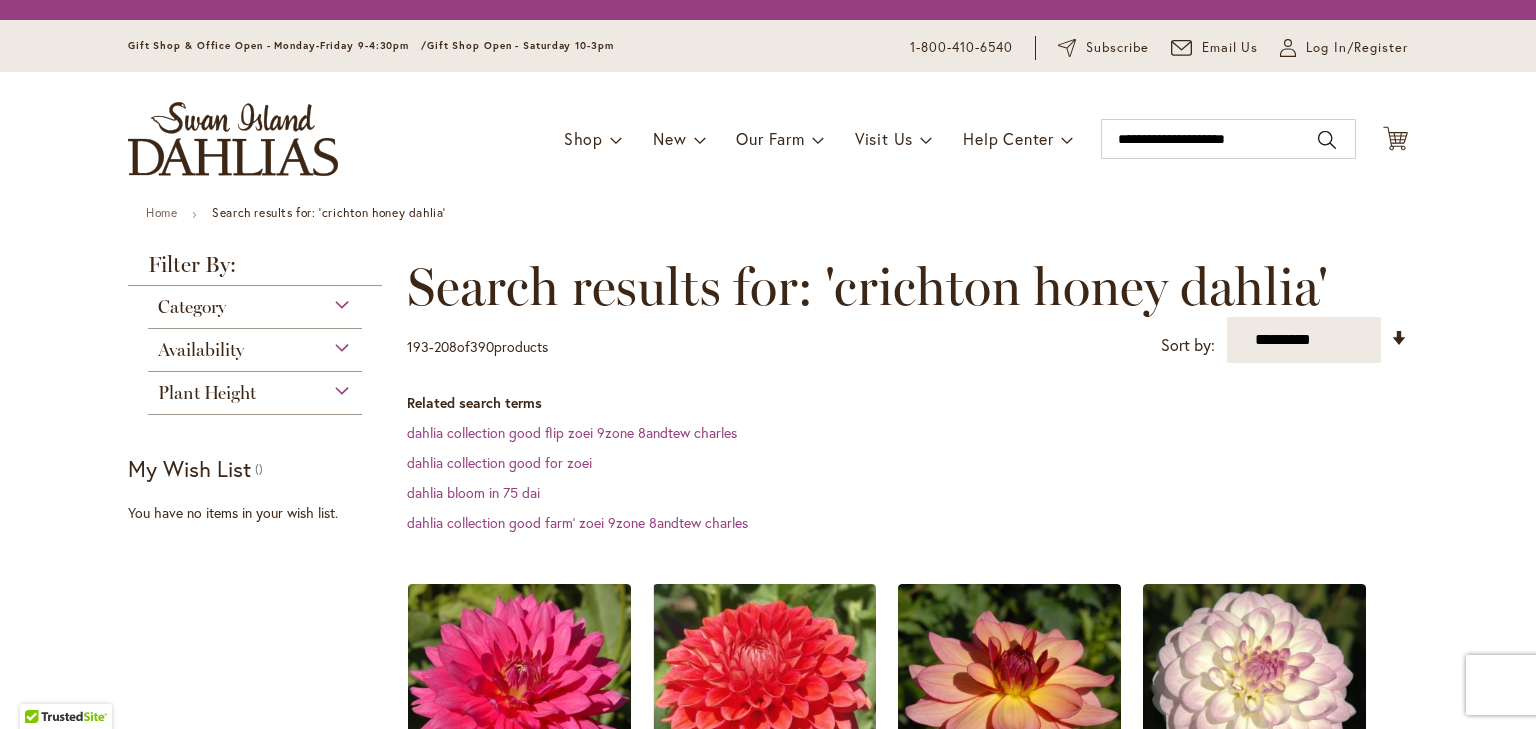 scroll, scrollTop: 0, scrollLeft: 0, axis: both 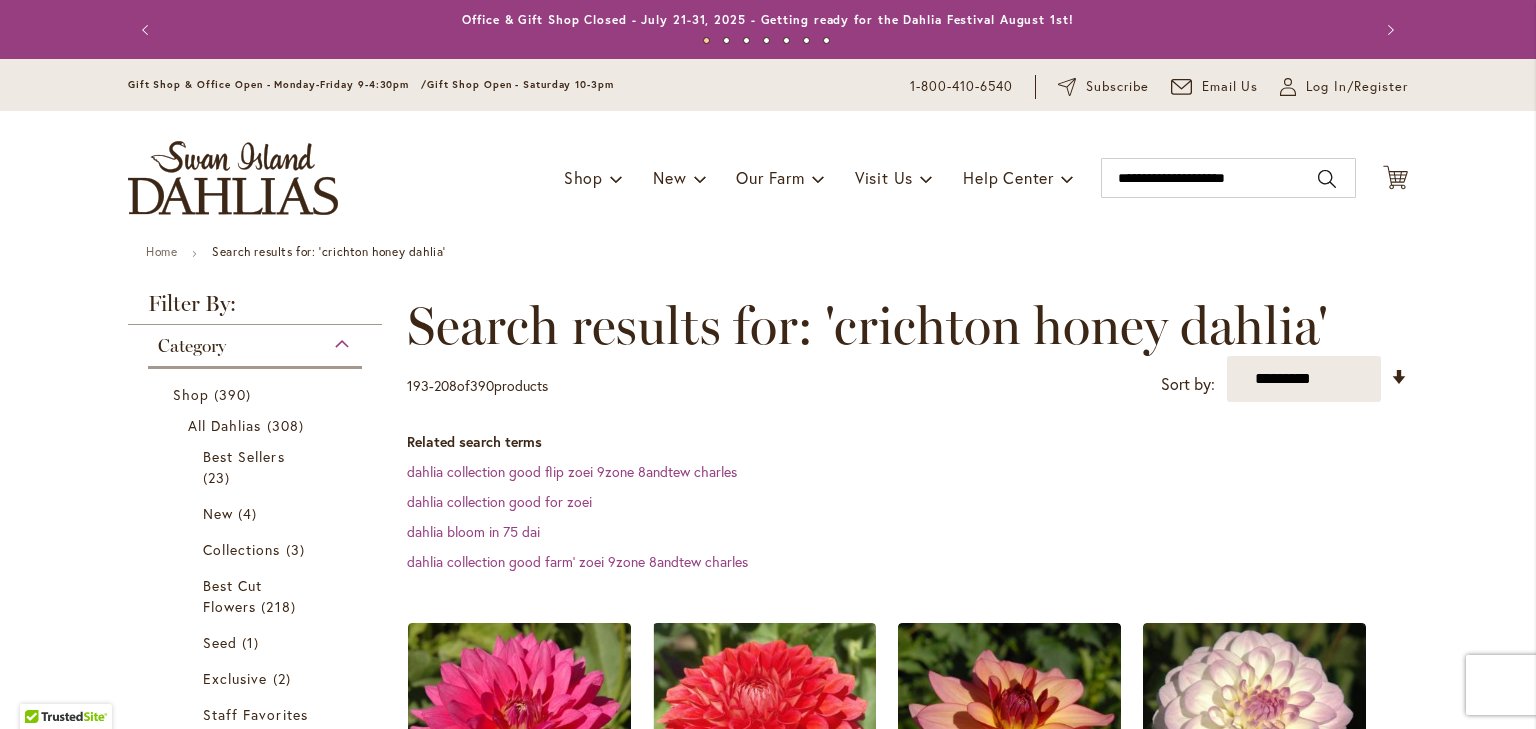 type on "**********" 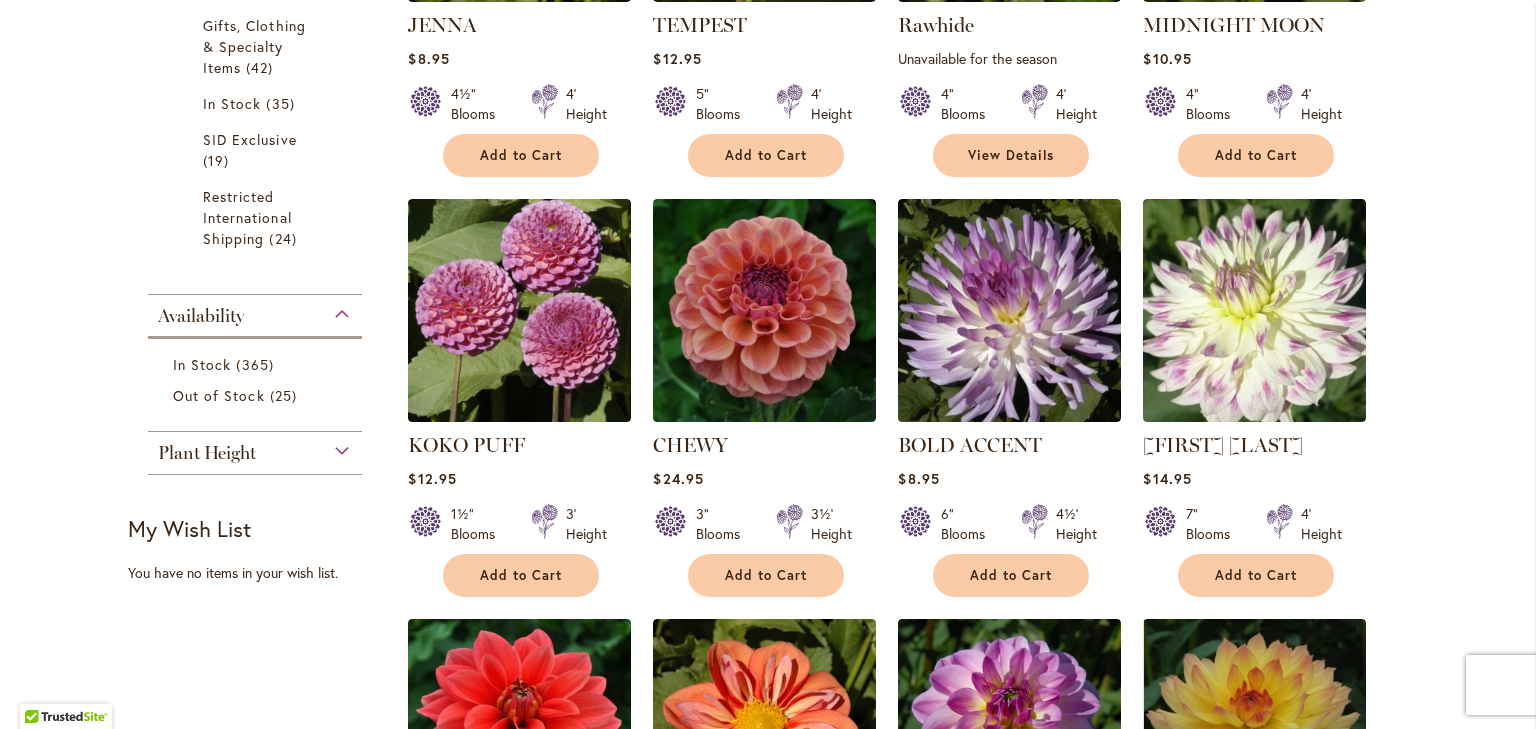 scroll, scrollTop: 850, scrollLeft: 0, axis: vertical 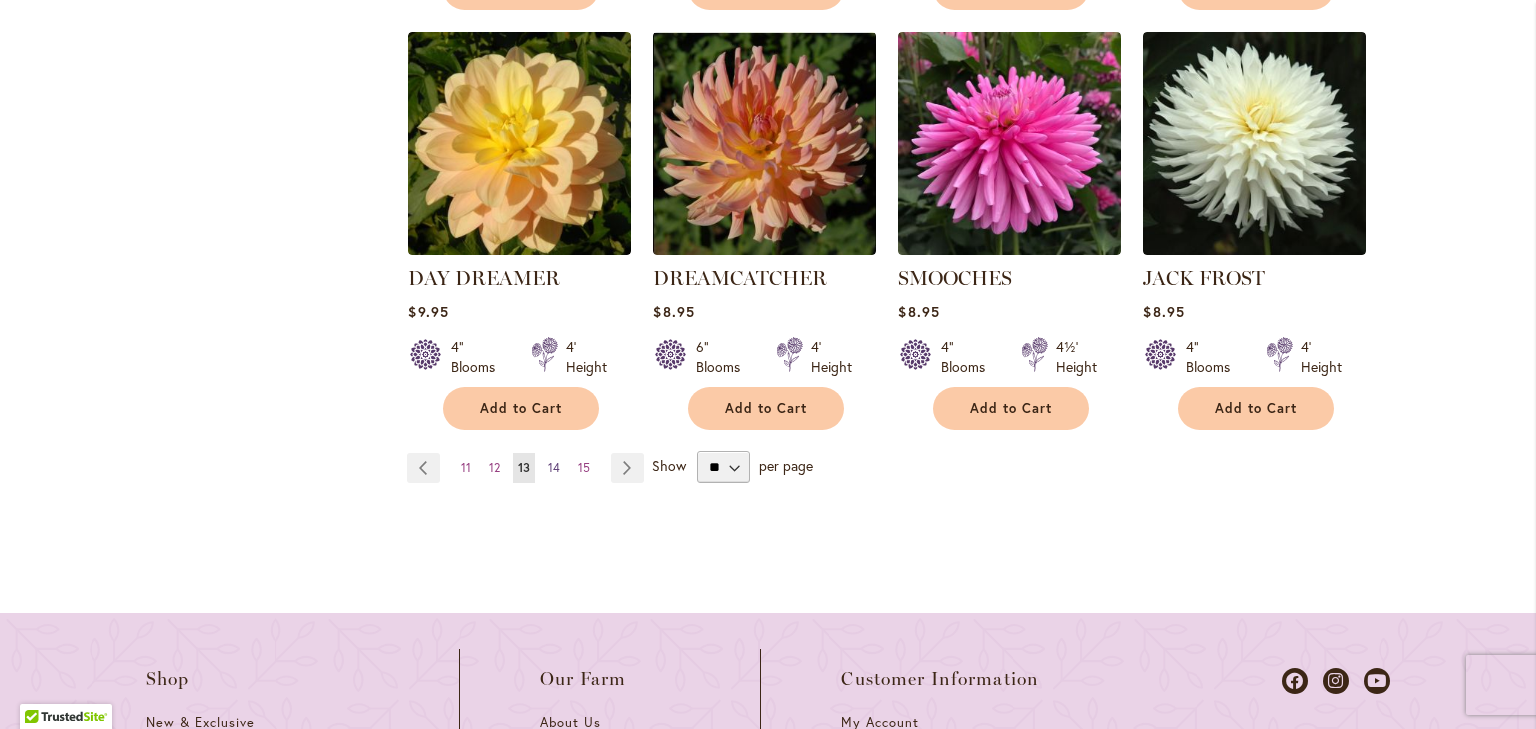 click on "14" at bounding box center [554, 467] 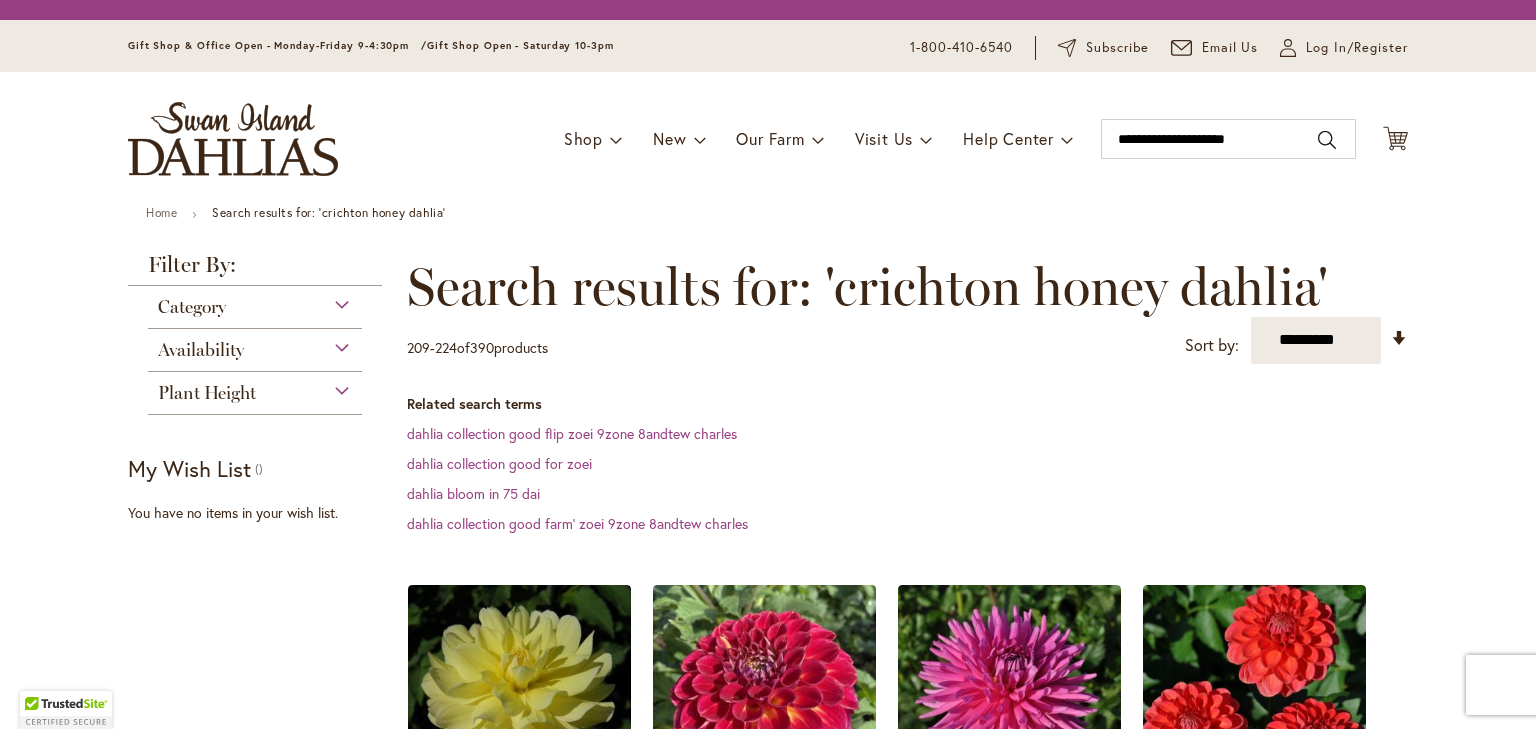 scroll, scrollTop: 0, scrollLeft: 0, axis: both 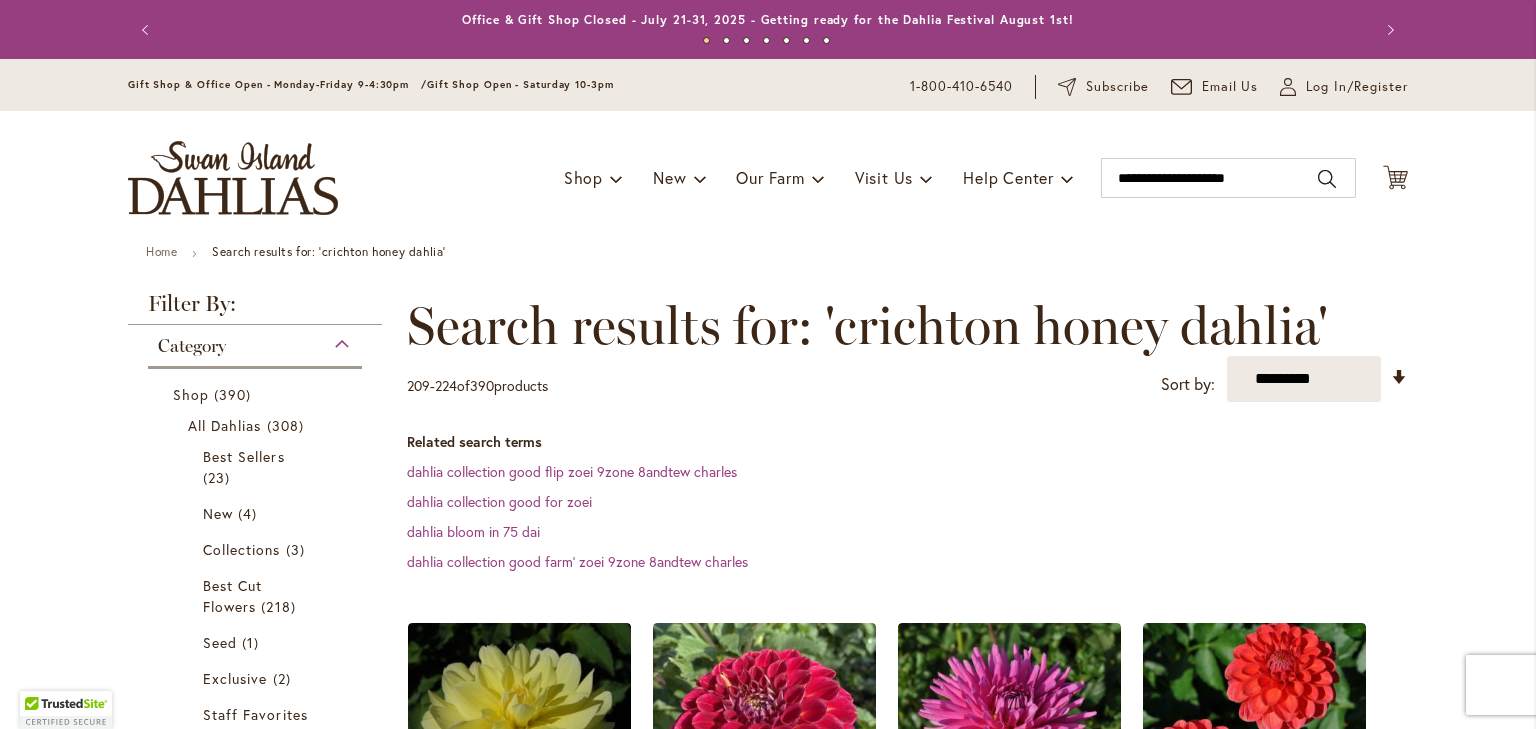 type on "**********" 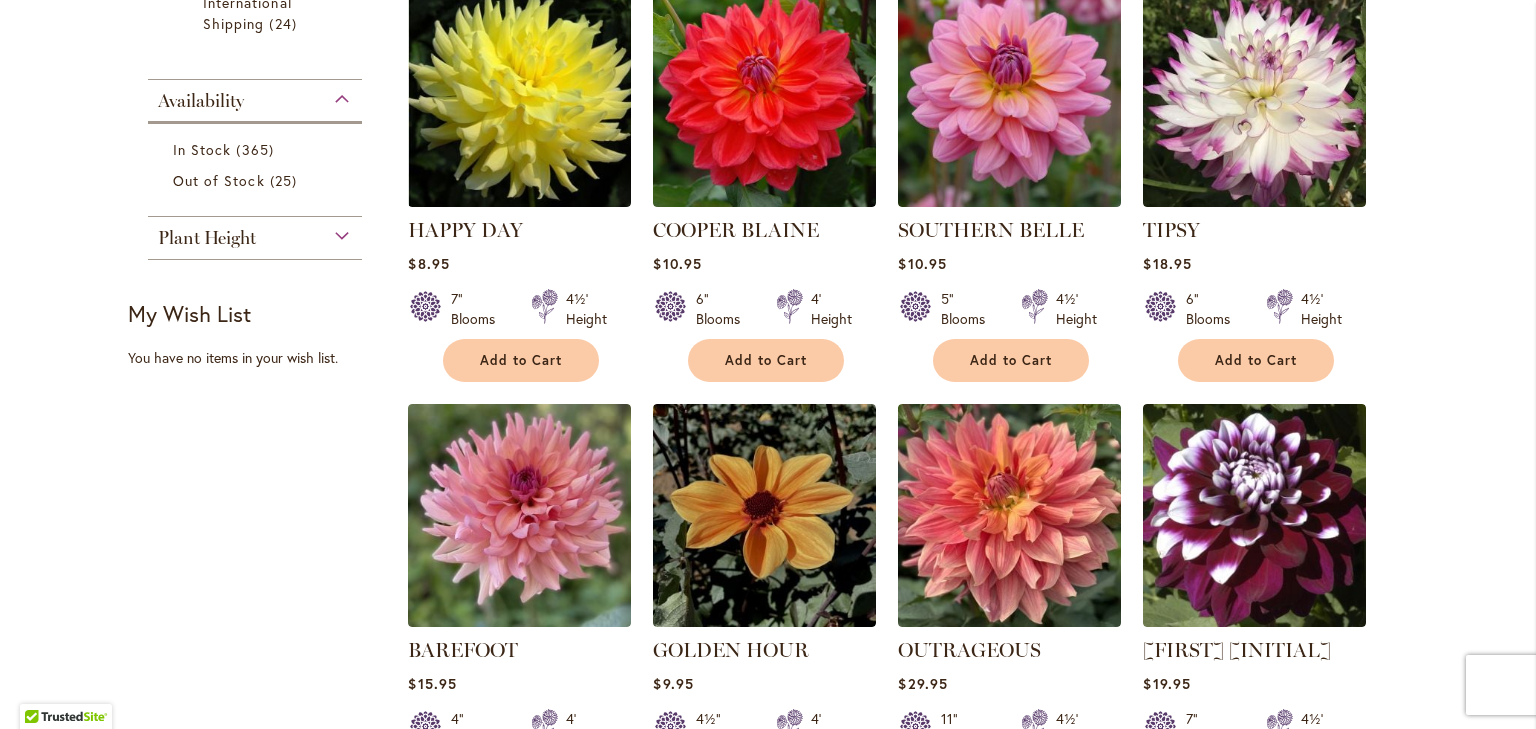scroll, scrollTop: 1062, scrollLeft: 0, axis: vertical 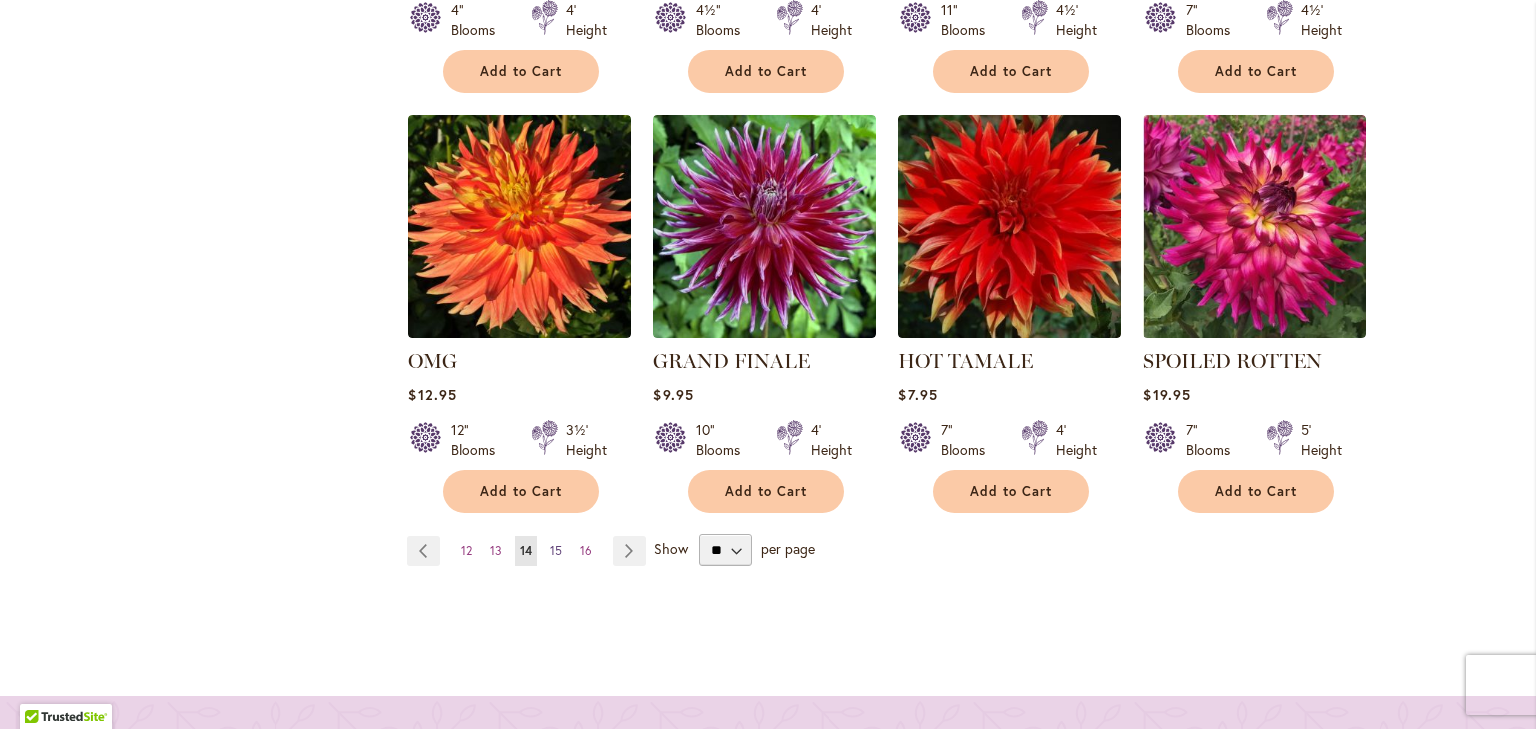 click on "15" at bounding box center (556, 550) 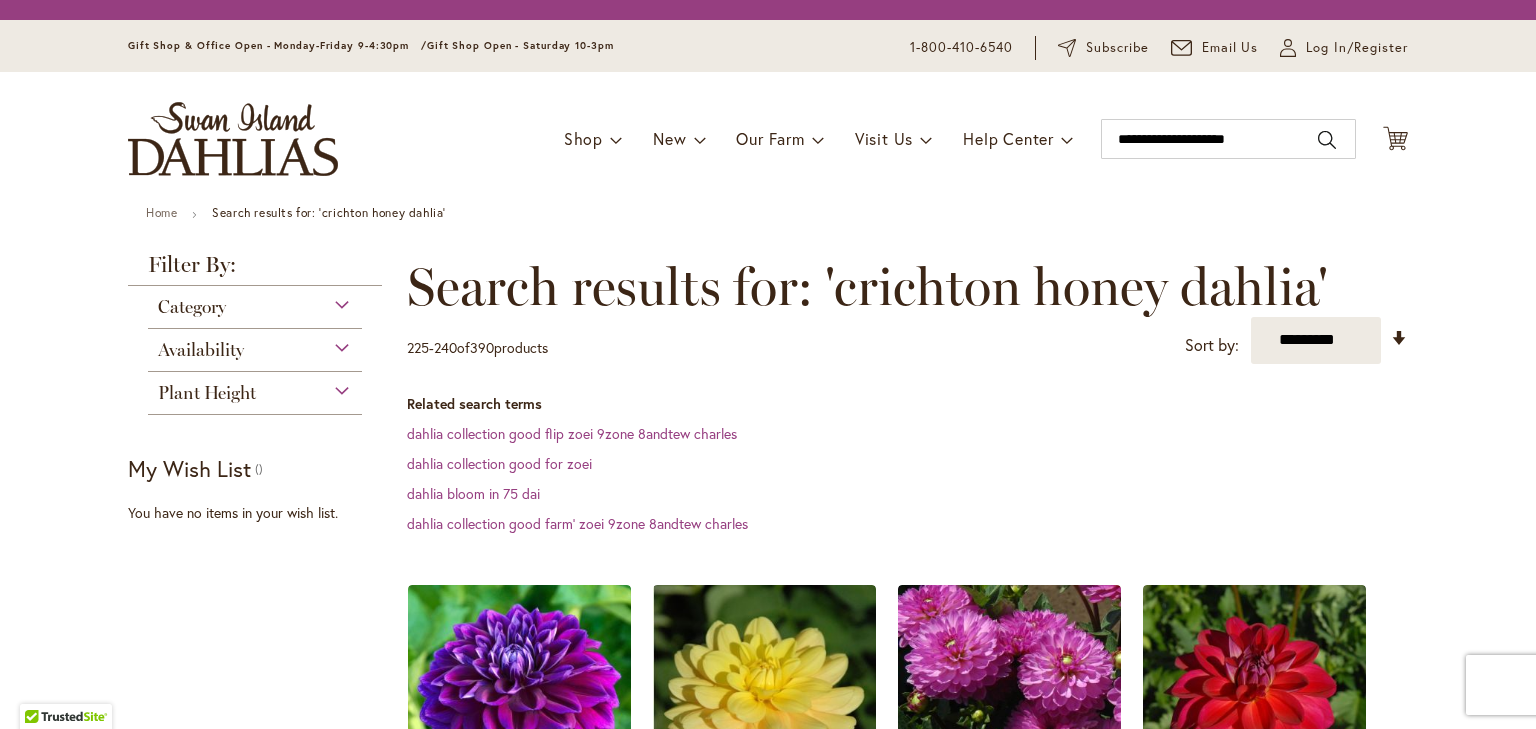 scroll, scrollTop: 0, scrollLeft: 0, axis: both 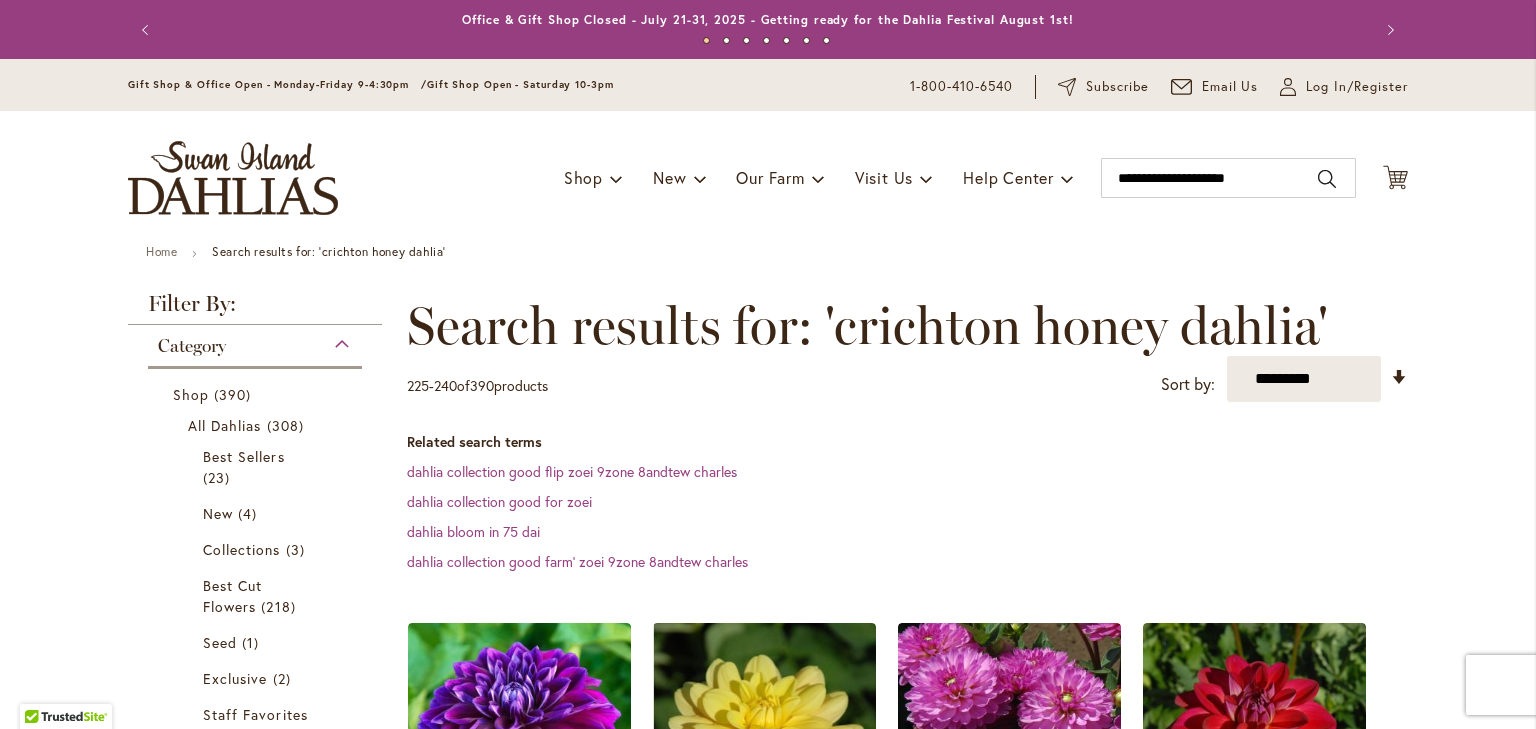 type on "**********" 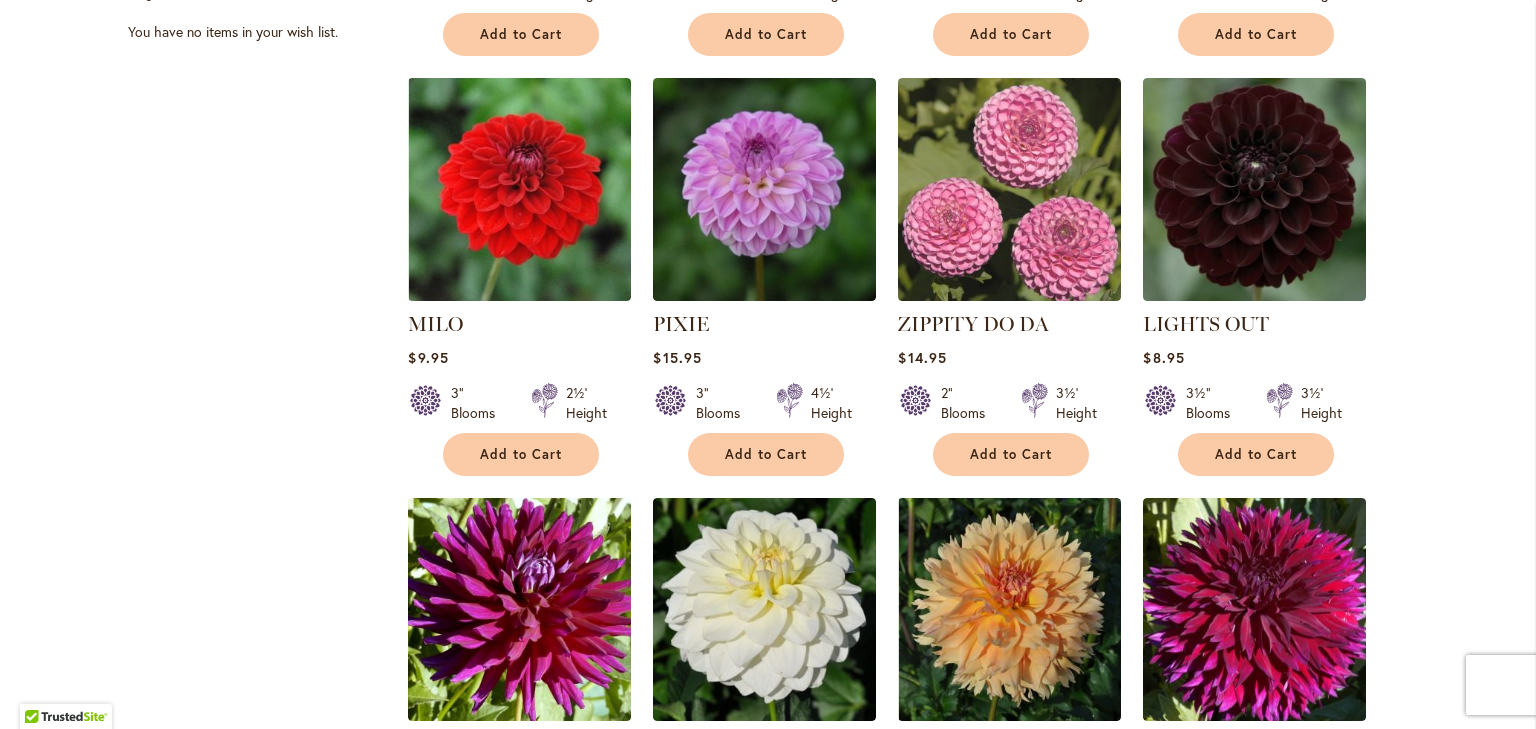 scroll, scrollTop: 1403, scrollLeft: 0, axis: vertical 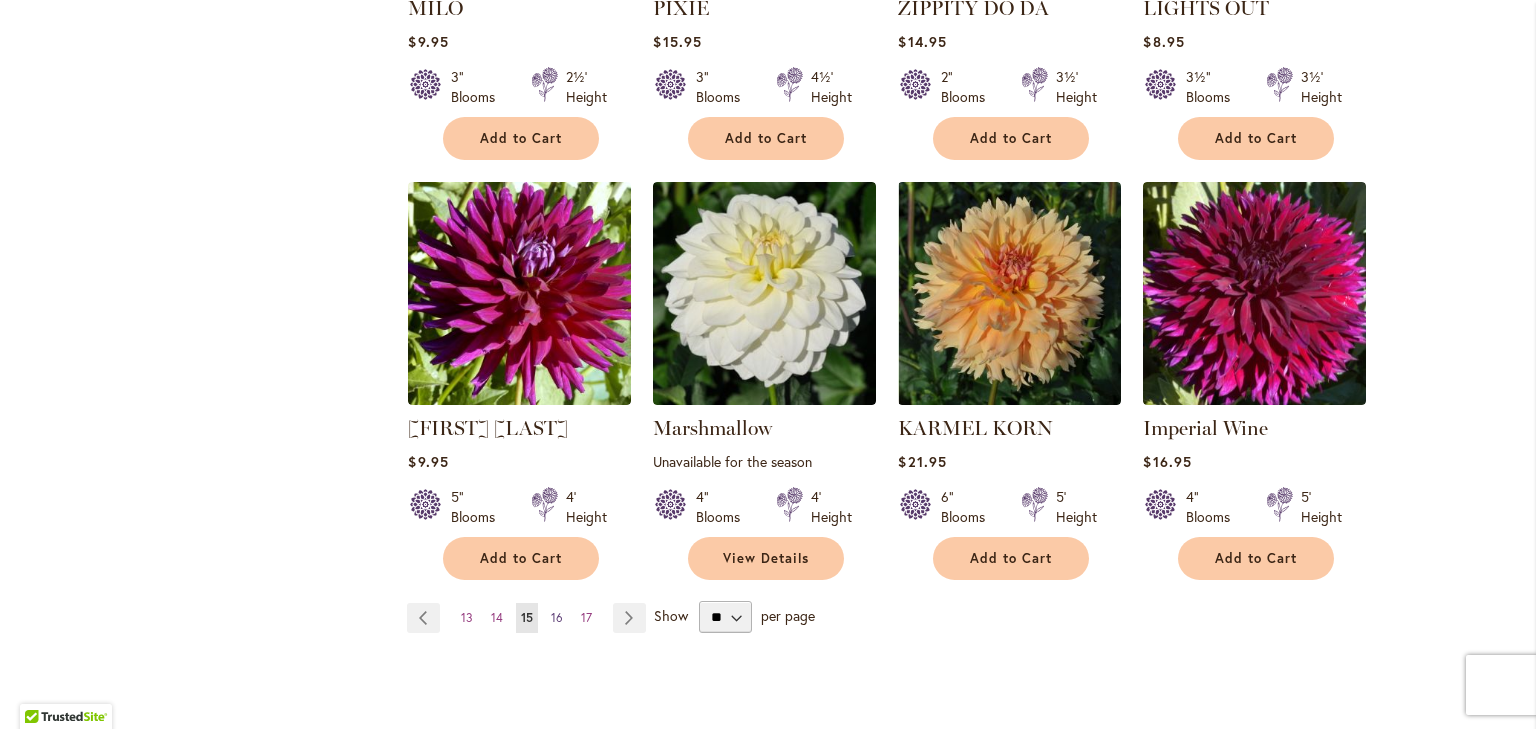 click on "16" at bounding box center [557, 617] 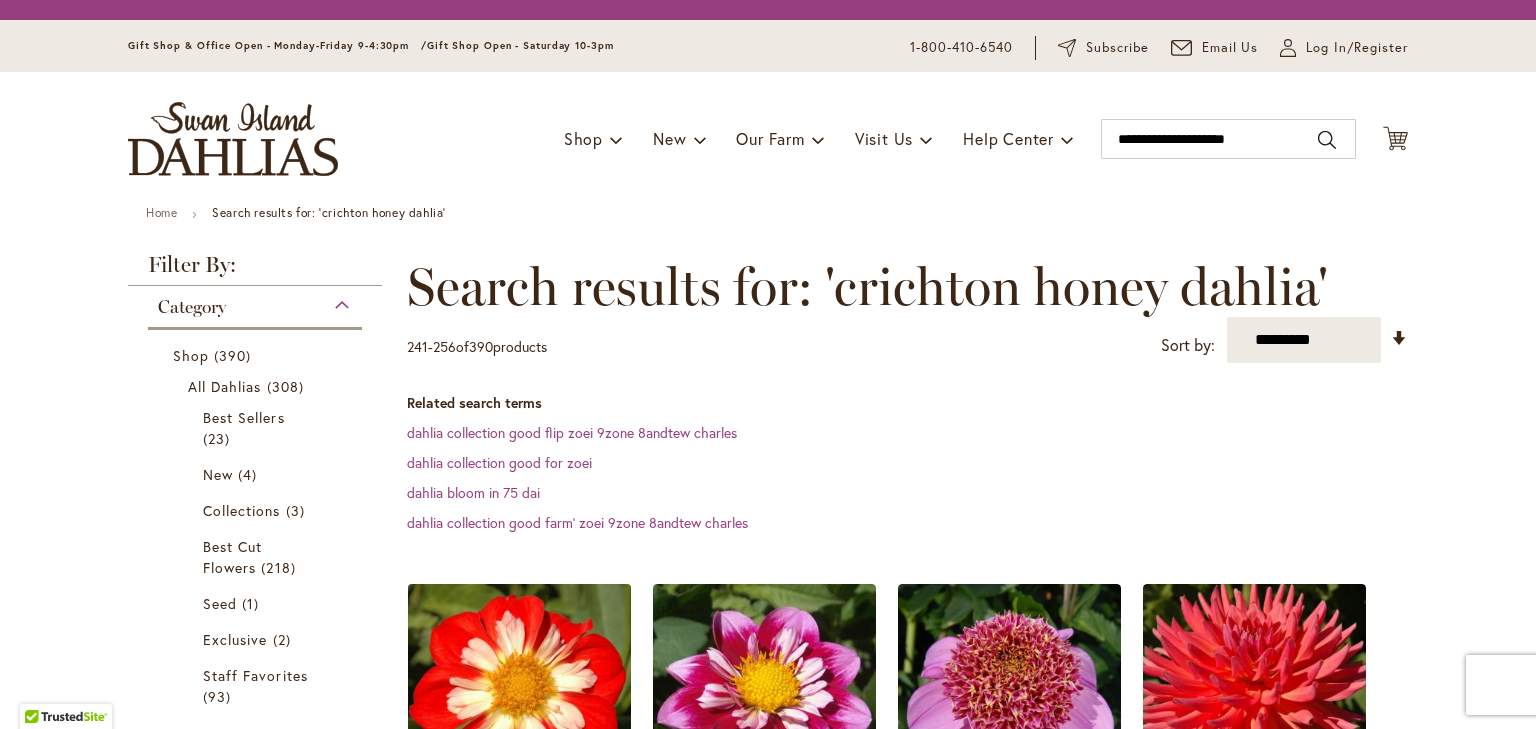 scroll, scrollTop: 0, scrollLeft: 0, axis: both 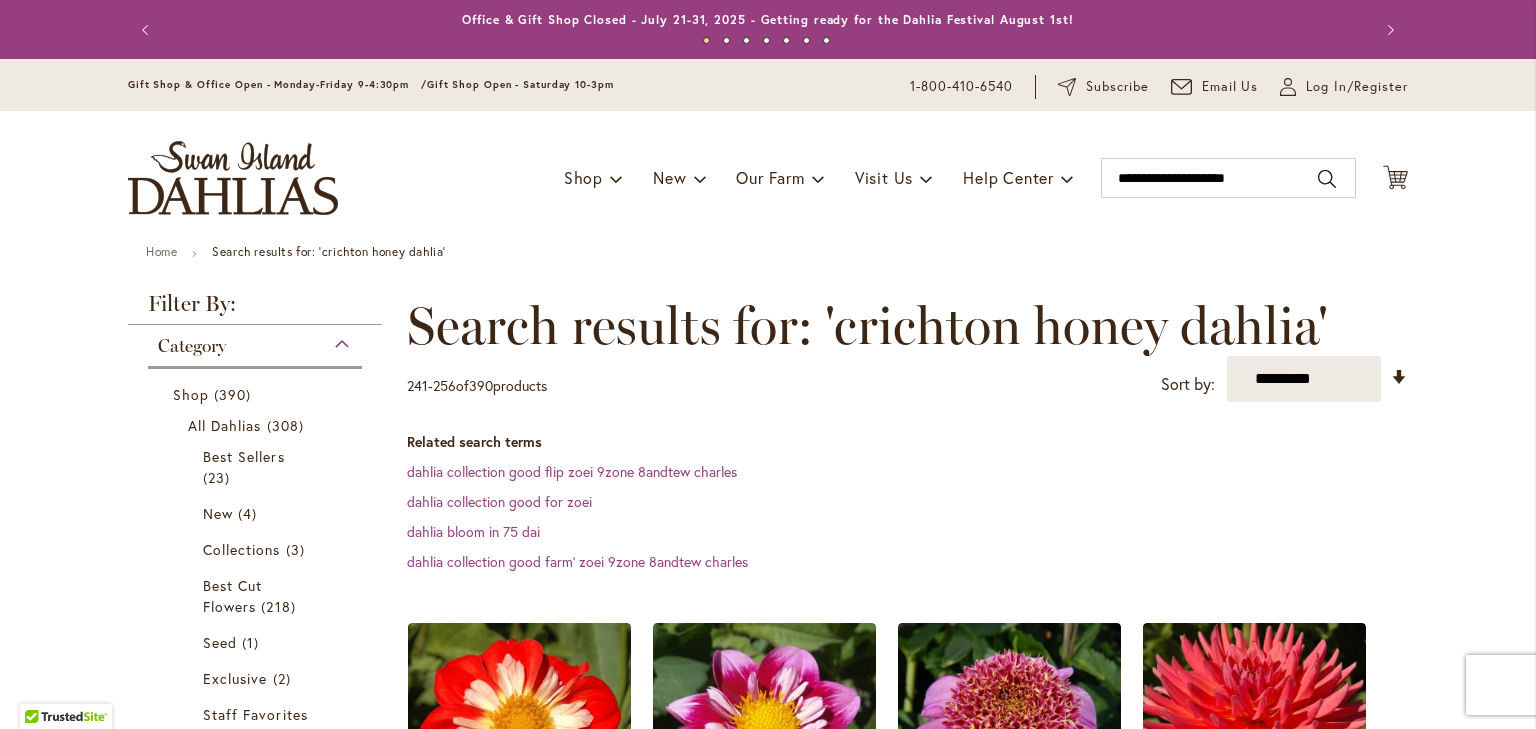 type on "**********" 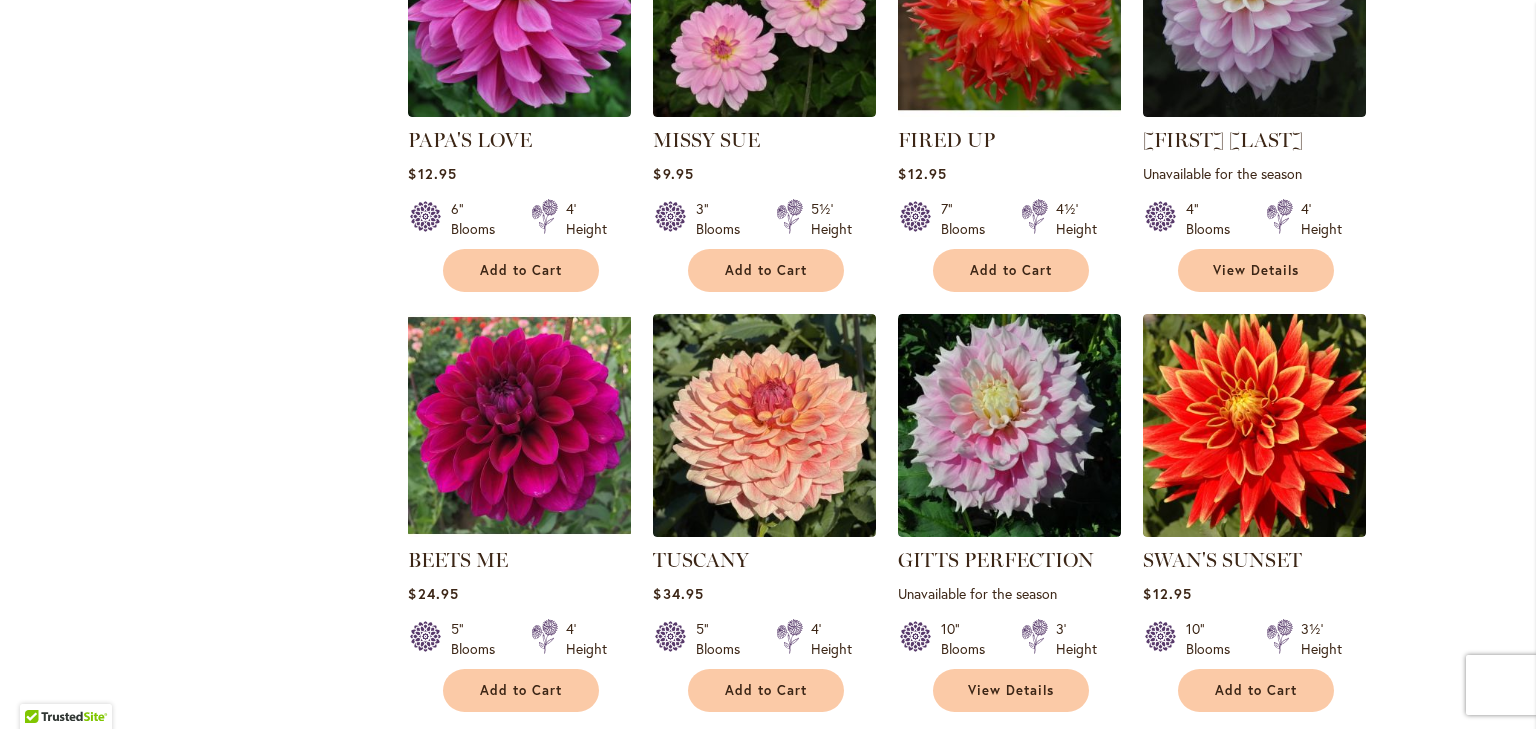 scroll, scrollTop: 1576, scrollLeft: 0, axis: vertical 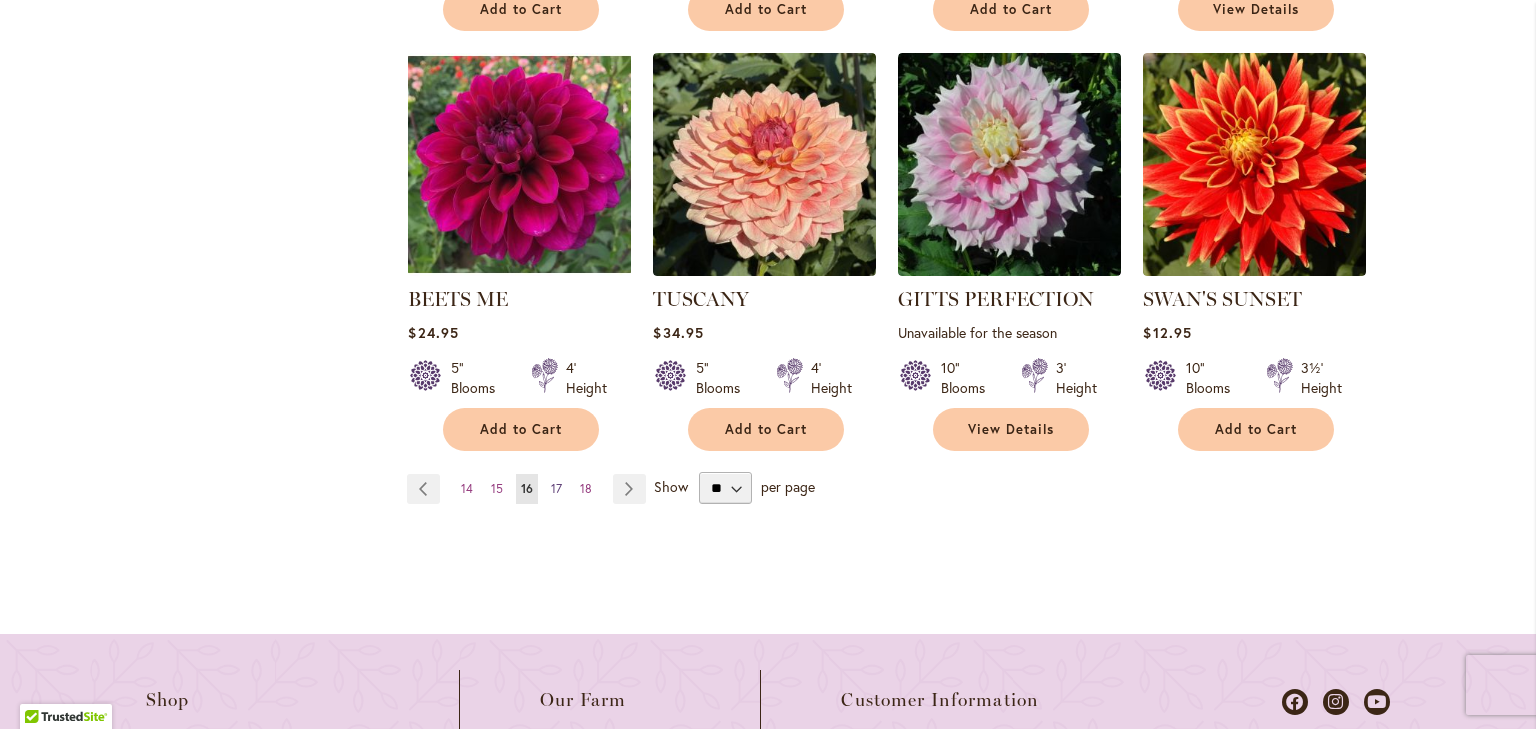 click on "17" at bounding box center (556, 488) 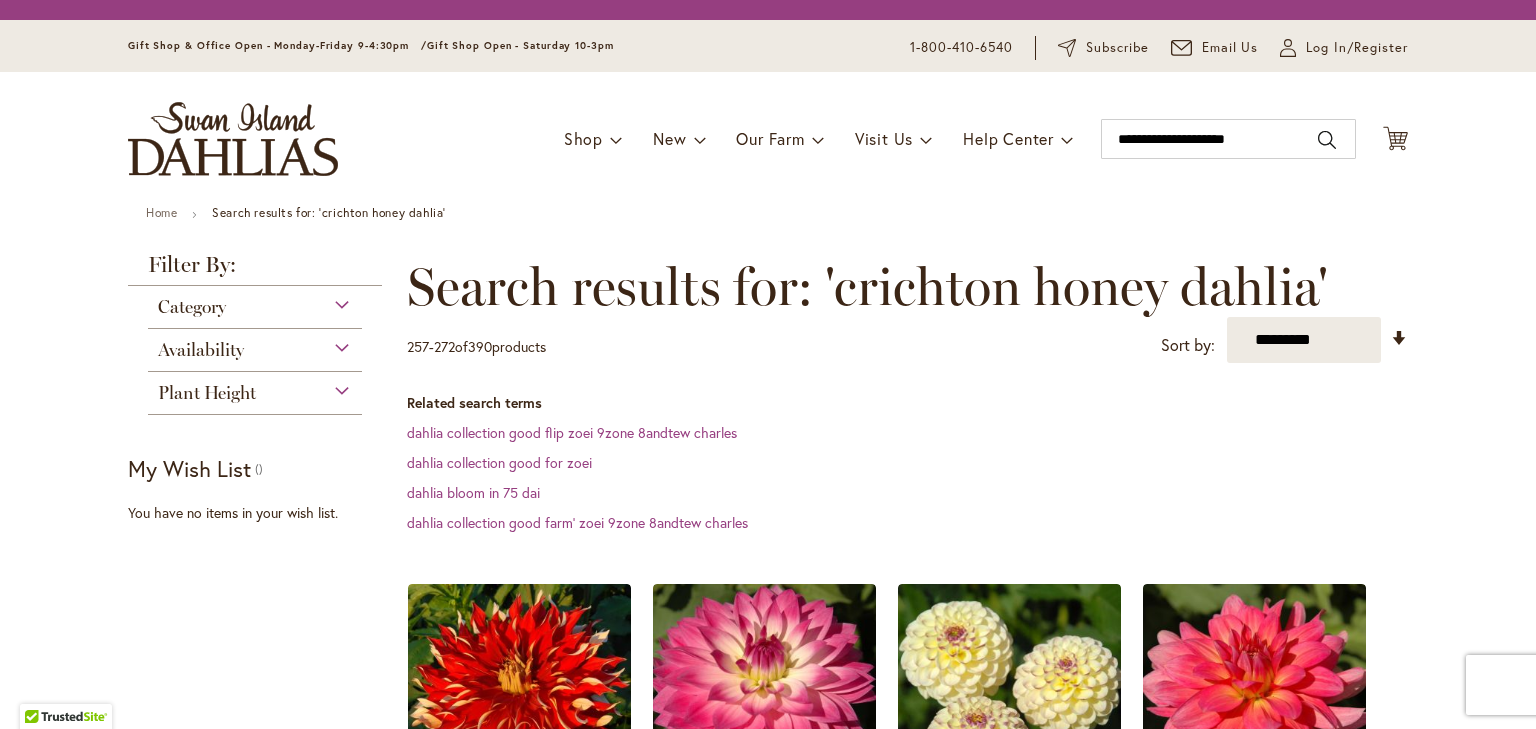 scroll, scrollTop: 0, scrollLeft: 0, axis: both 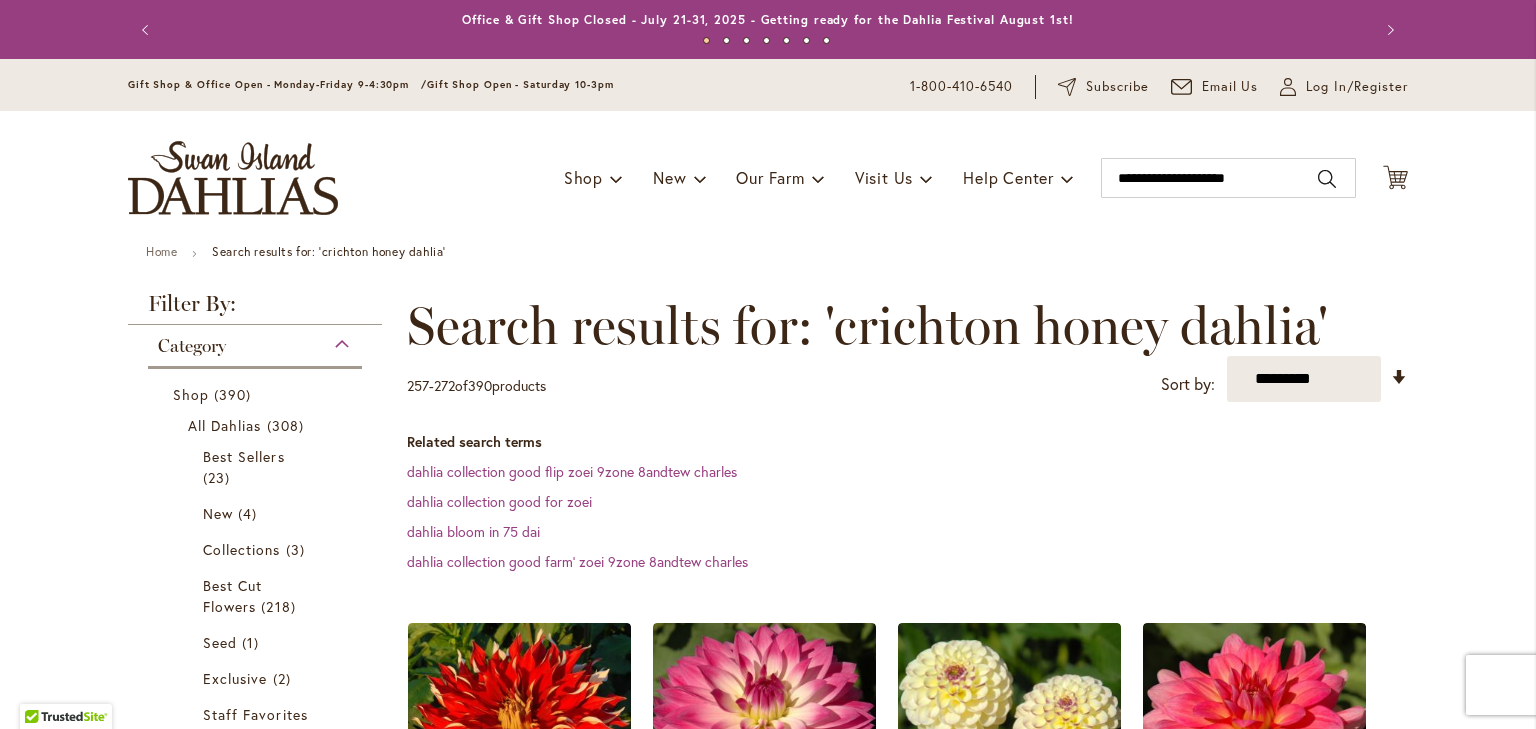 type on "**********" 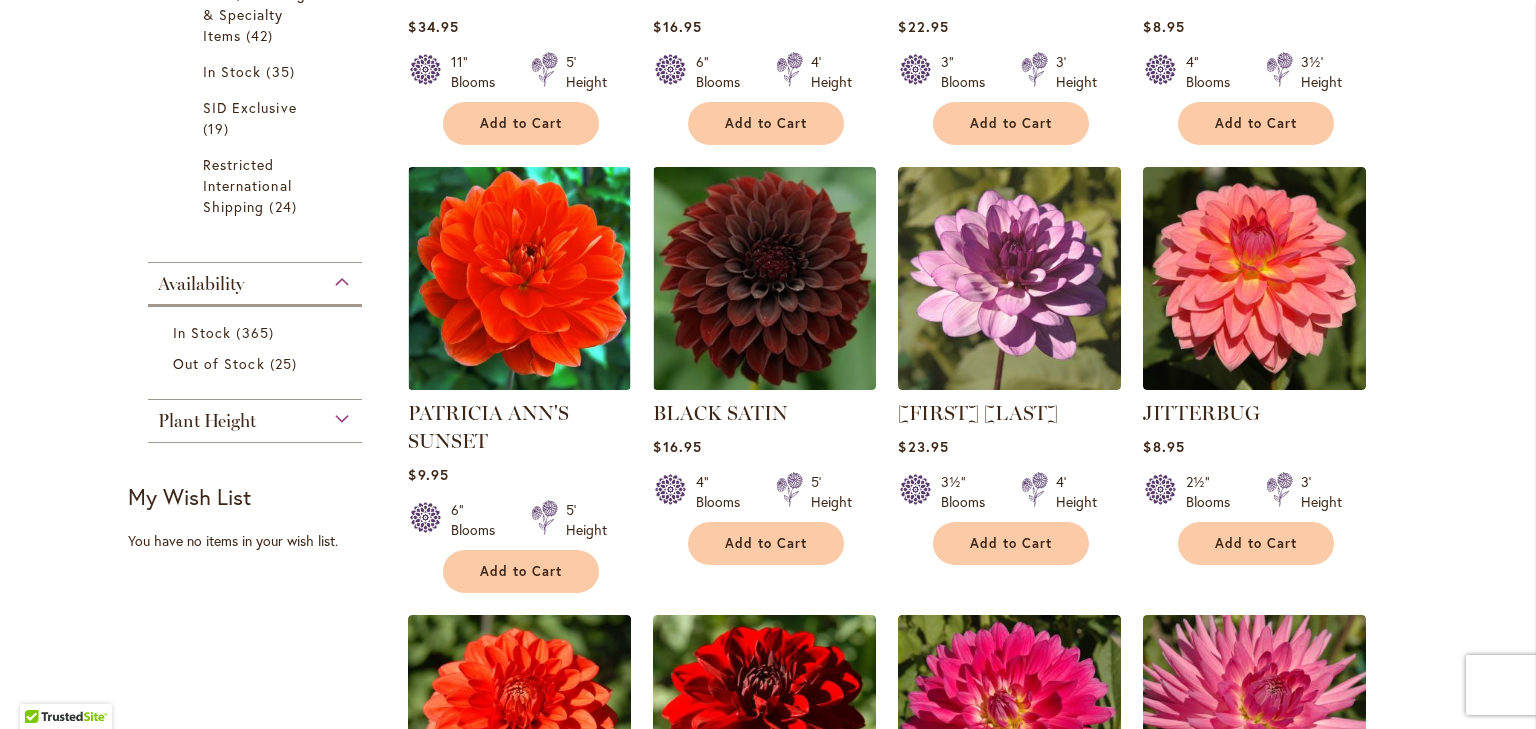 scroll, scrollTop: 880, scrollLeft: 0, axis: vertical 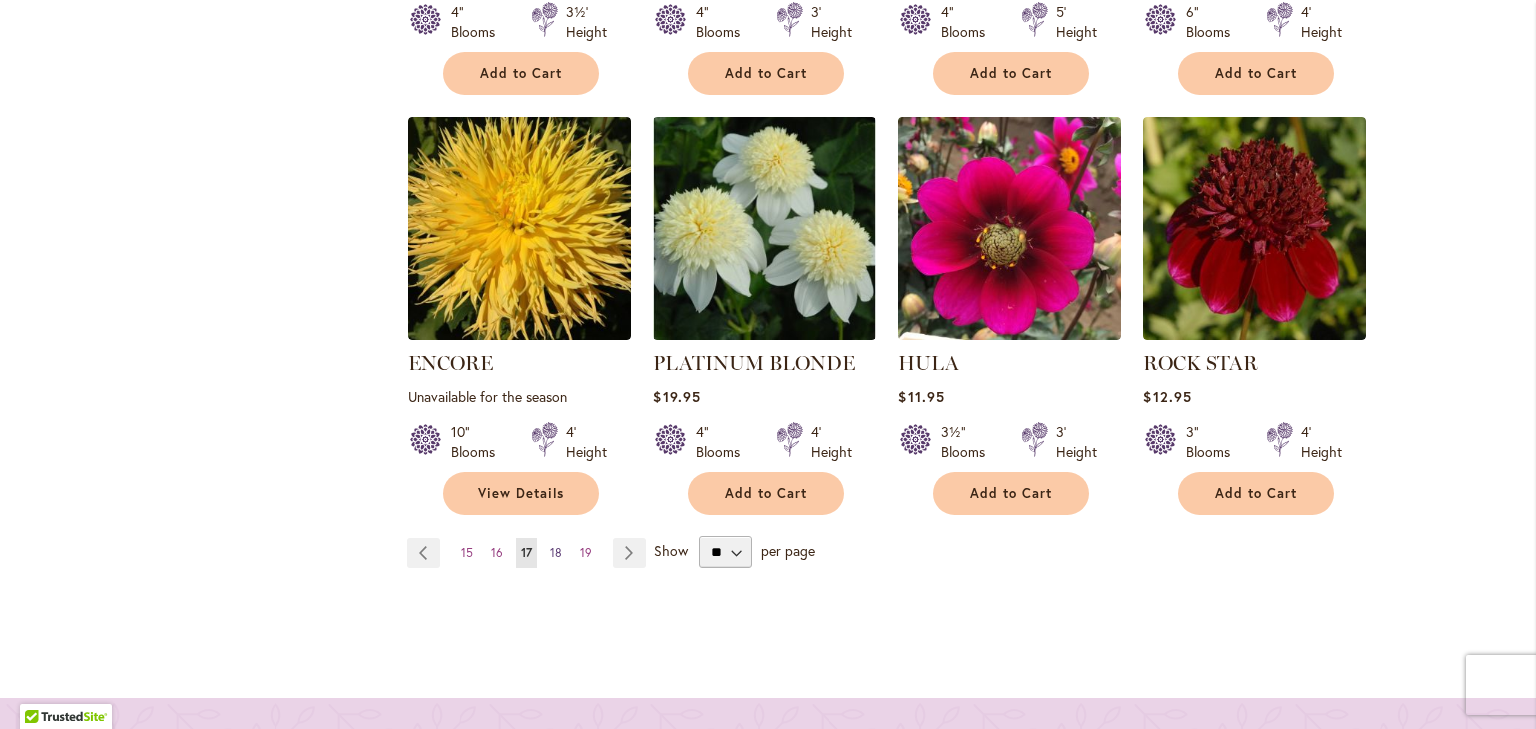 click on "18" at bounding box center (556, 552) 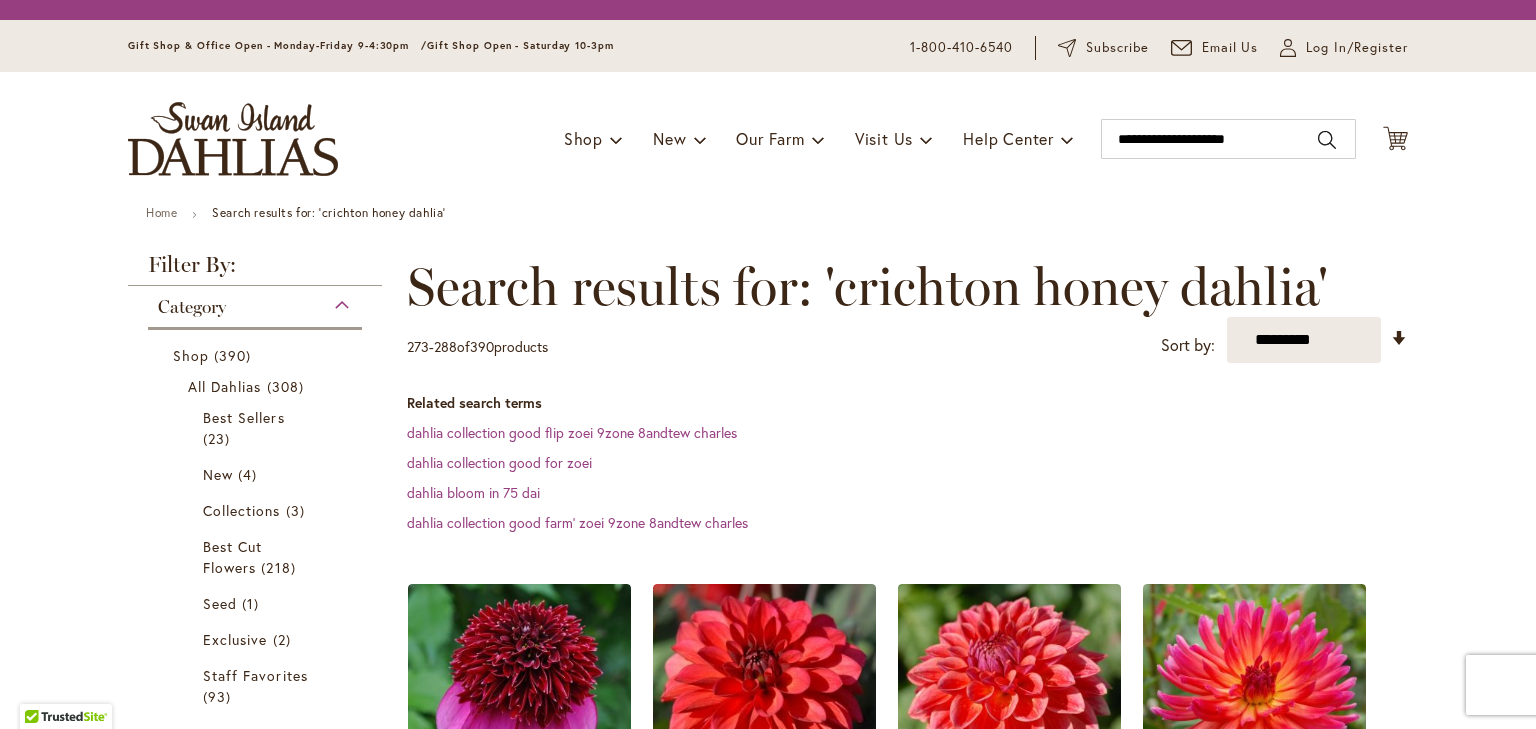 scroll, scrollTop: 0, scrollLeft: 0, axis: both 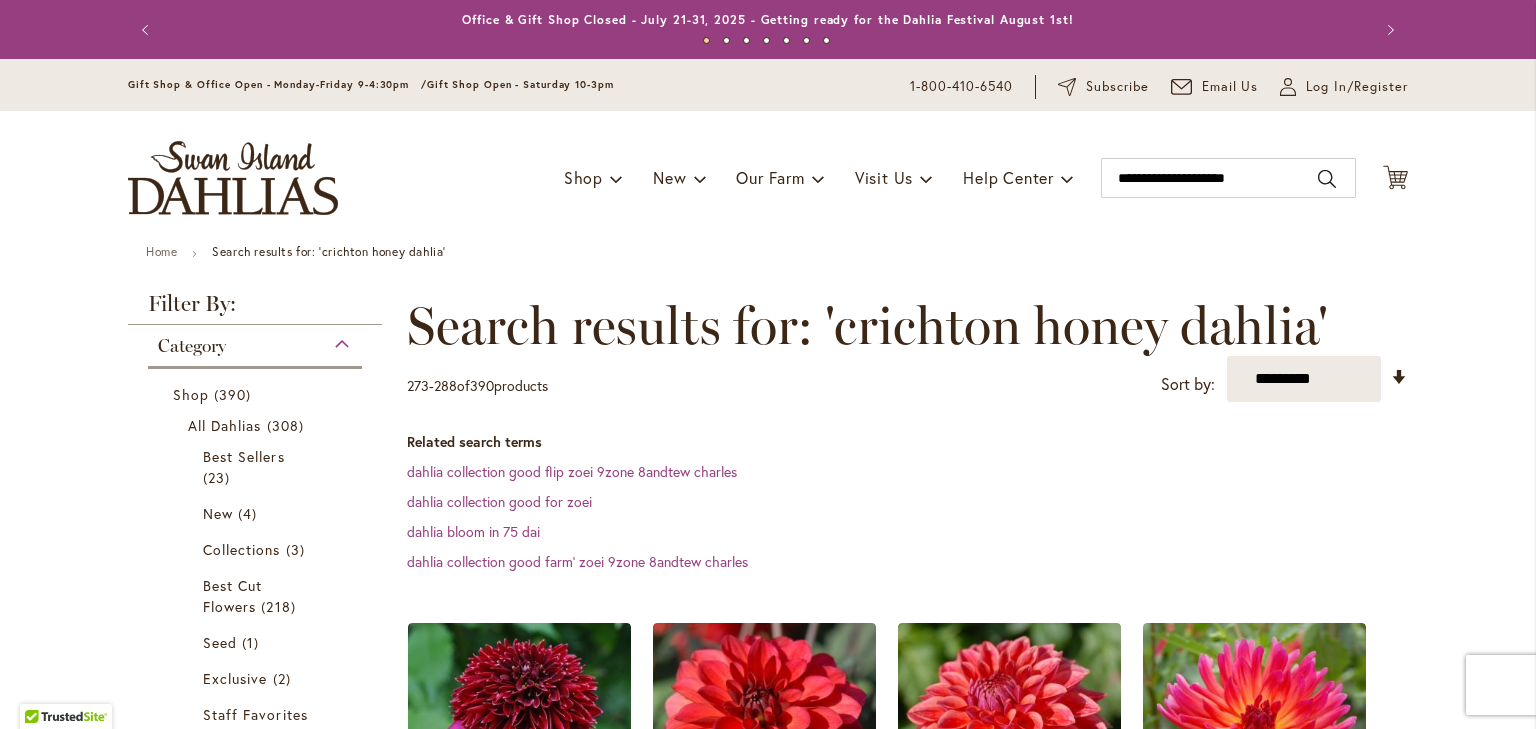 type on "**********" 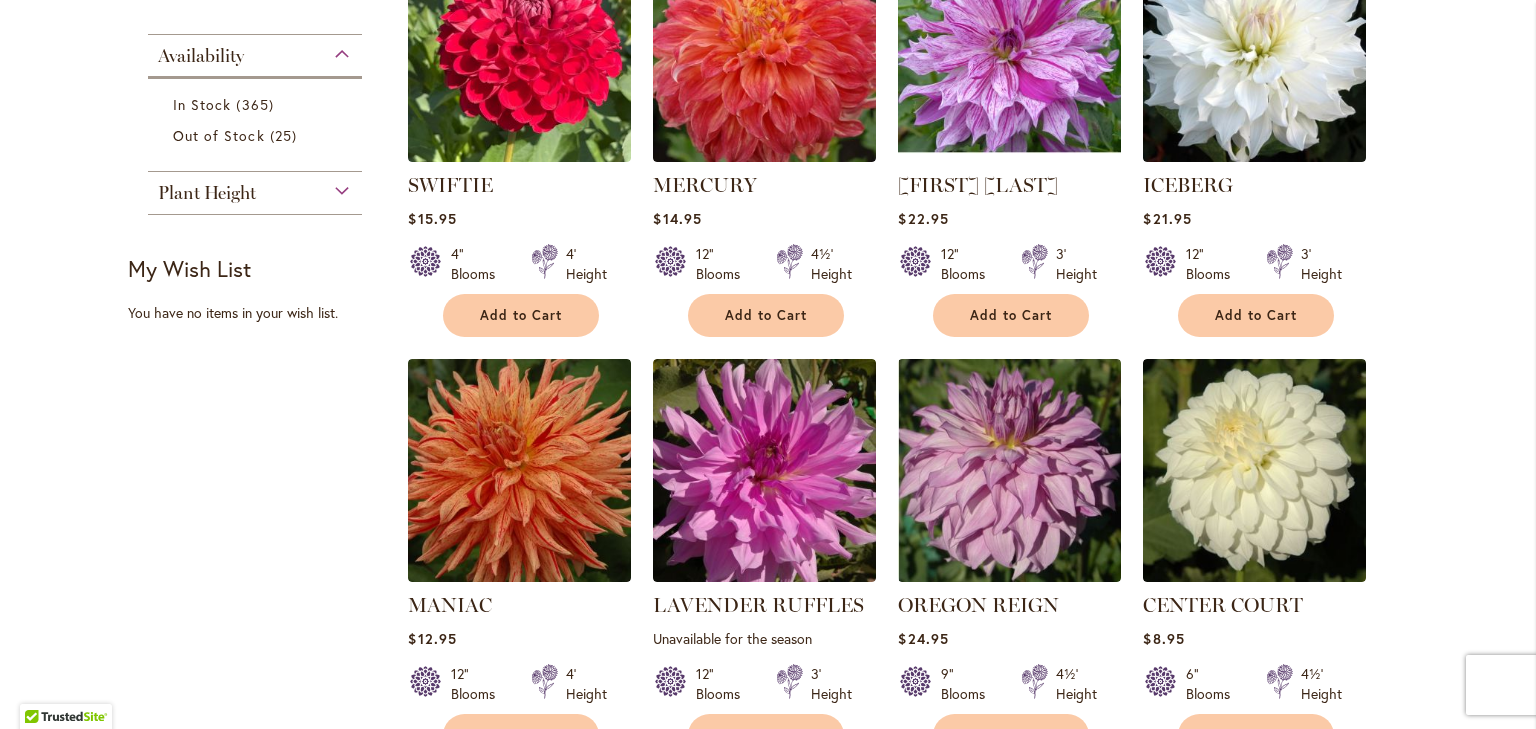 scroll, scrollTop: 1108, scrollLeft: 0, axis: vertical 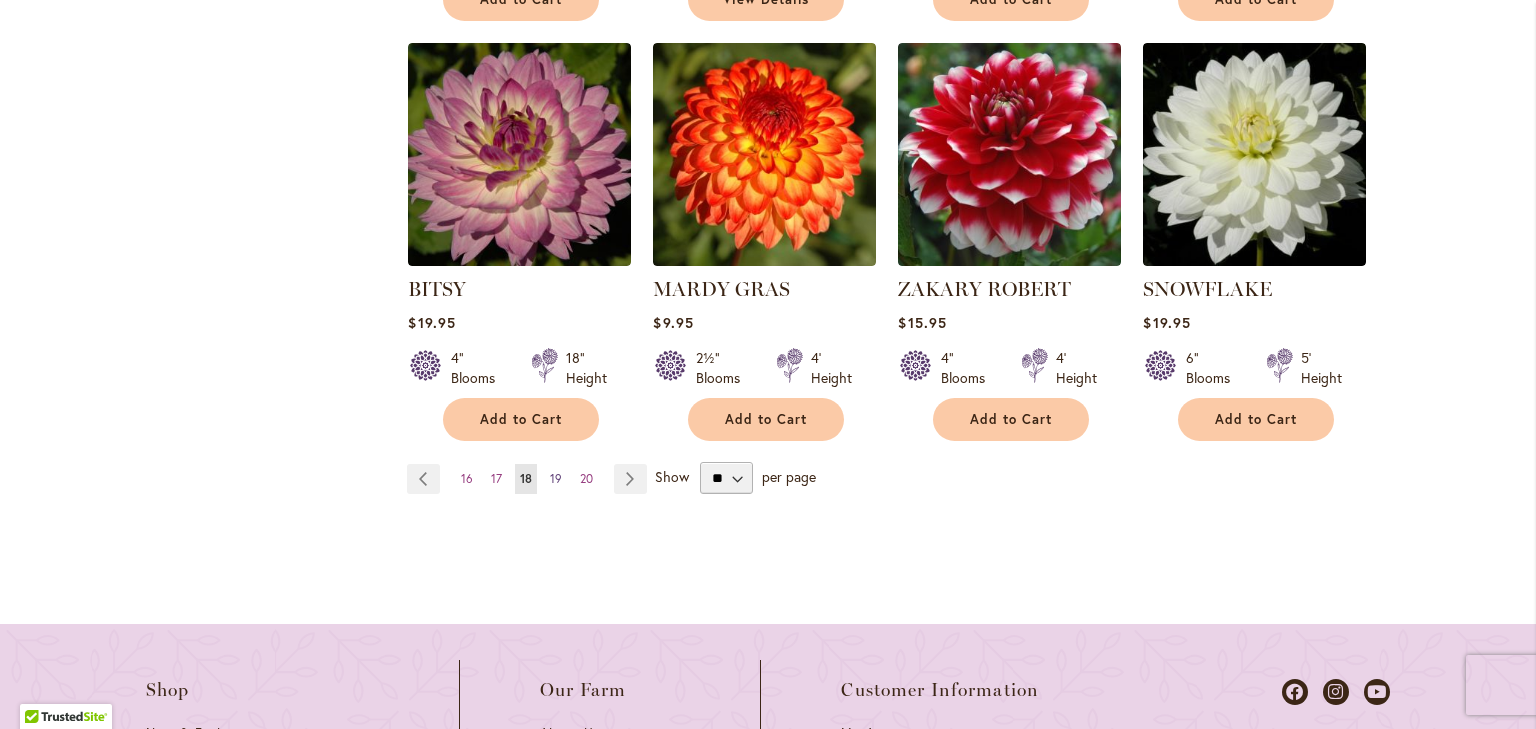 click on "19" at bounding box center [556, 478] 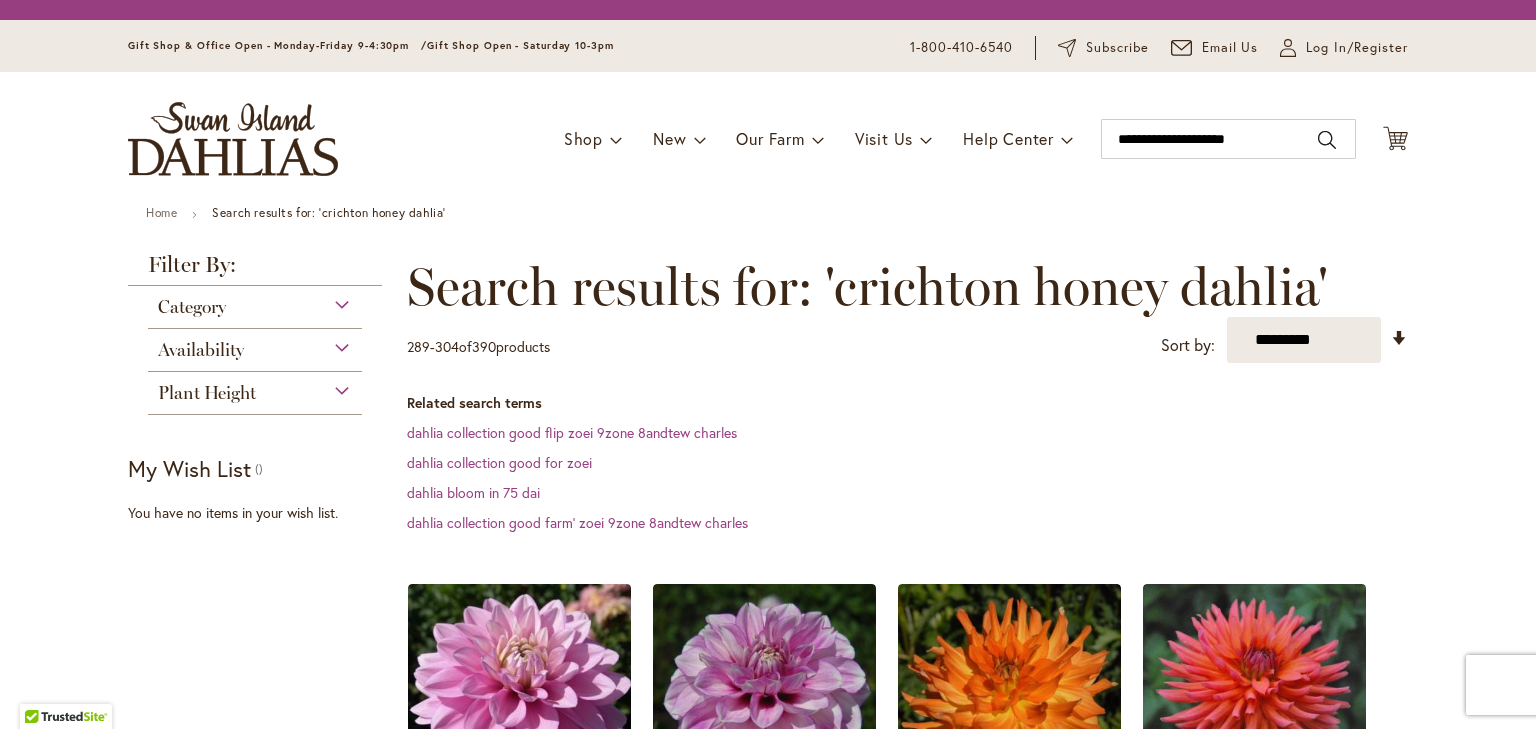 scroll, scrollTop: 0, scrollLeft: 0, axis: both 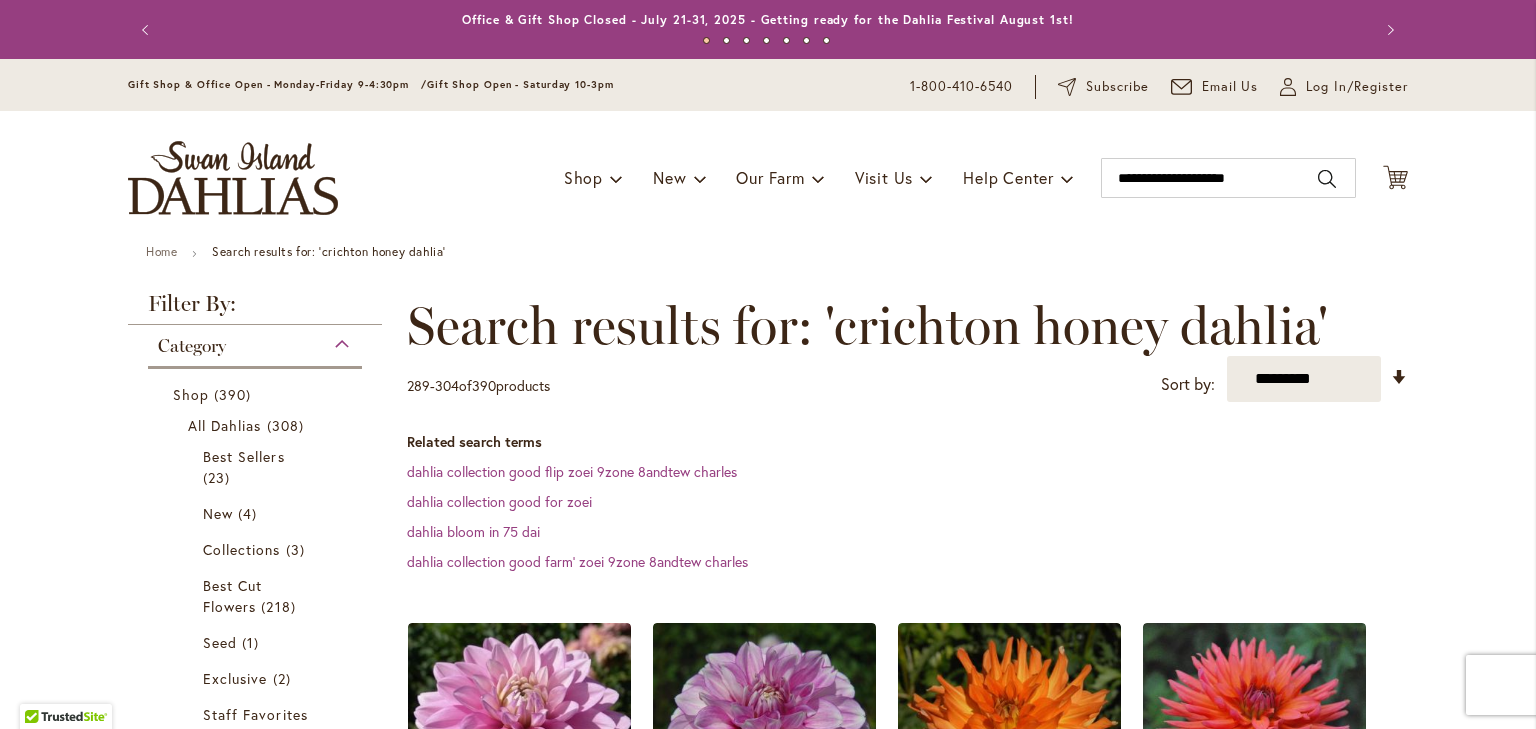 type on "**********" 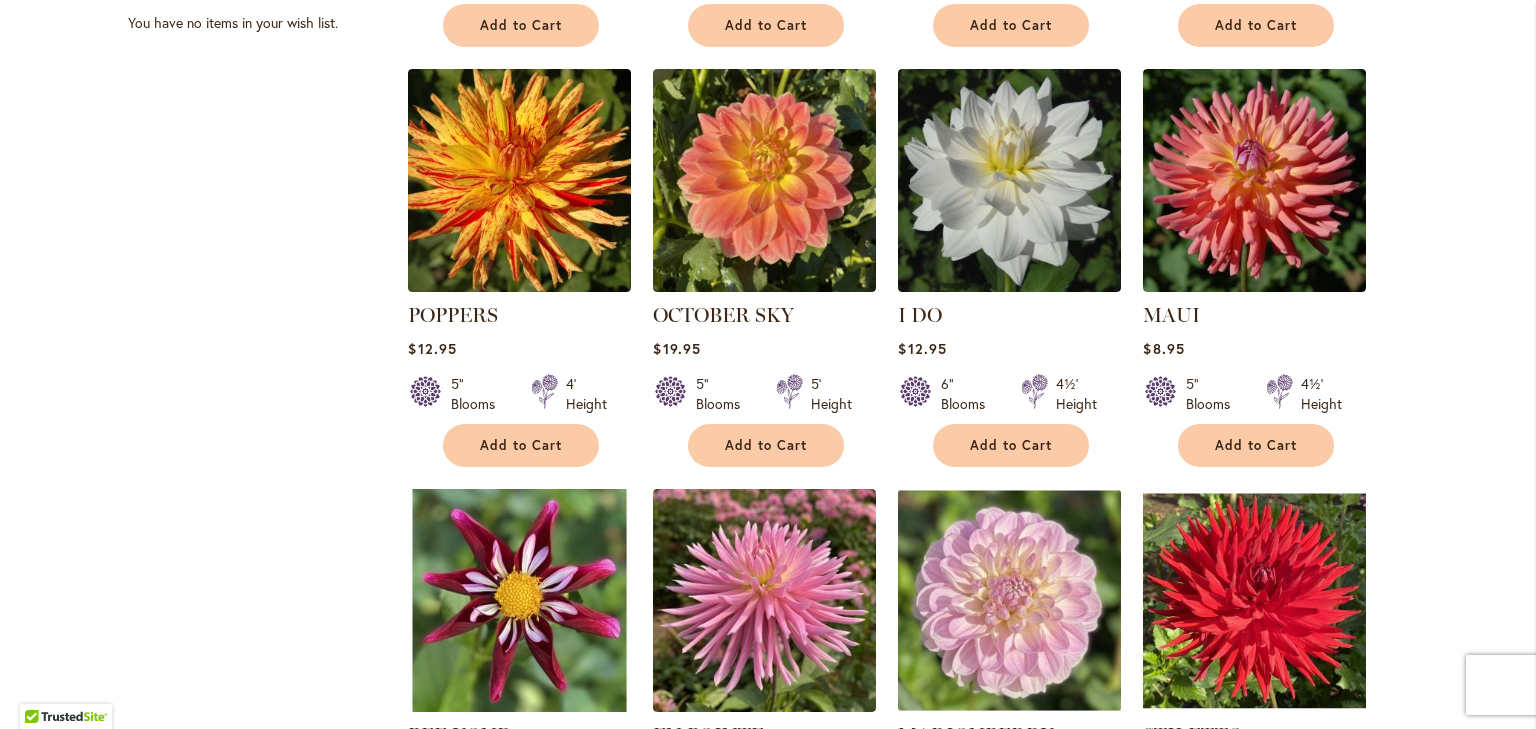 scroll, scrollTop: 1405, scrollLeft: 0, axis: vertical 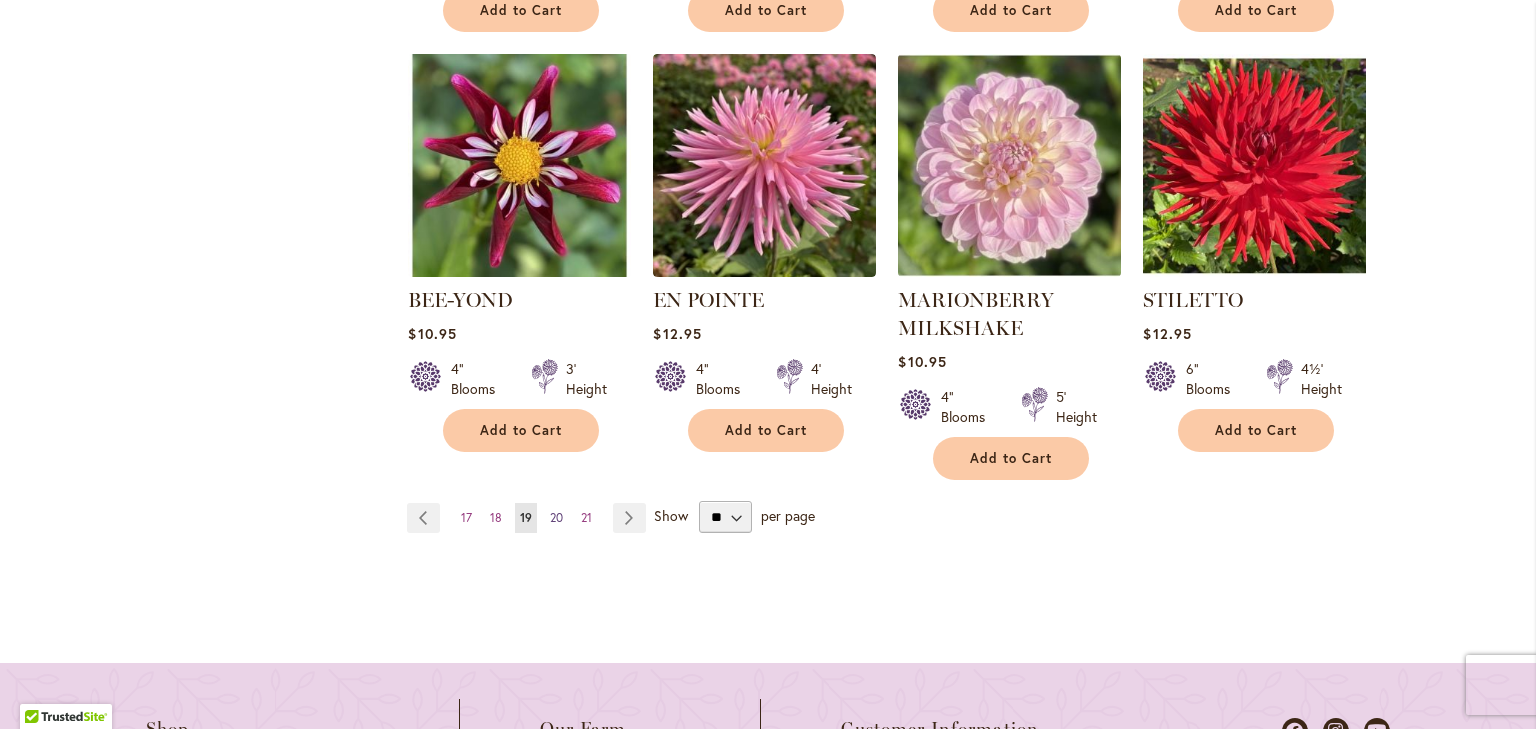 click on "20" at bounding box center (556, 517) 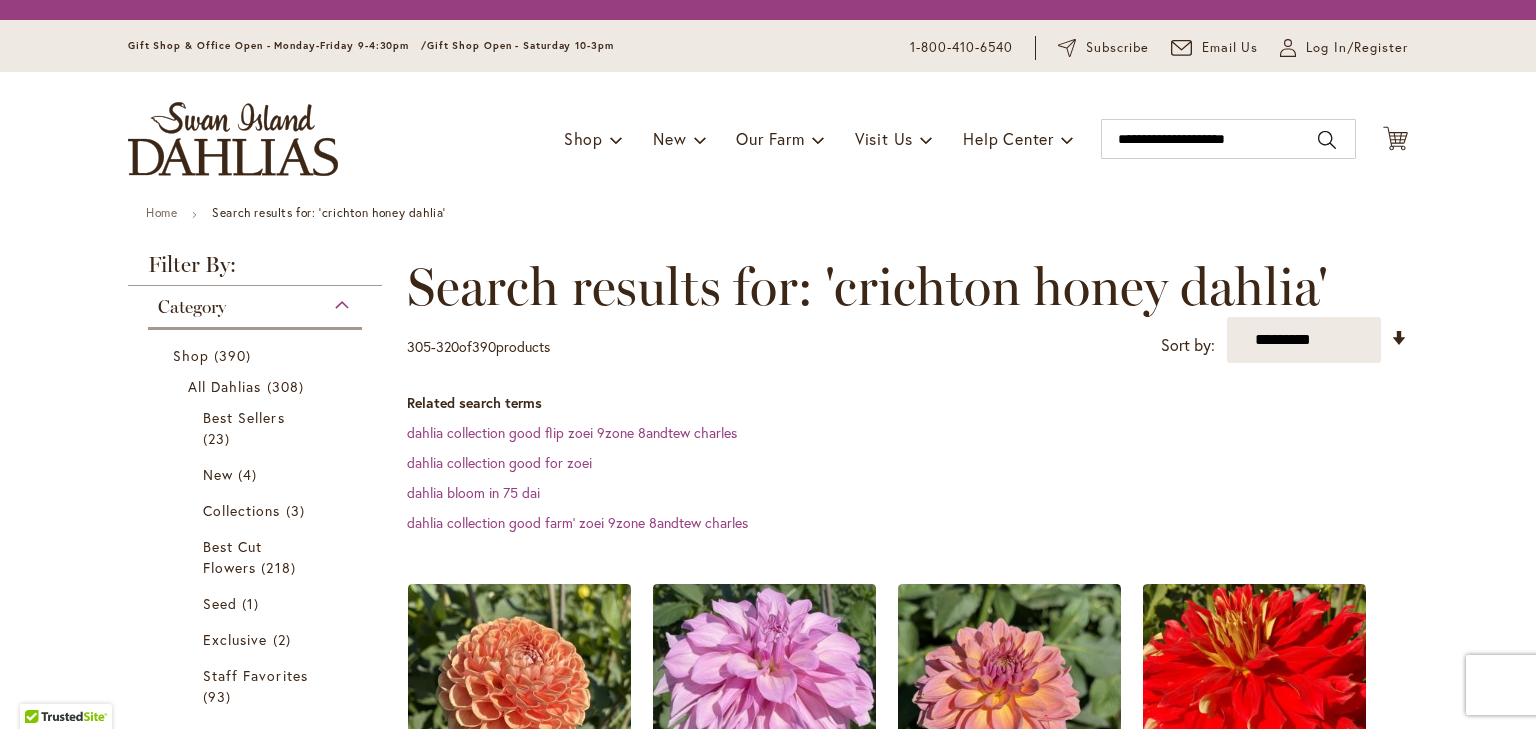 scroll, scrollTop: 0, scrollLeft: 0, axis: both 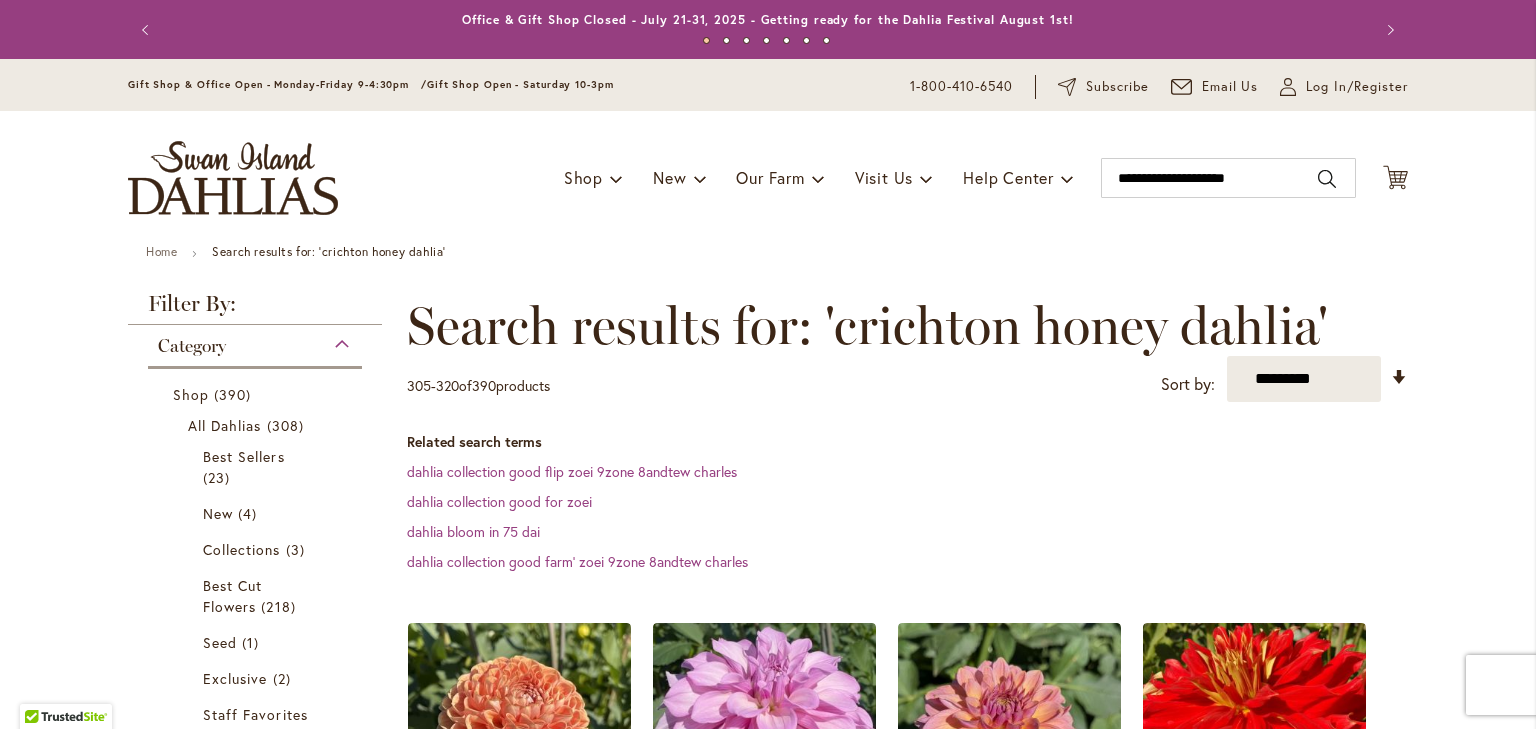 type on "**********" 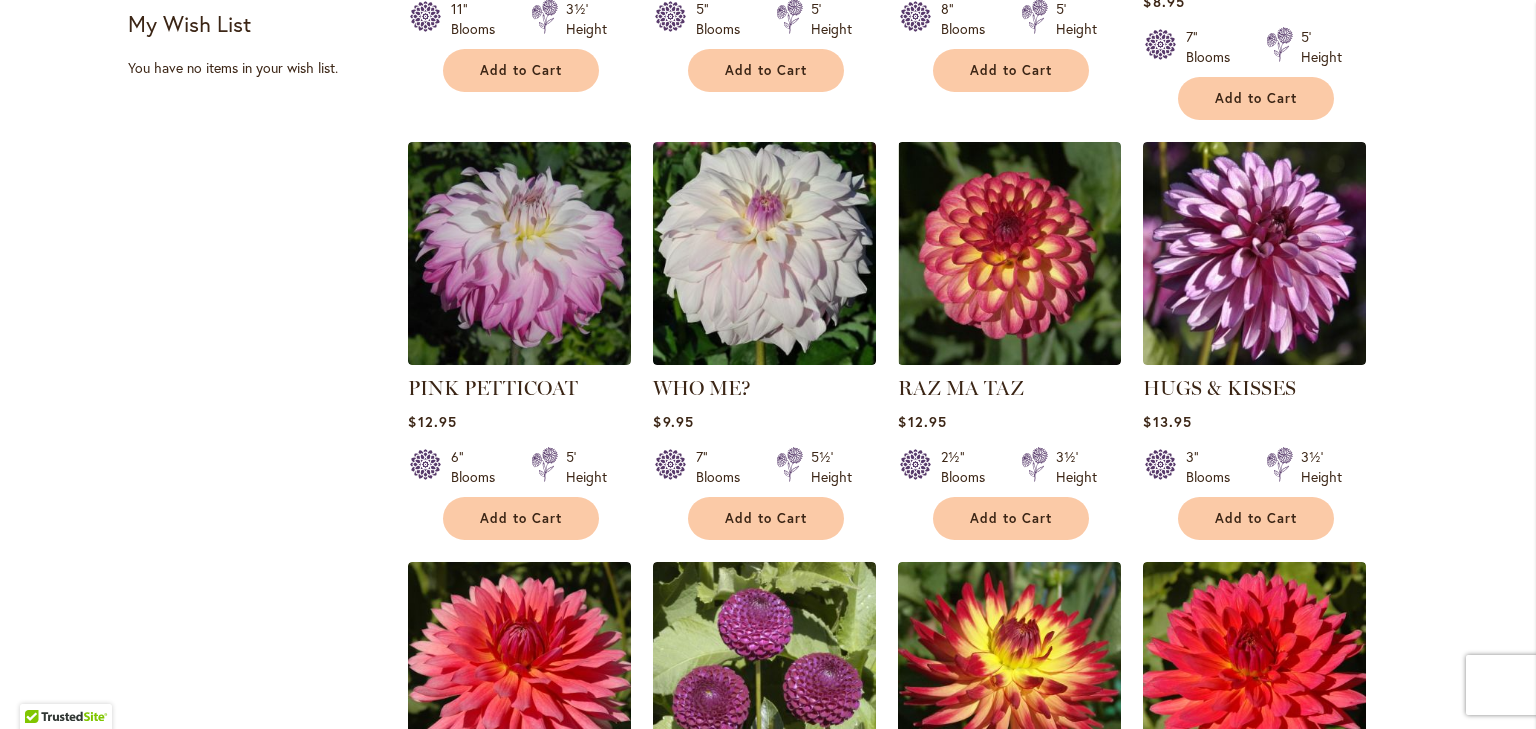scroll, scrollTop: 1332, scrollLeft: 0, axis: vertical 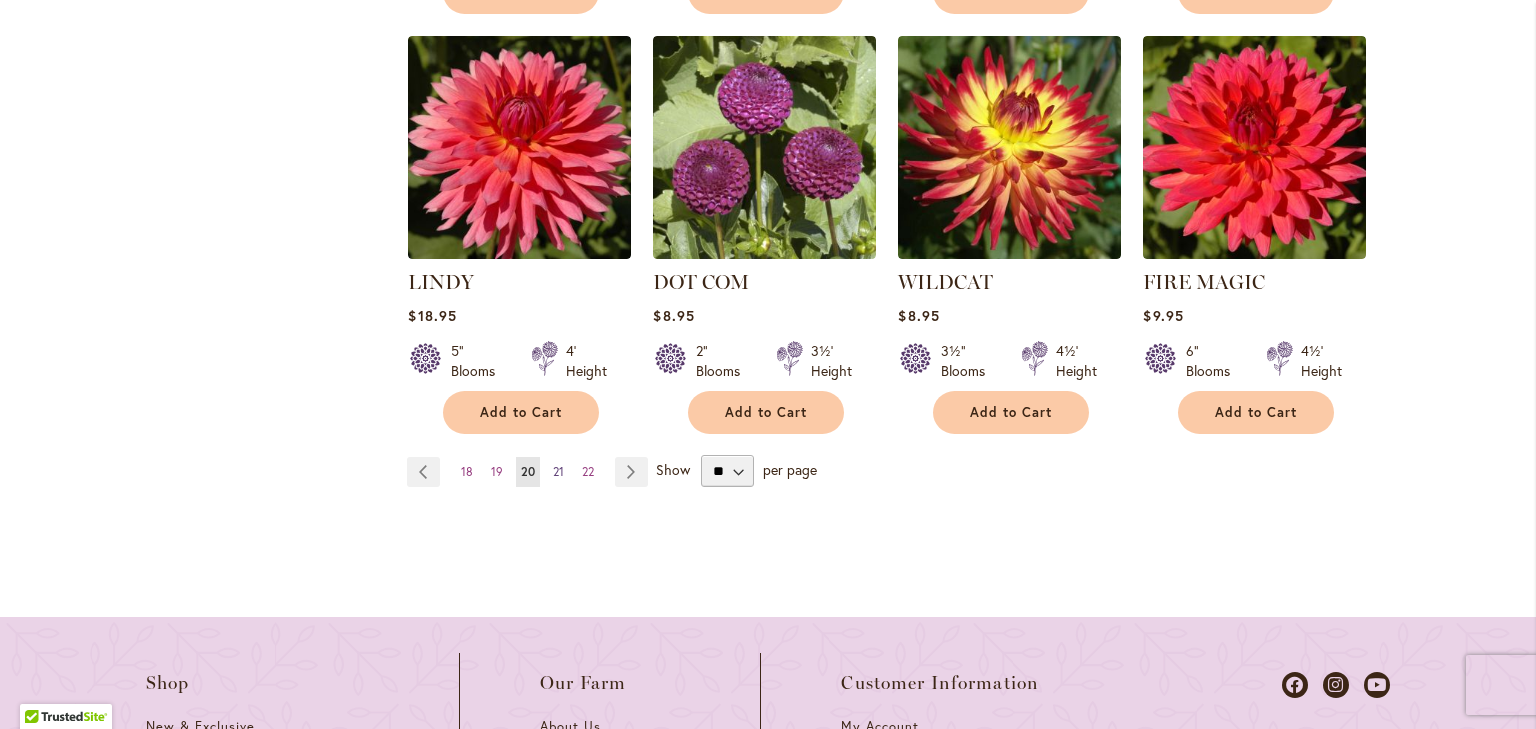 click on "21" at bounding box center (558, 471) 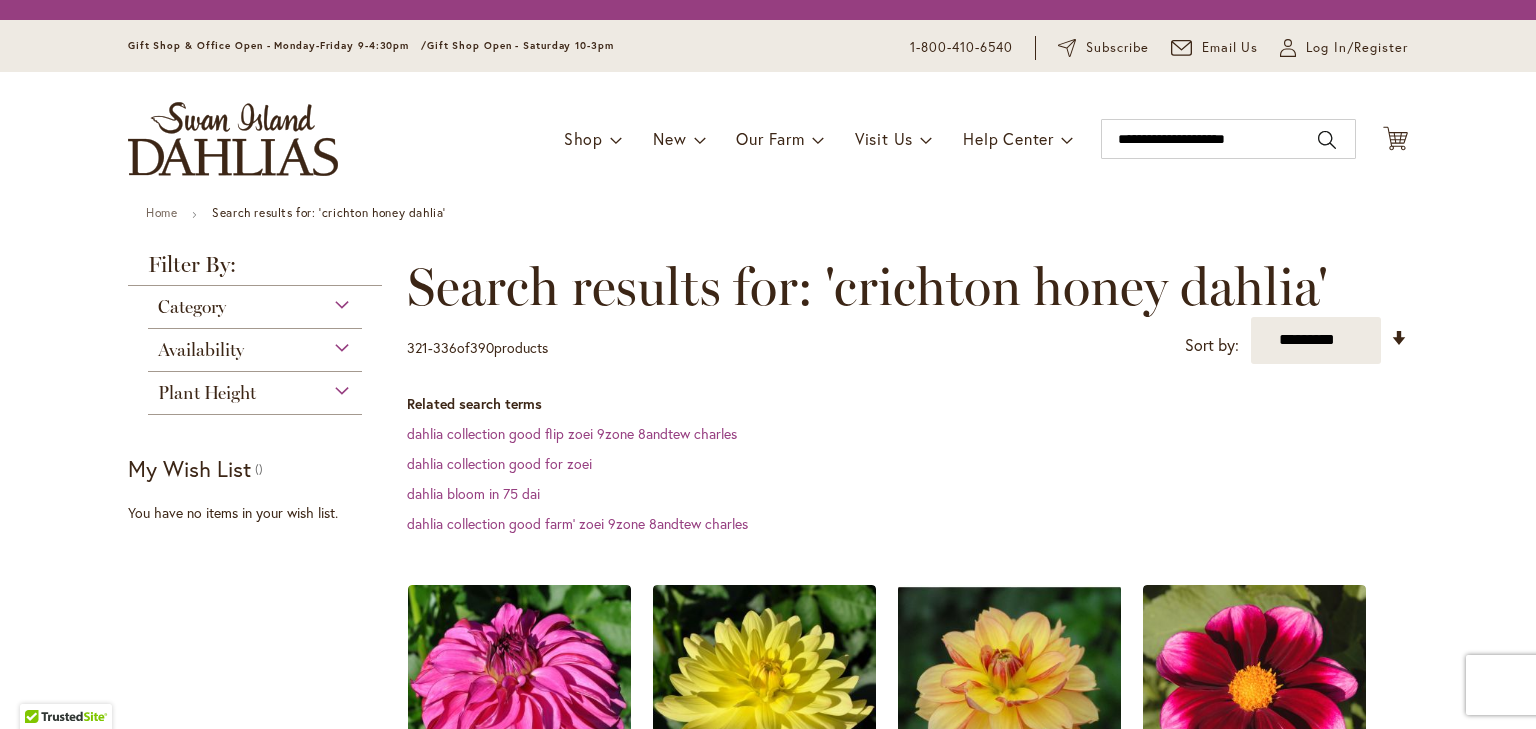 scroll, scrollTop: 0, scrollLeft: 0, axis: both 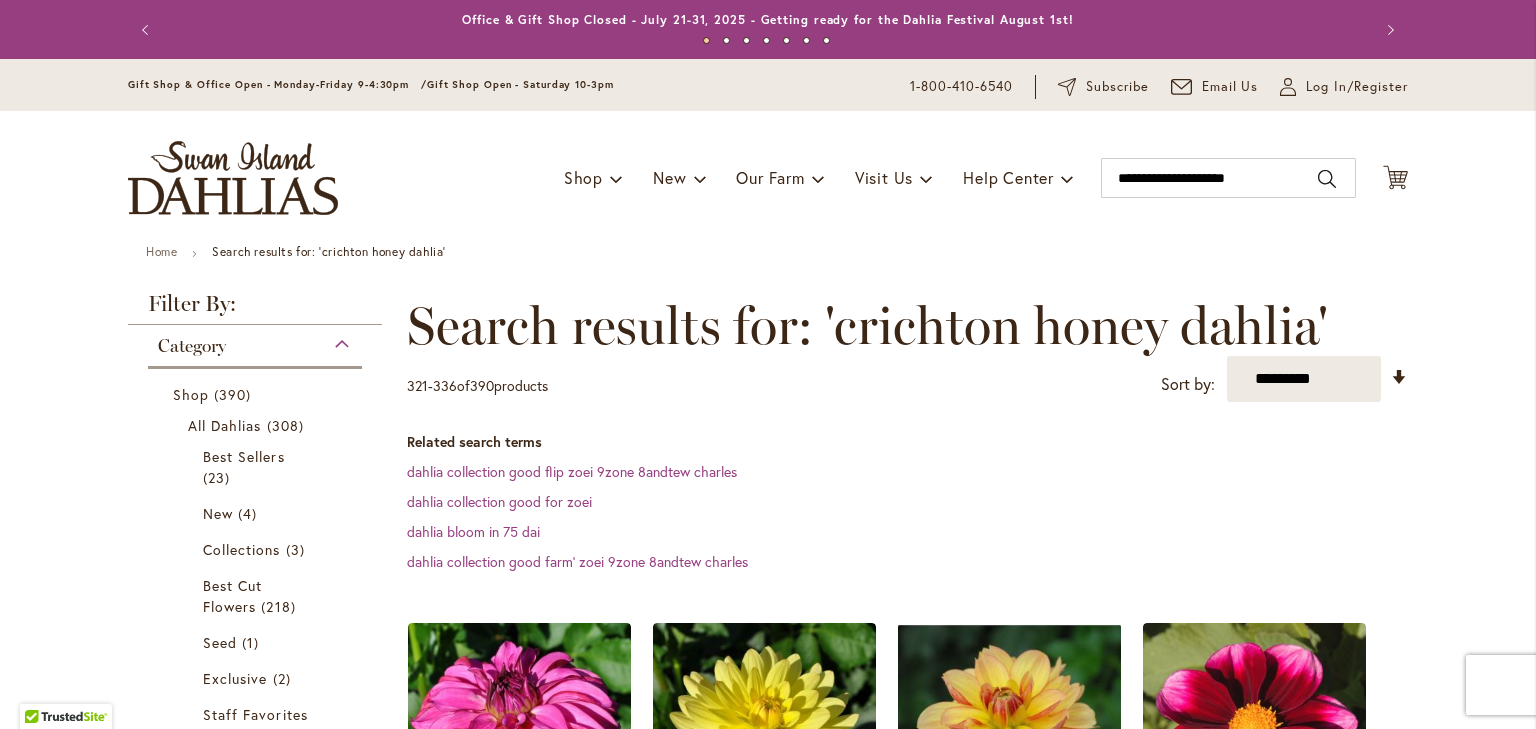 type on "**********" 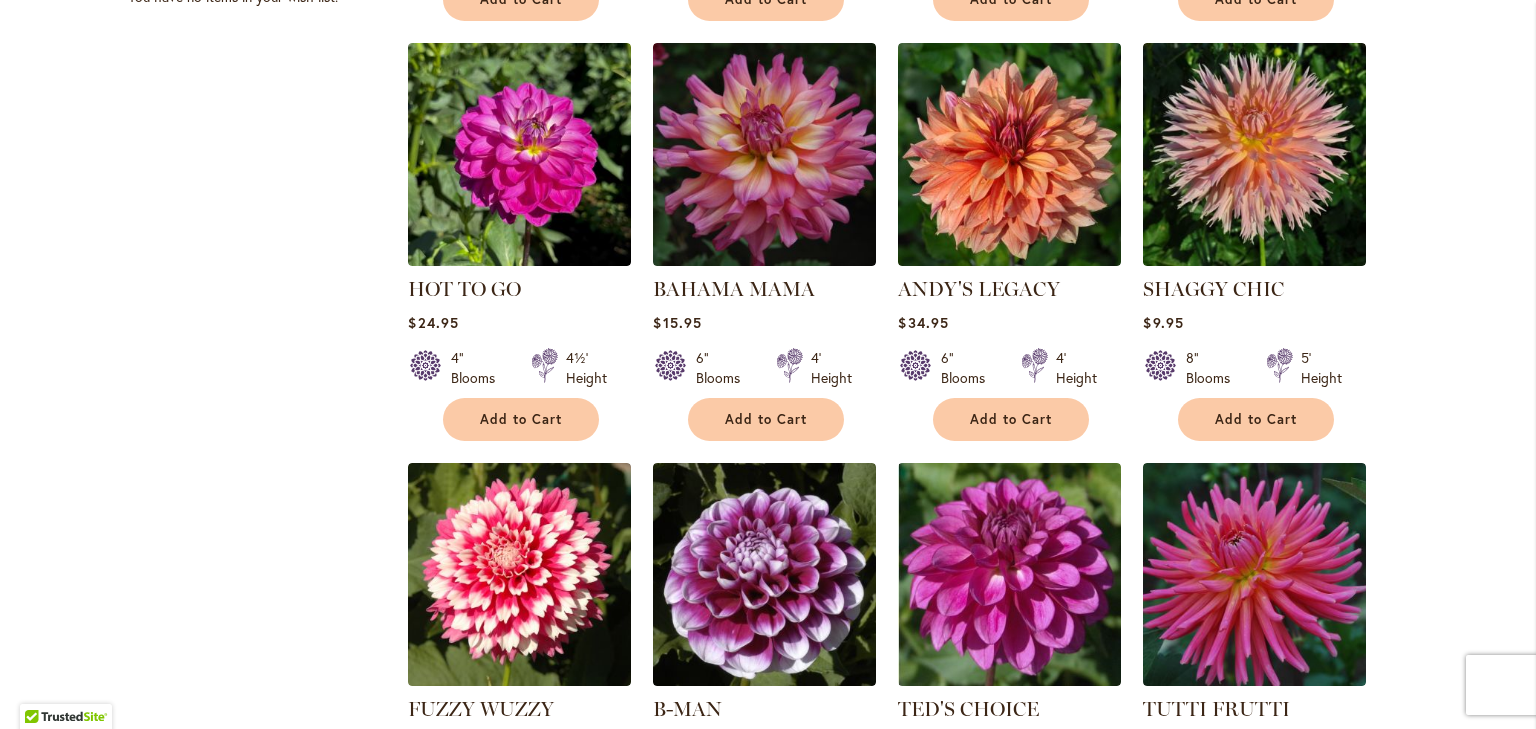 scroll, scrollTop: 1416, scrollLeft: 0, axis: vertical 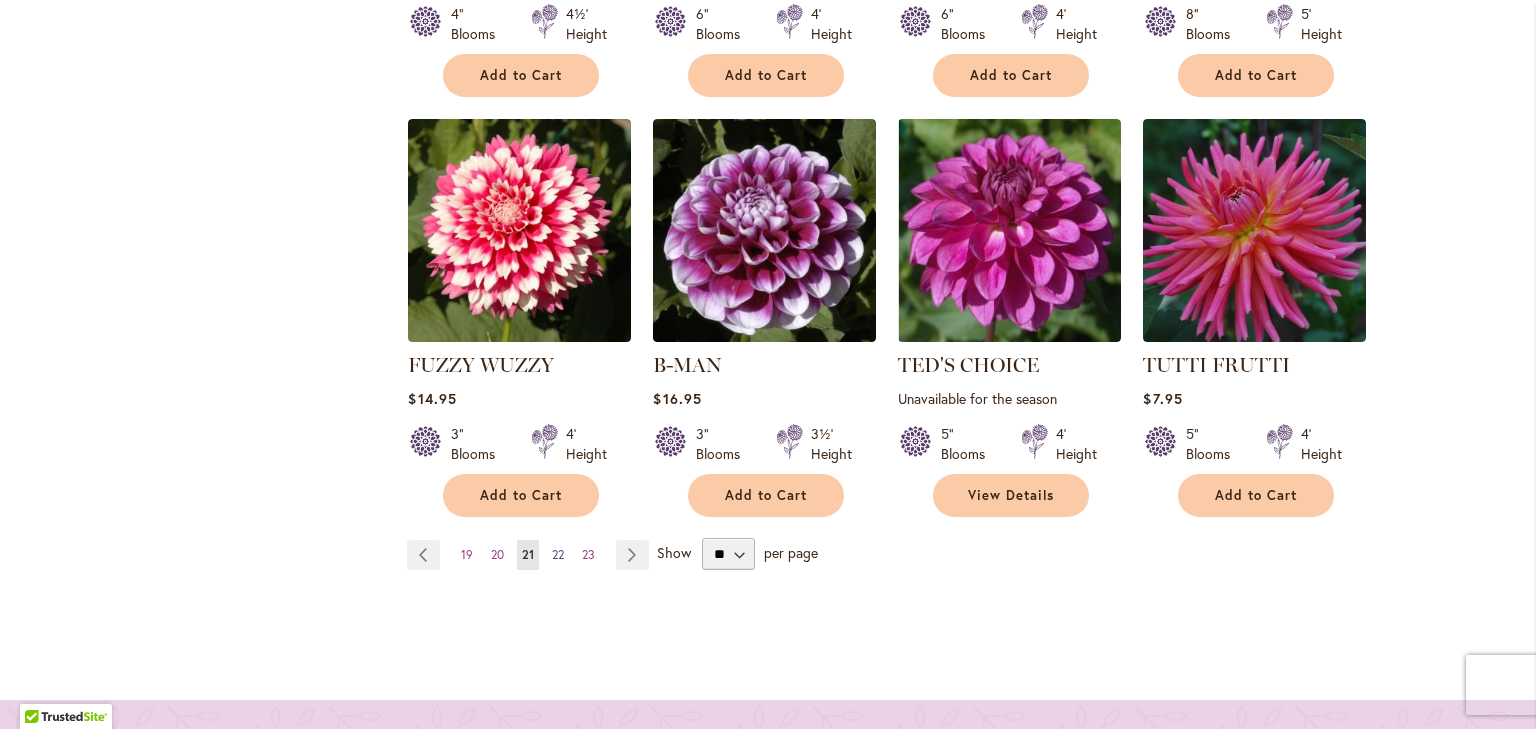click on "22" at bounding box center [558, 554] 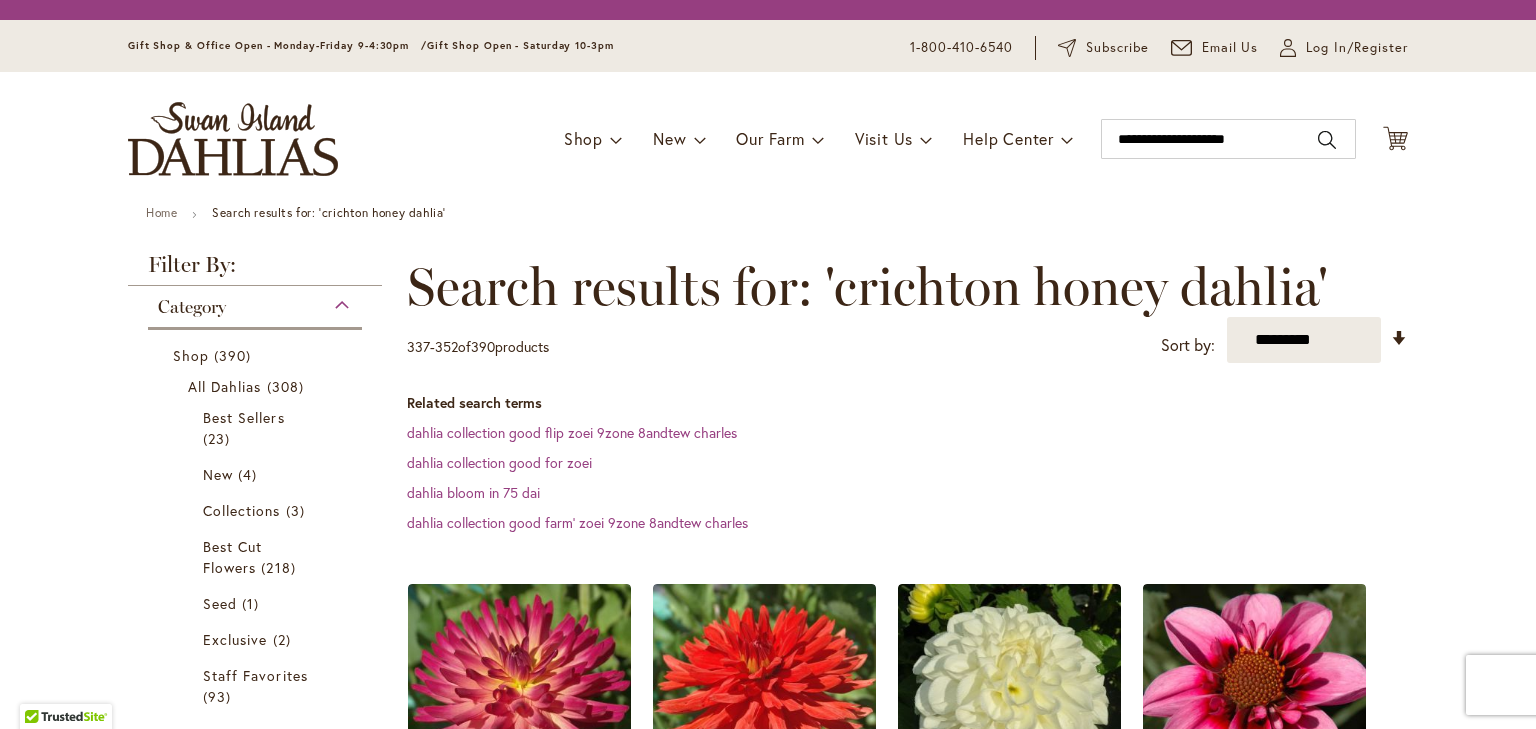 scroll, scrollTop: 0, scrollLeft: 0, axis: both 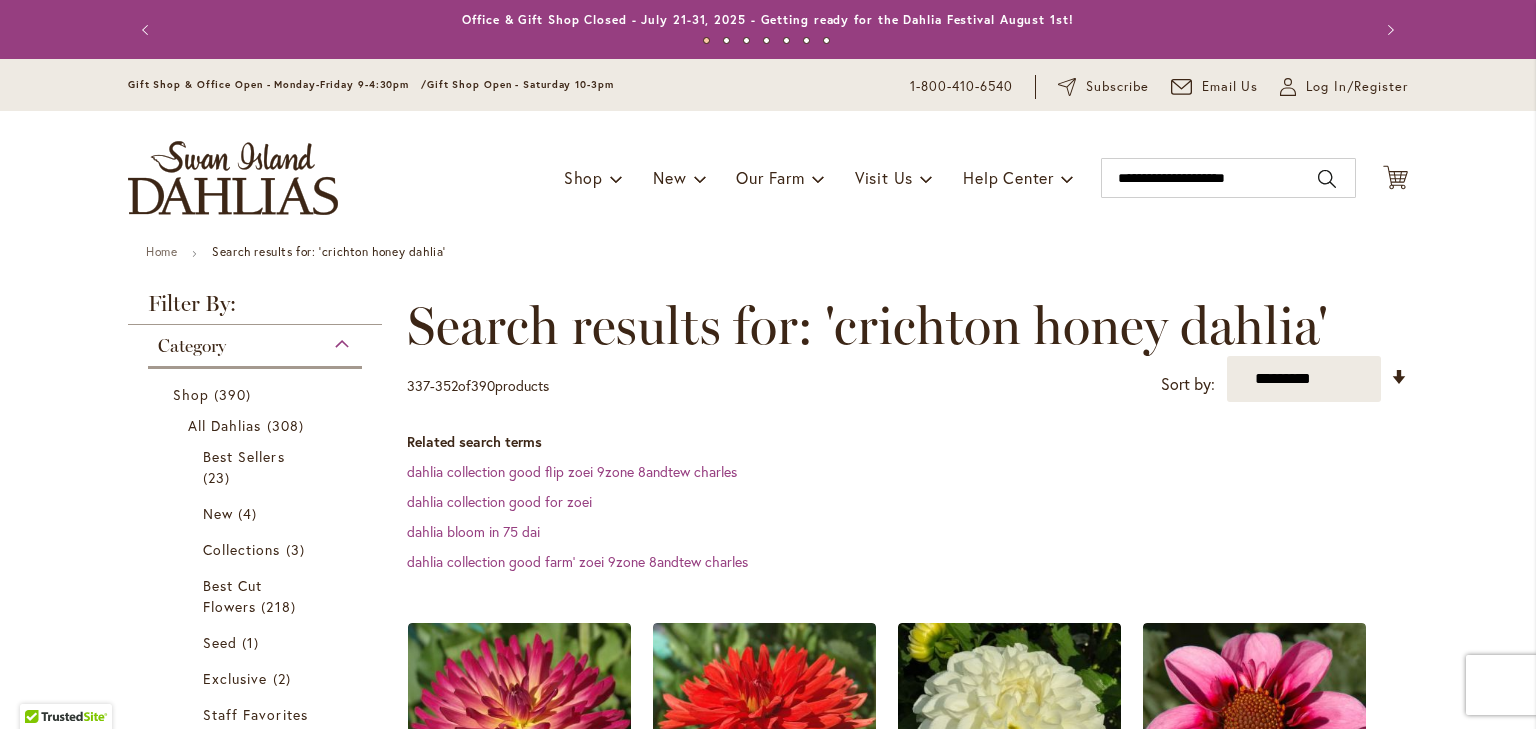 type on "**********" 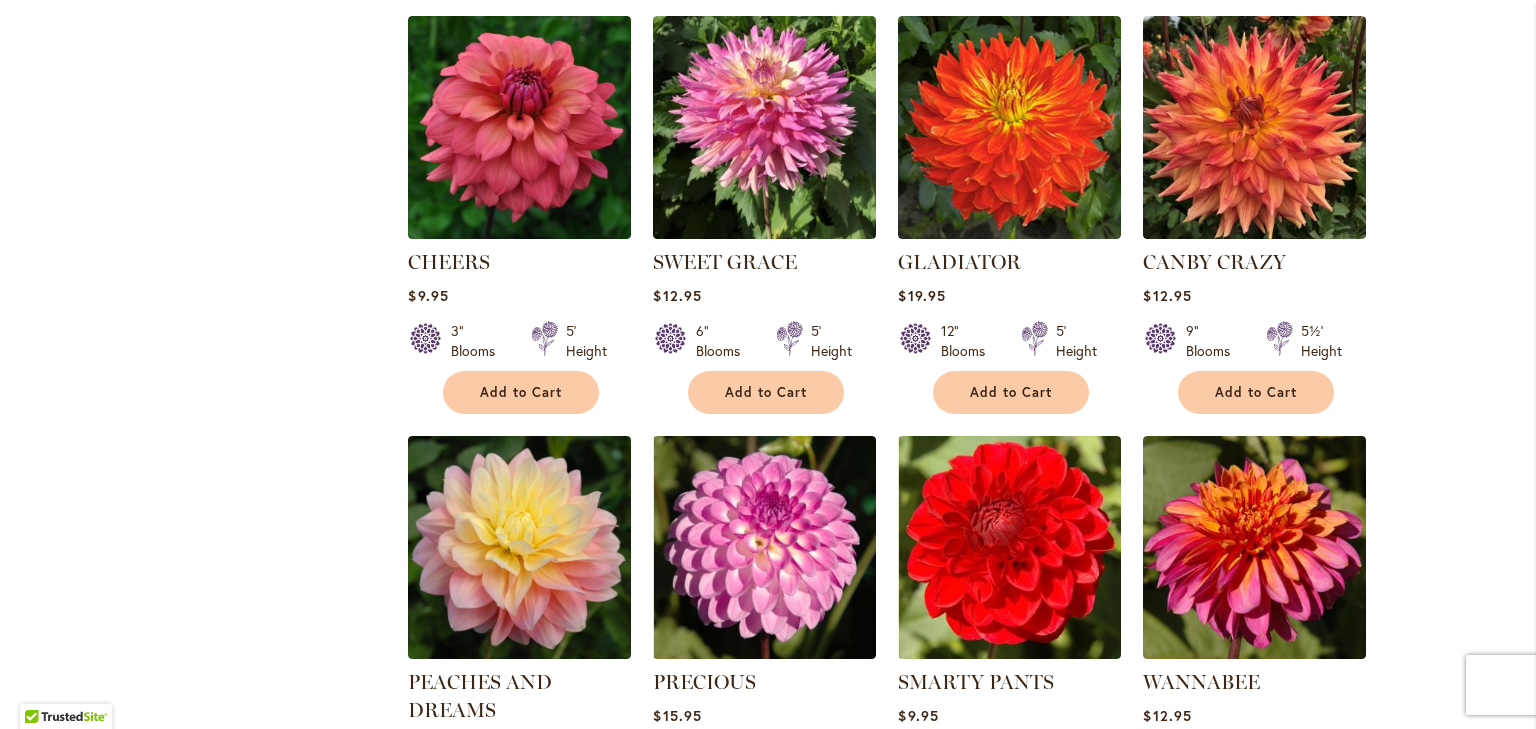 scroll, scrollTop: 0, scrollLeft: 0, axis: both 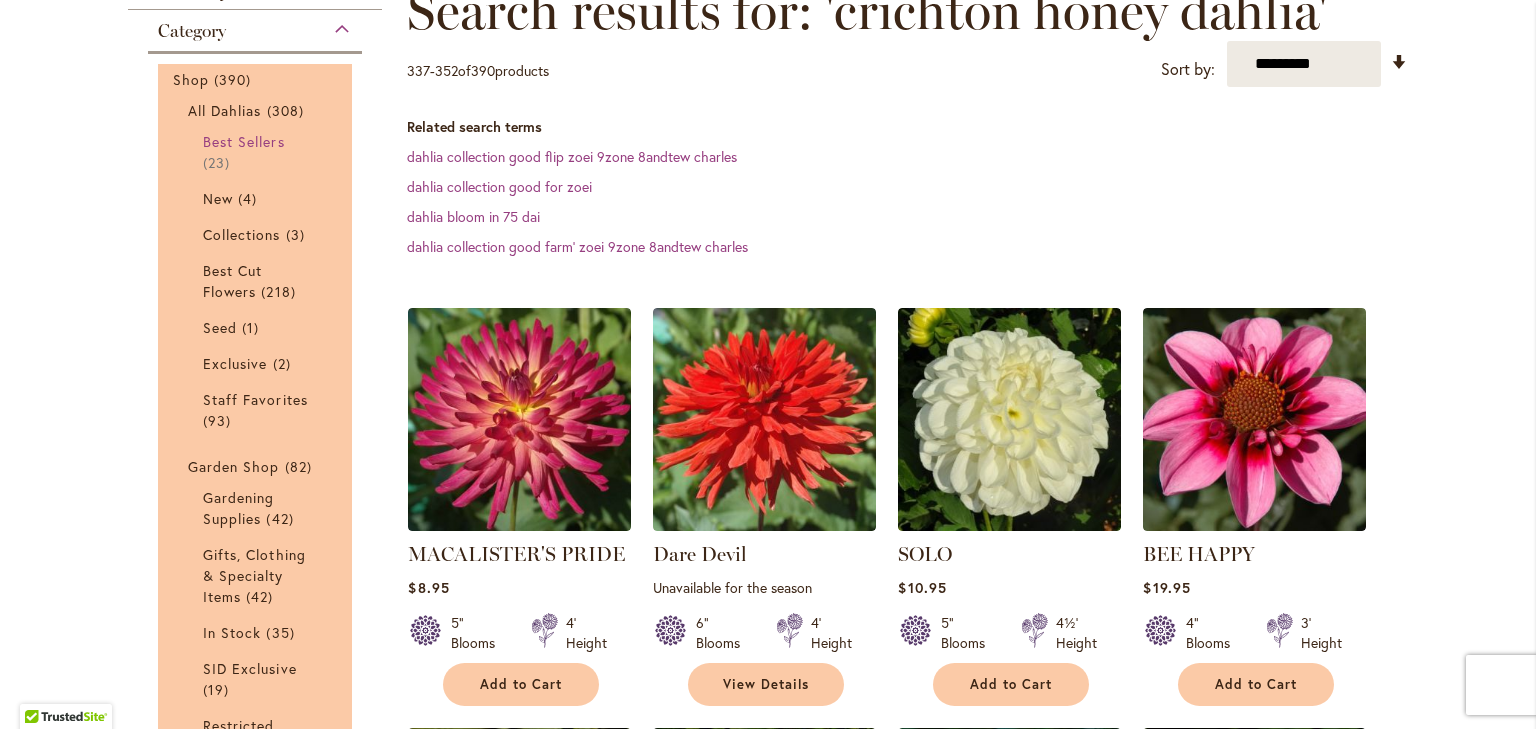click on "Best Sellers" at bounding box center (244, 141) 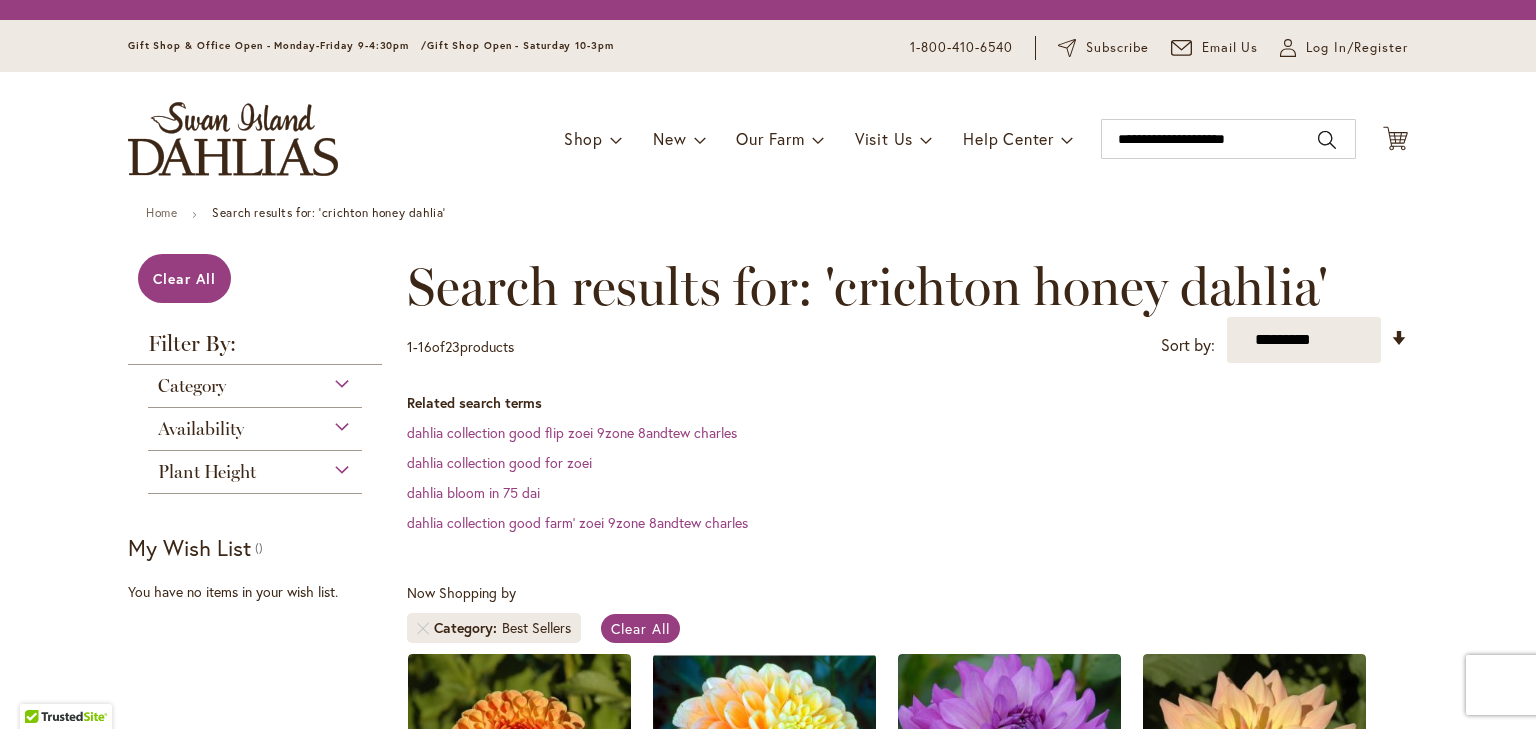 scroll, scrollTop: 0, scrollLeft: 0, axis: both 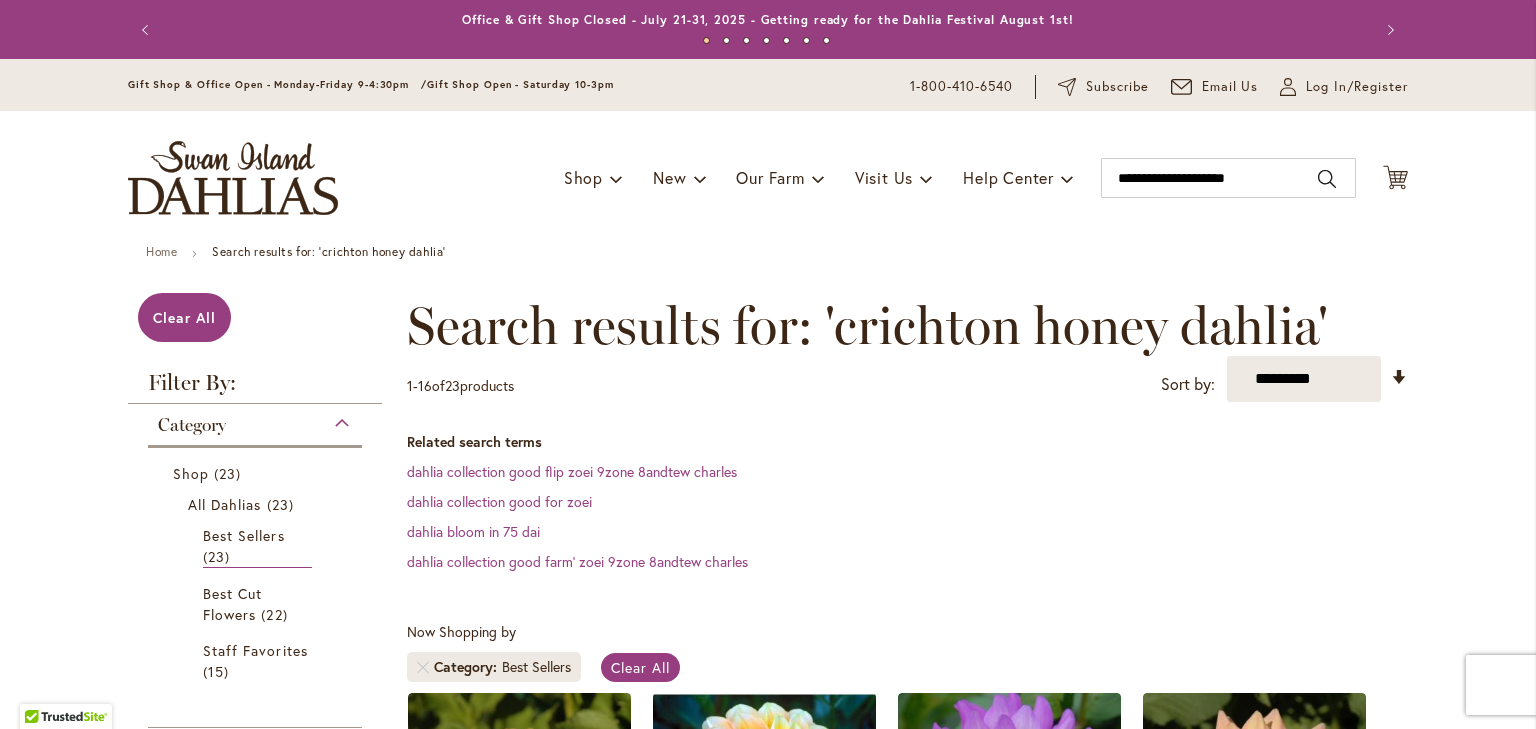 type on "**********" 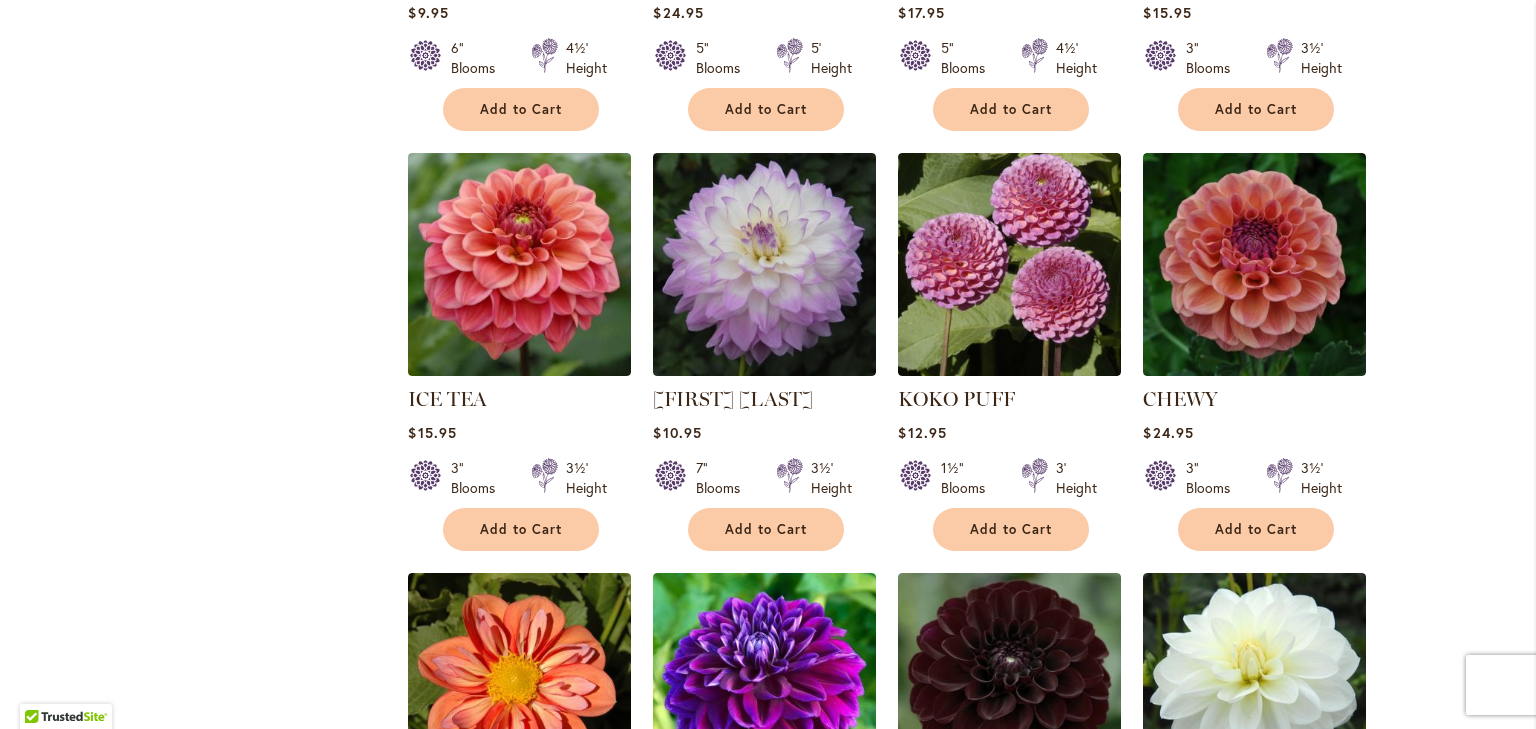 scroll, scrollTop: 1388, scrollLeft: 0, axis: vertical 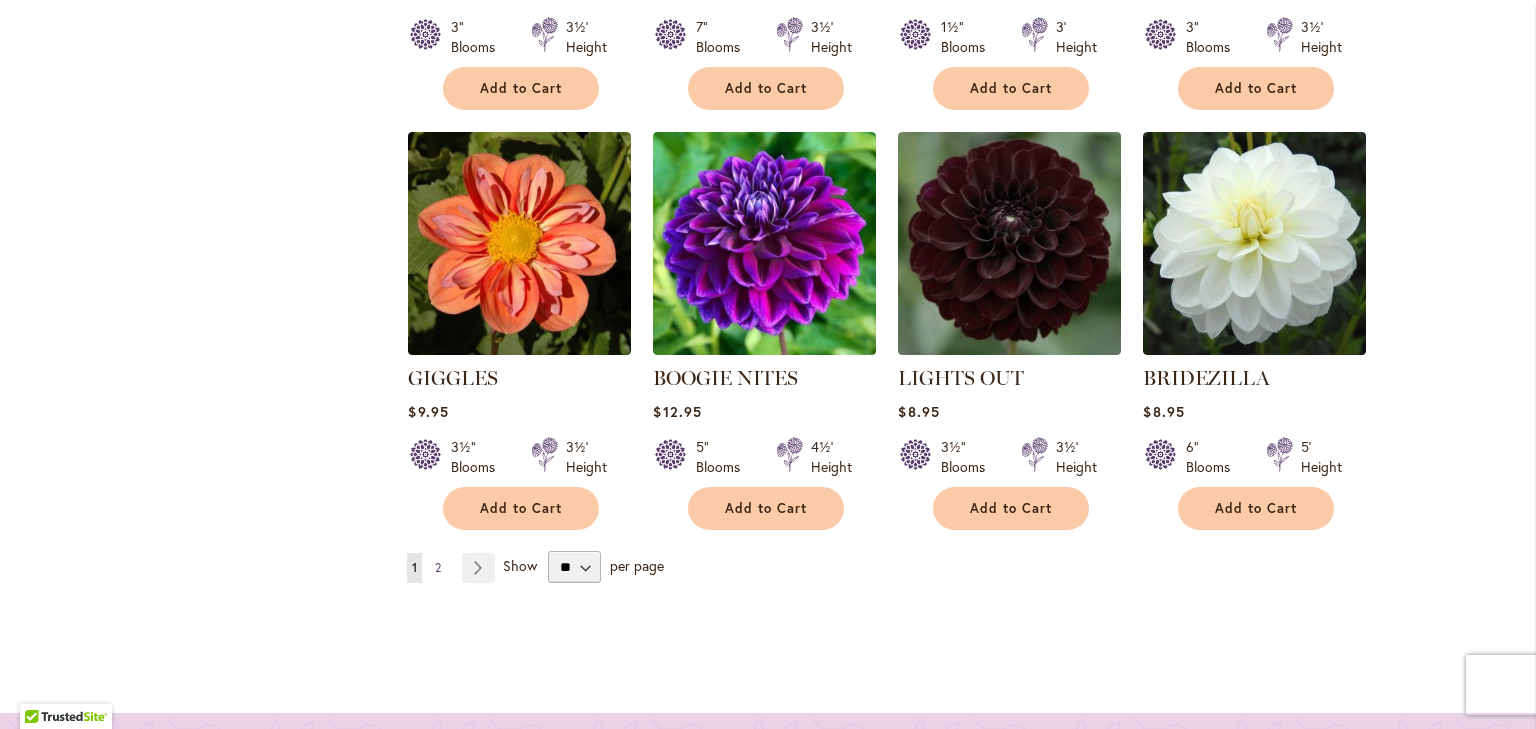 click on "Page
2" at bounding box center [438, 568] 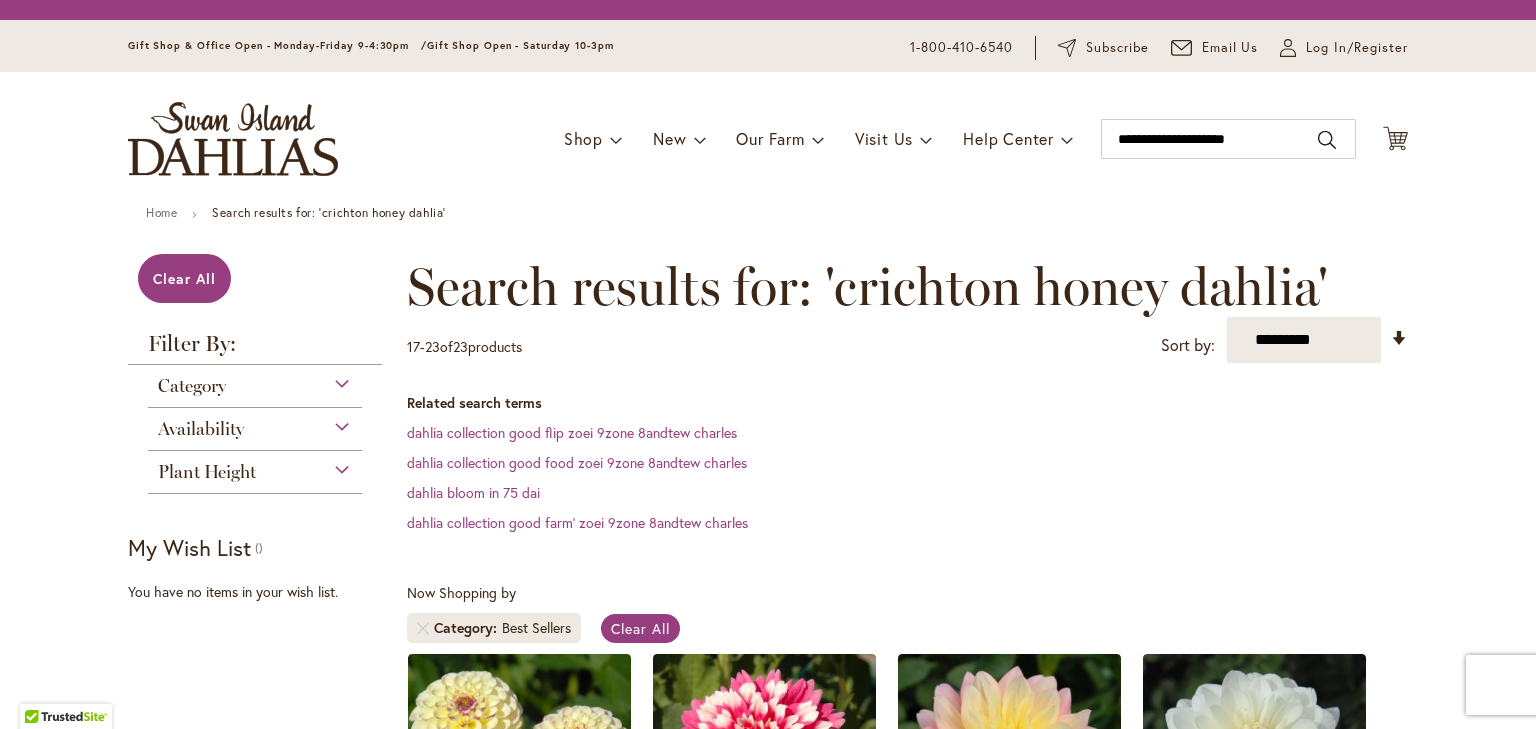 scroll, scrollTop: 0, scrollLeft: 0, axis: both 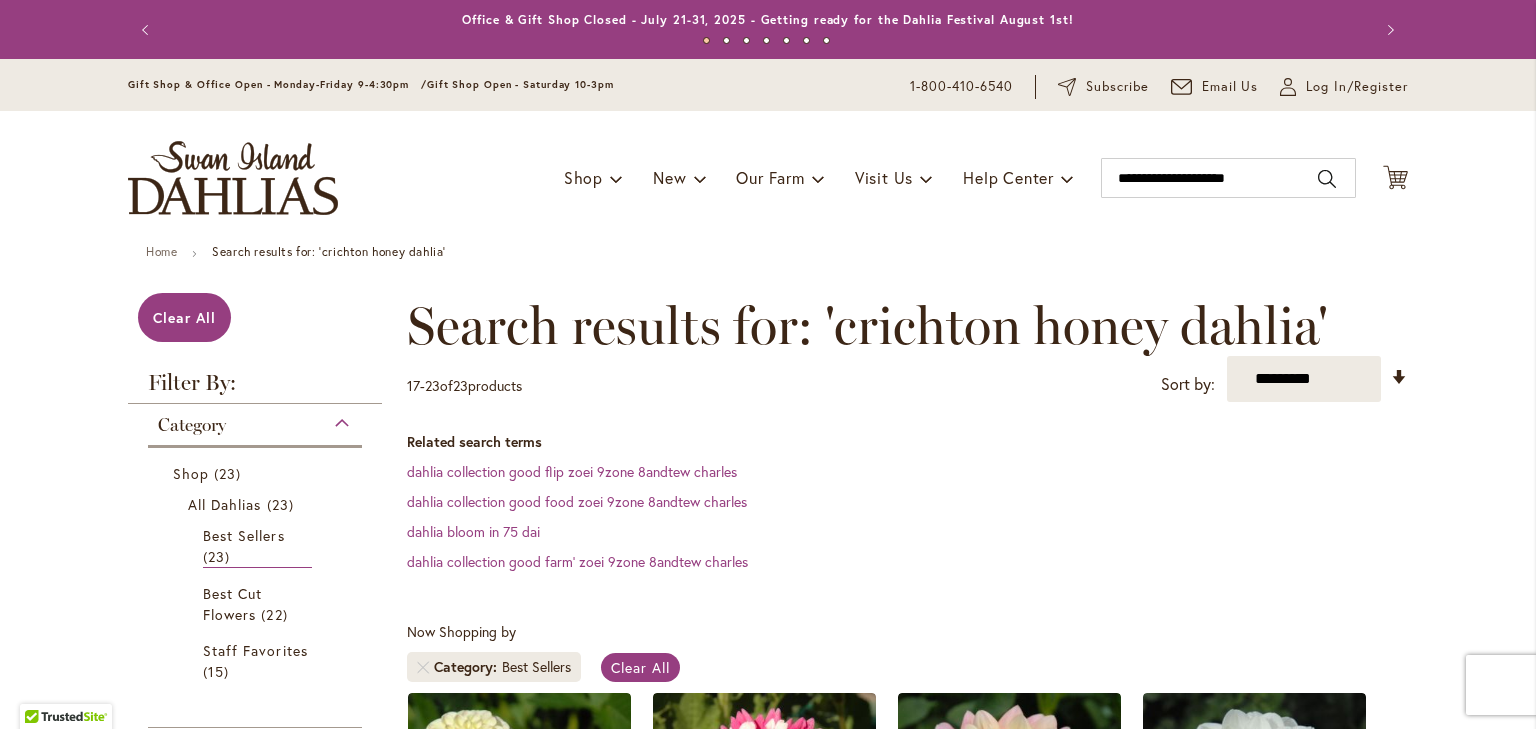 type on "**********" 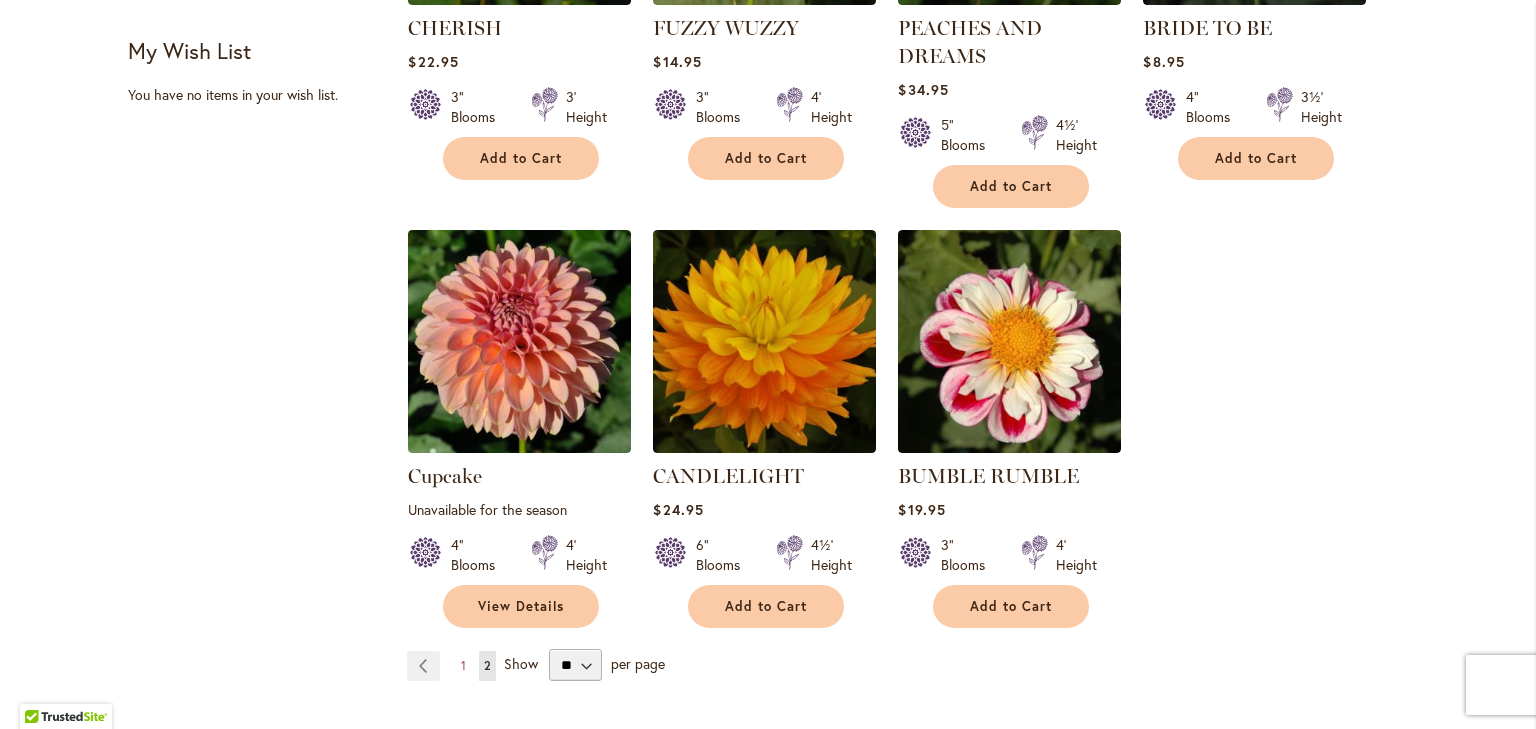 scroll, scrollTop: 916, scrollLeft: 0, axis: vertical 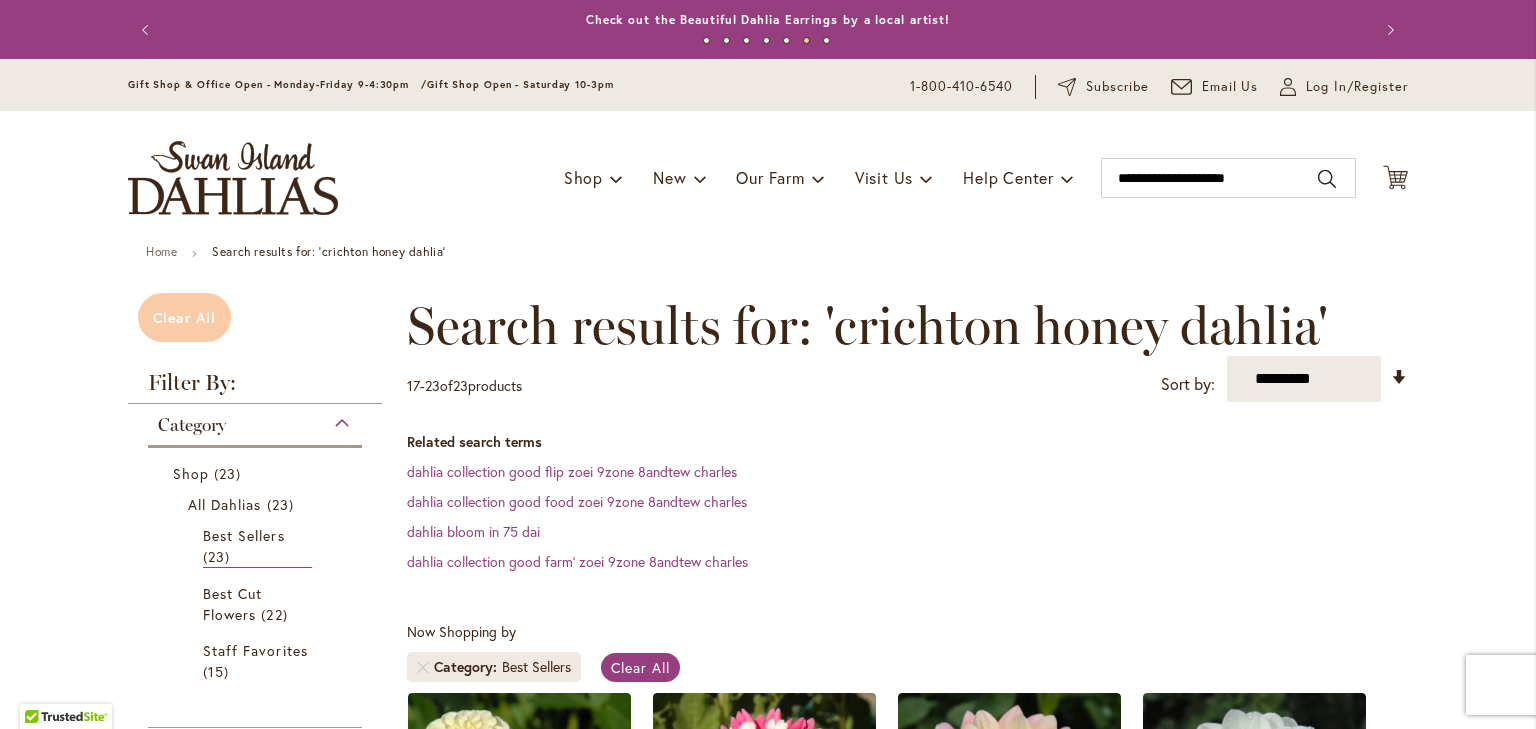 click on "Clear All" at bounding box center [184, 317] 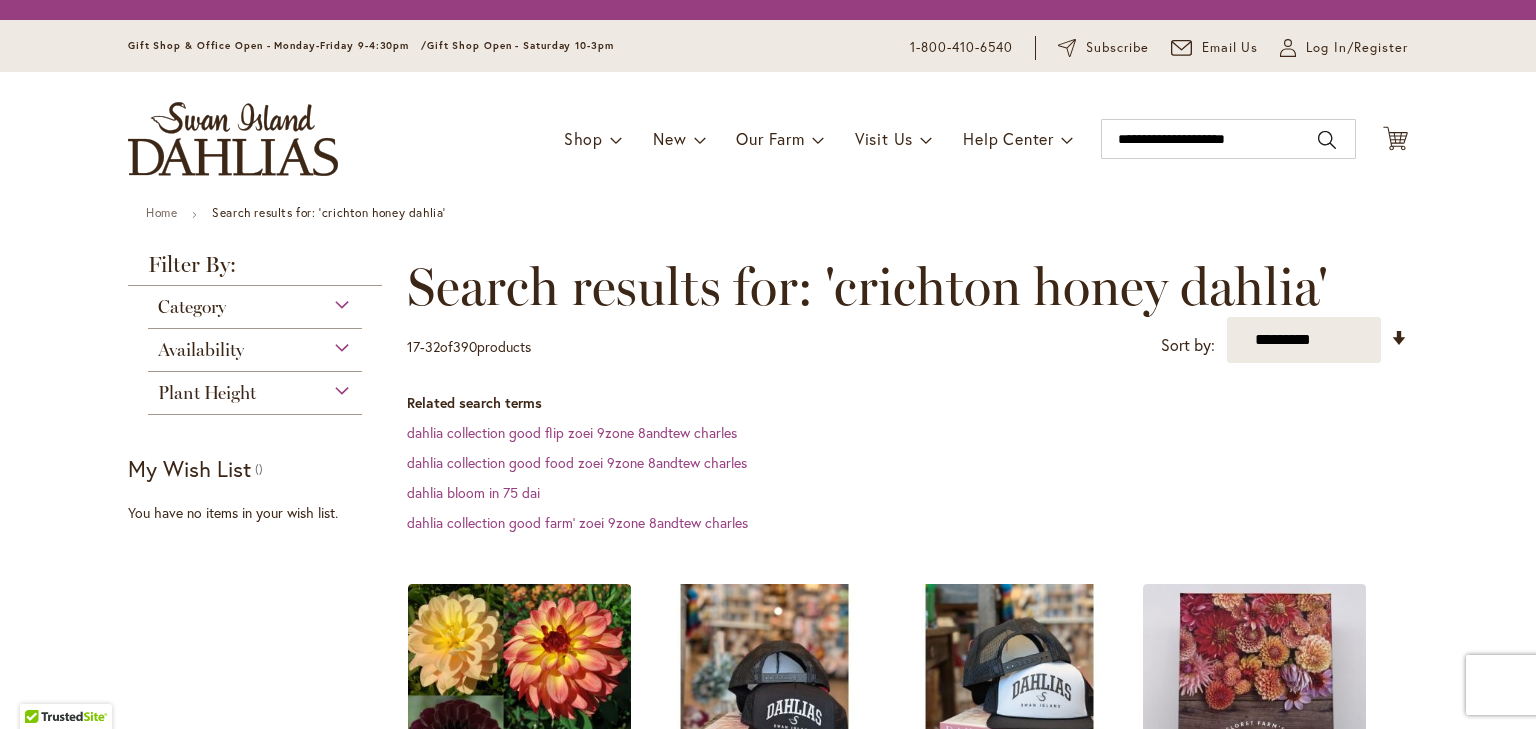 scroll, scrollTop: 0, scrollLeft: 0, axis: both 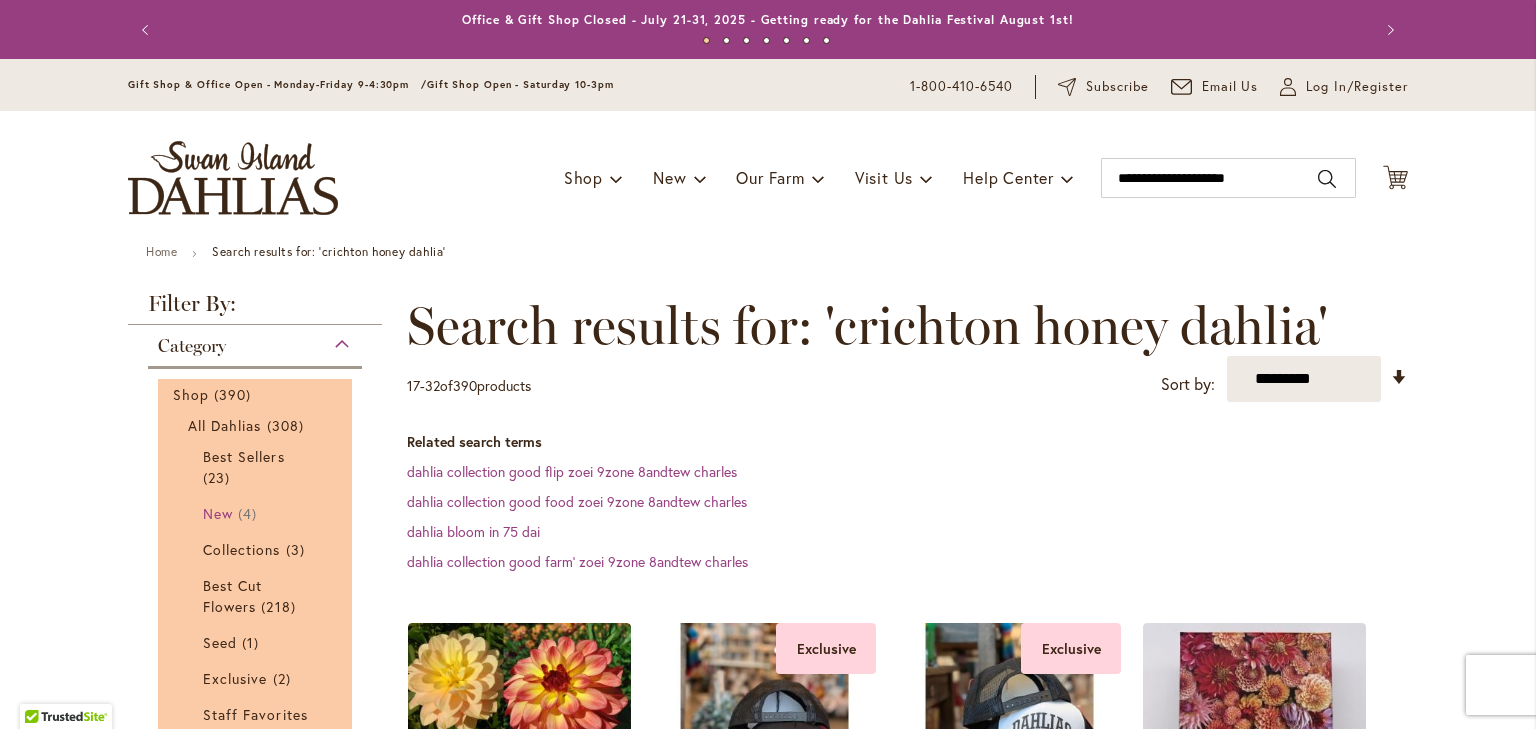 type on "**********" 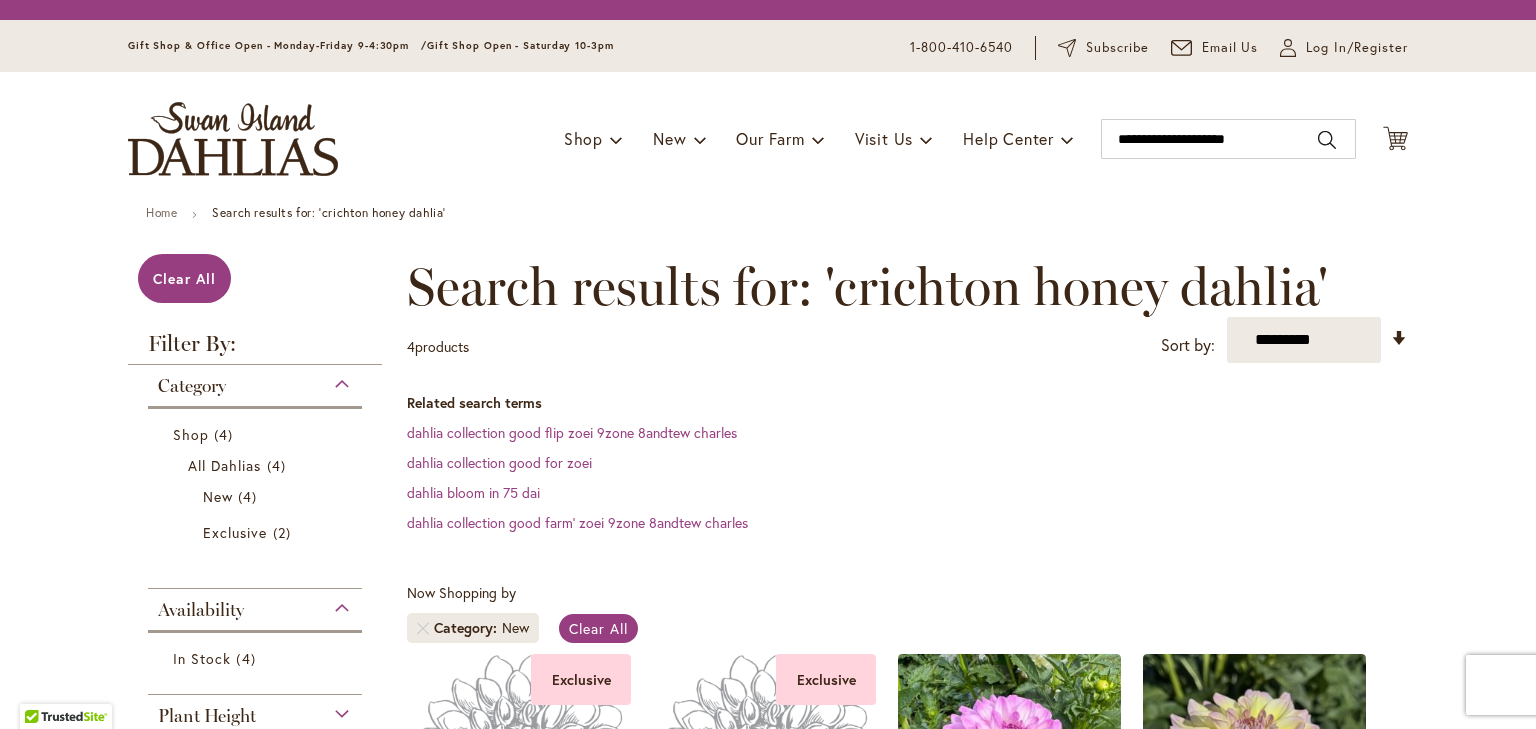 scroll, scrollTop: 0, scrollLeft: 0, axis: both 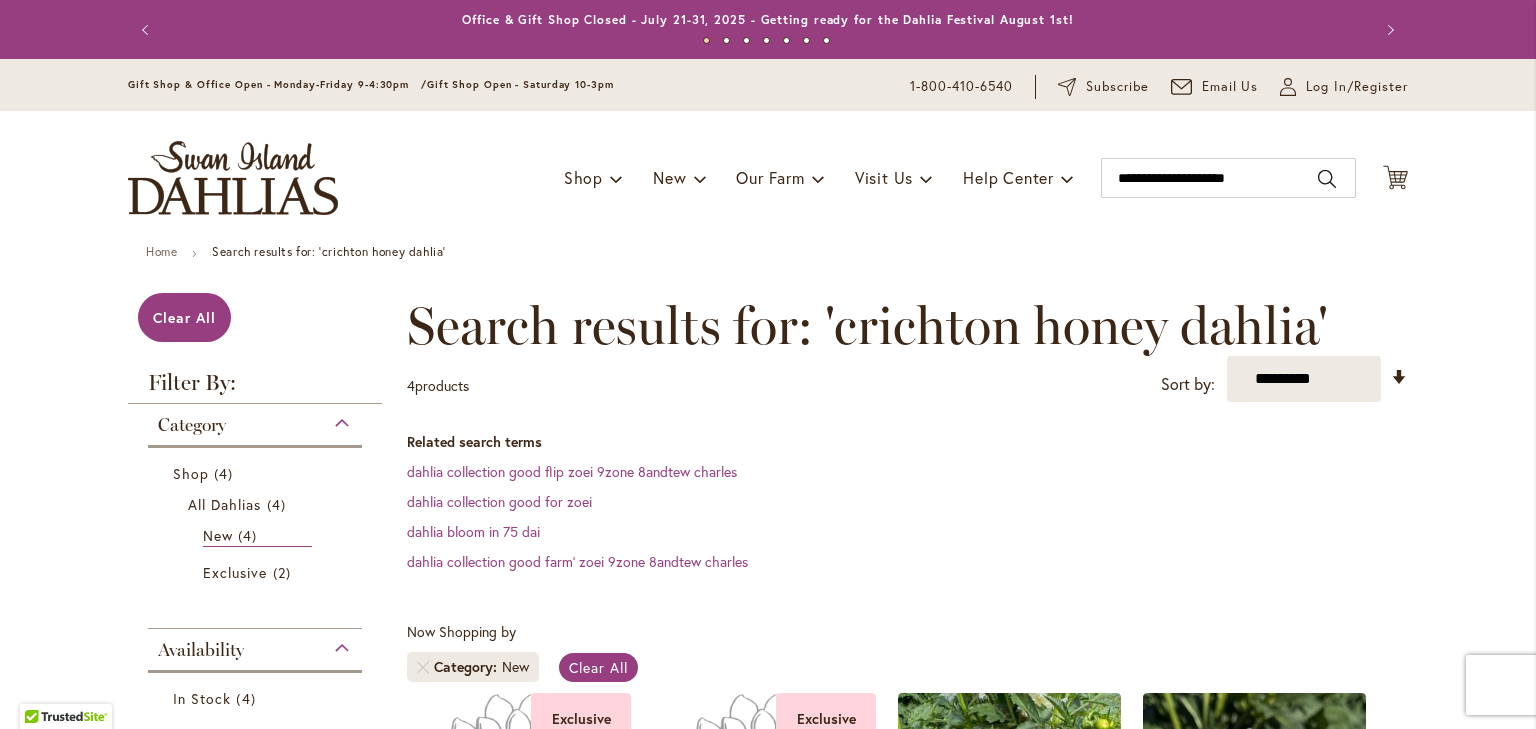 type on "**********" 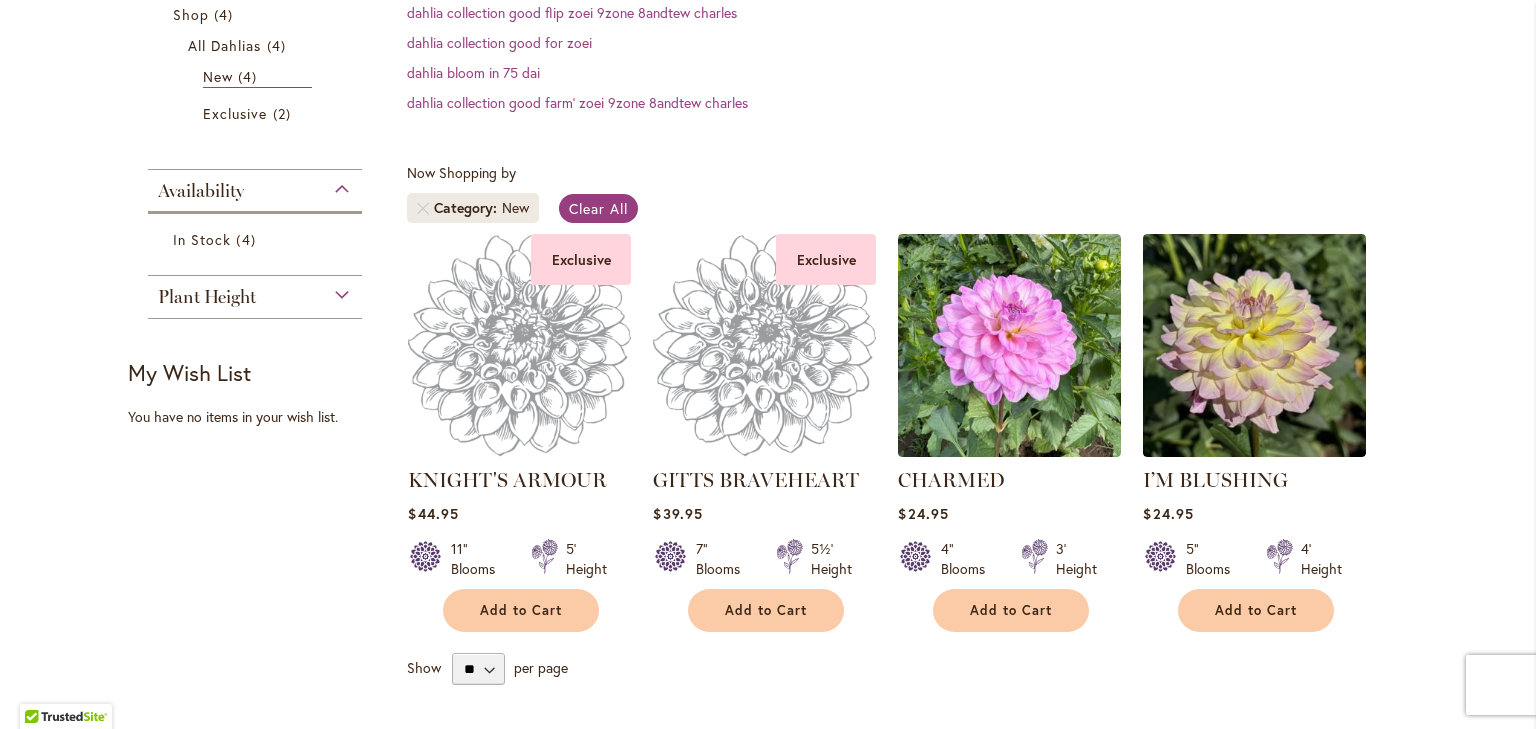 scroll, scrollTop: 455, scrollLeft: 0, axis: vertical 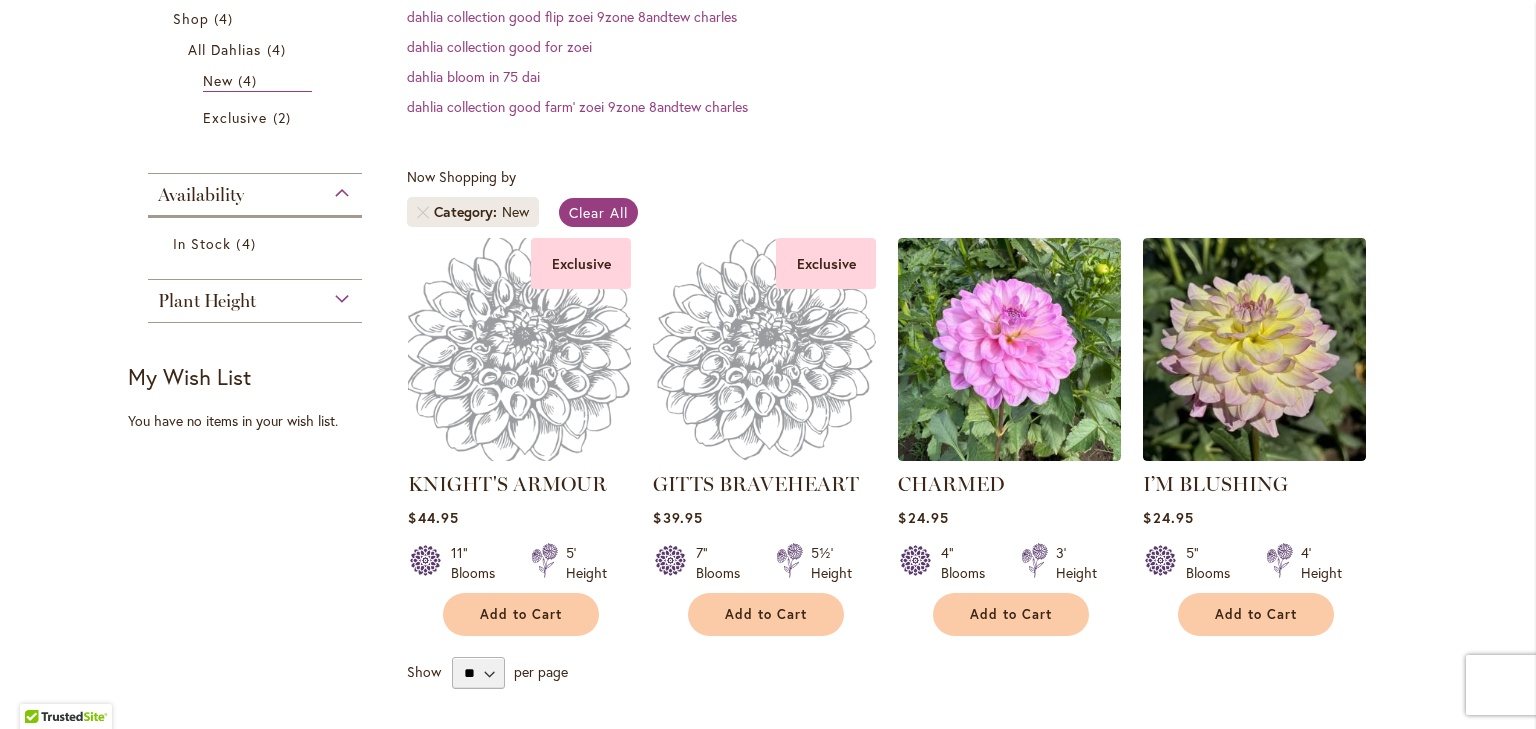 click at bounding box center (520, 350) 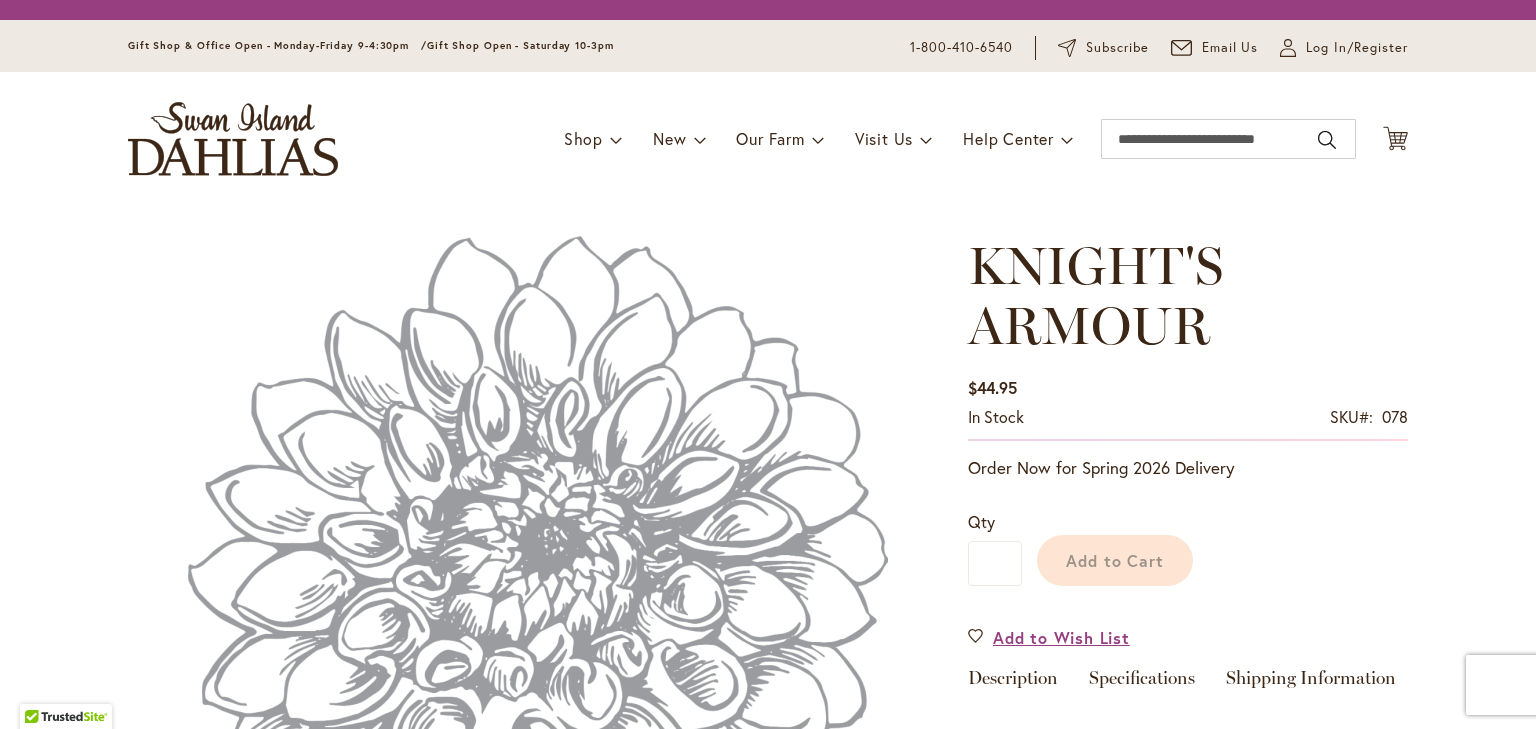 scroll, scrollTop: 0, scrollLeft: 0, axis: both 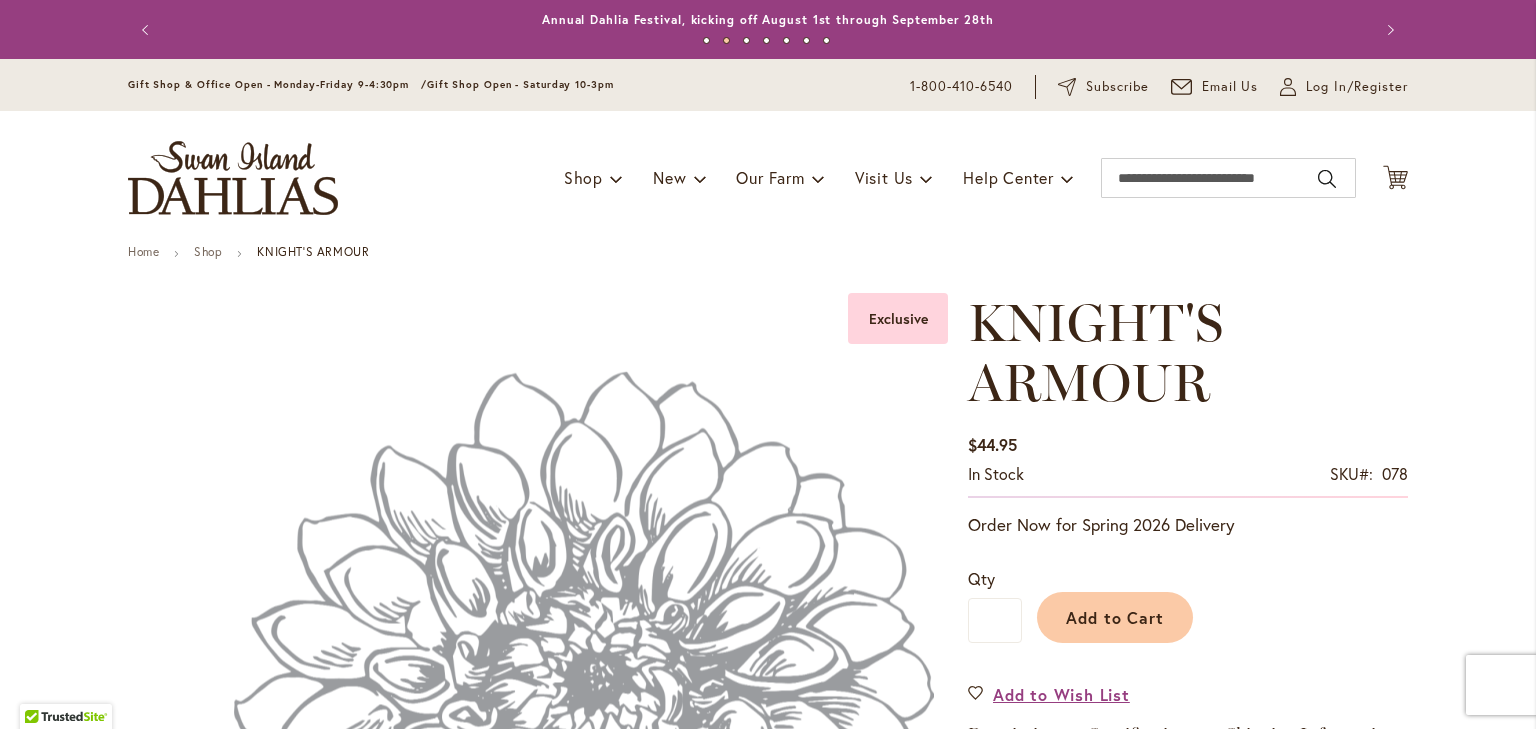 type on "**********" 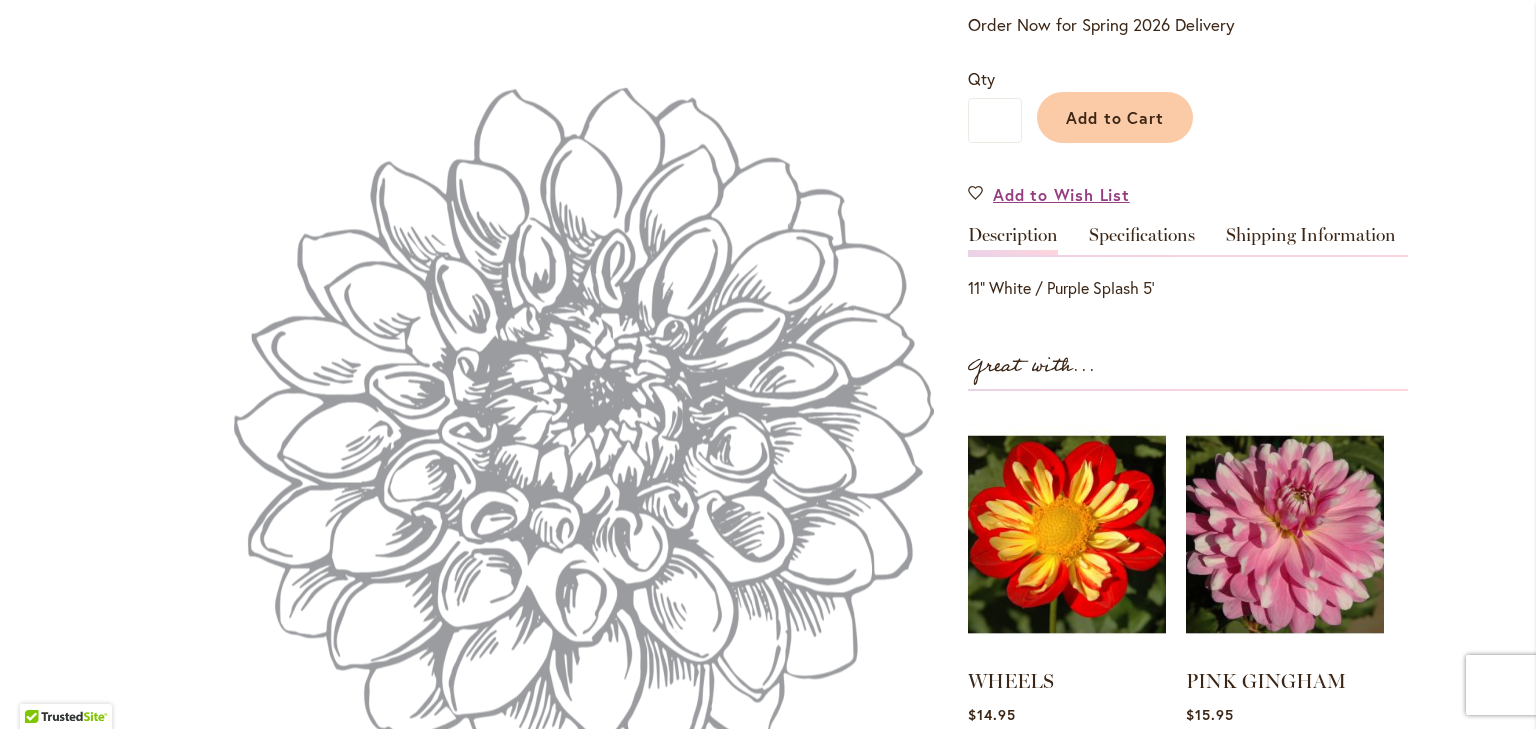 scroll, scrollTop: 494, scrollLeft: 0, axis: vertical 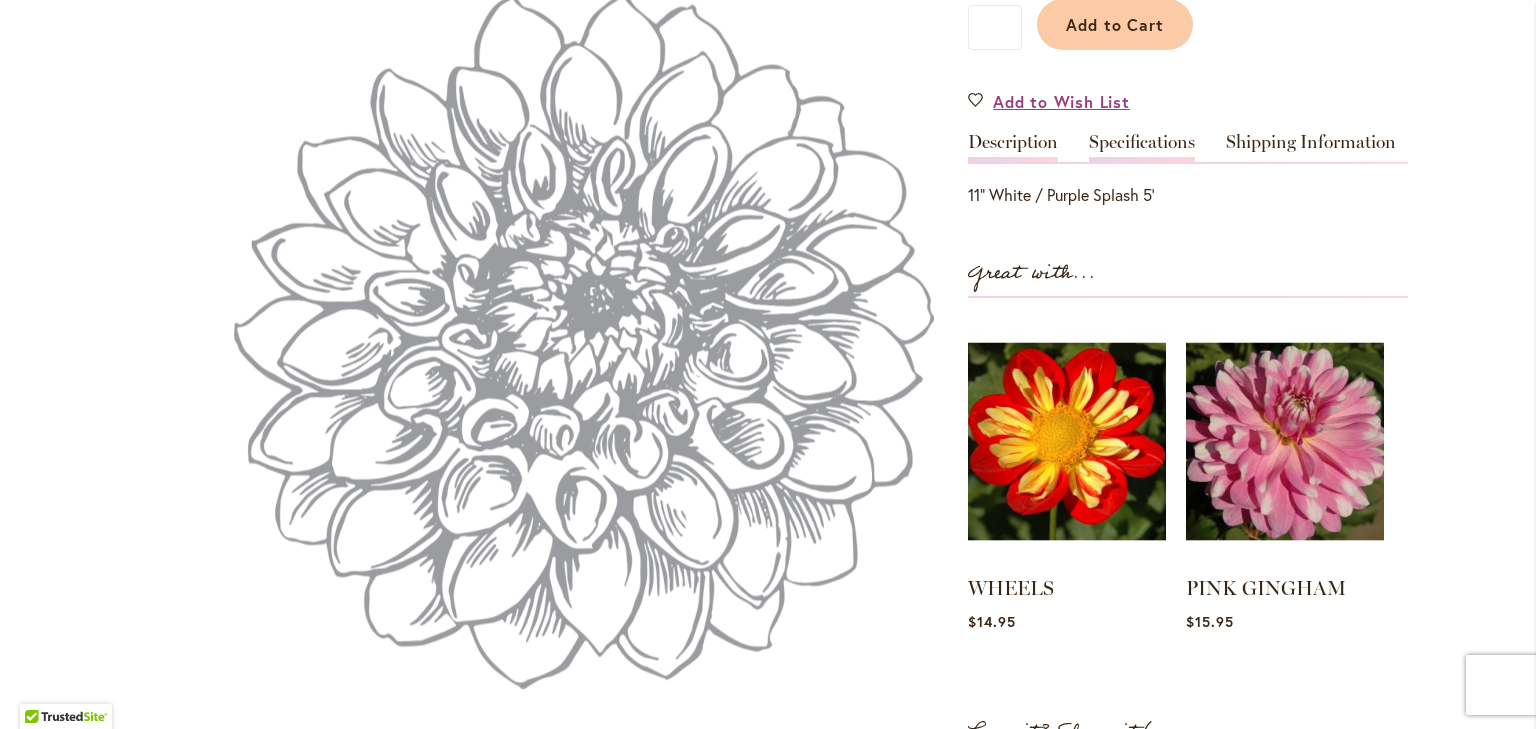 click on "Specifications" at bounding box center [1142, 147] 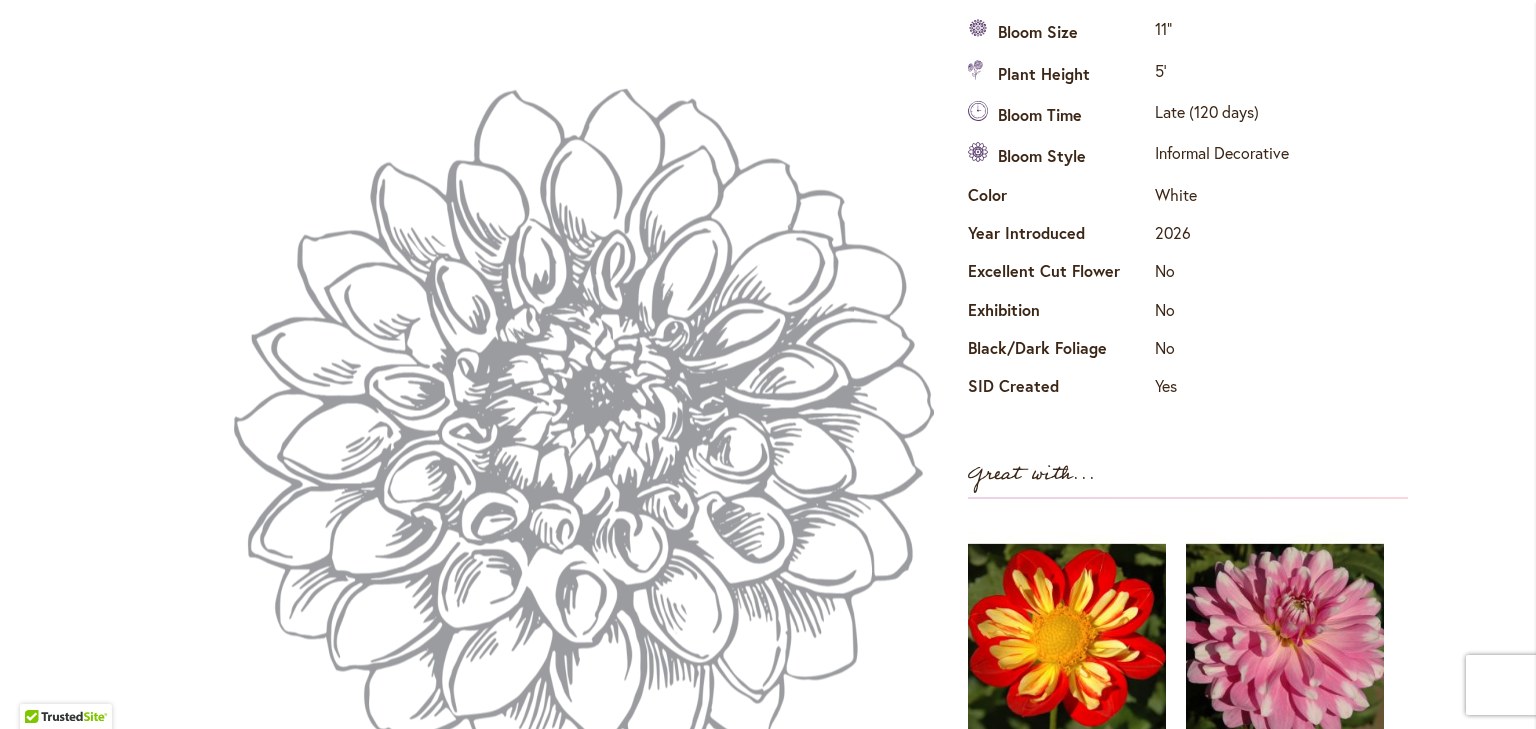 scroll, scrollTop: 356, scrollLeft: 0, axis: vertical 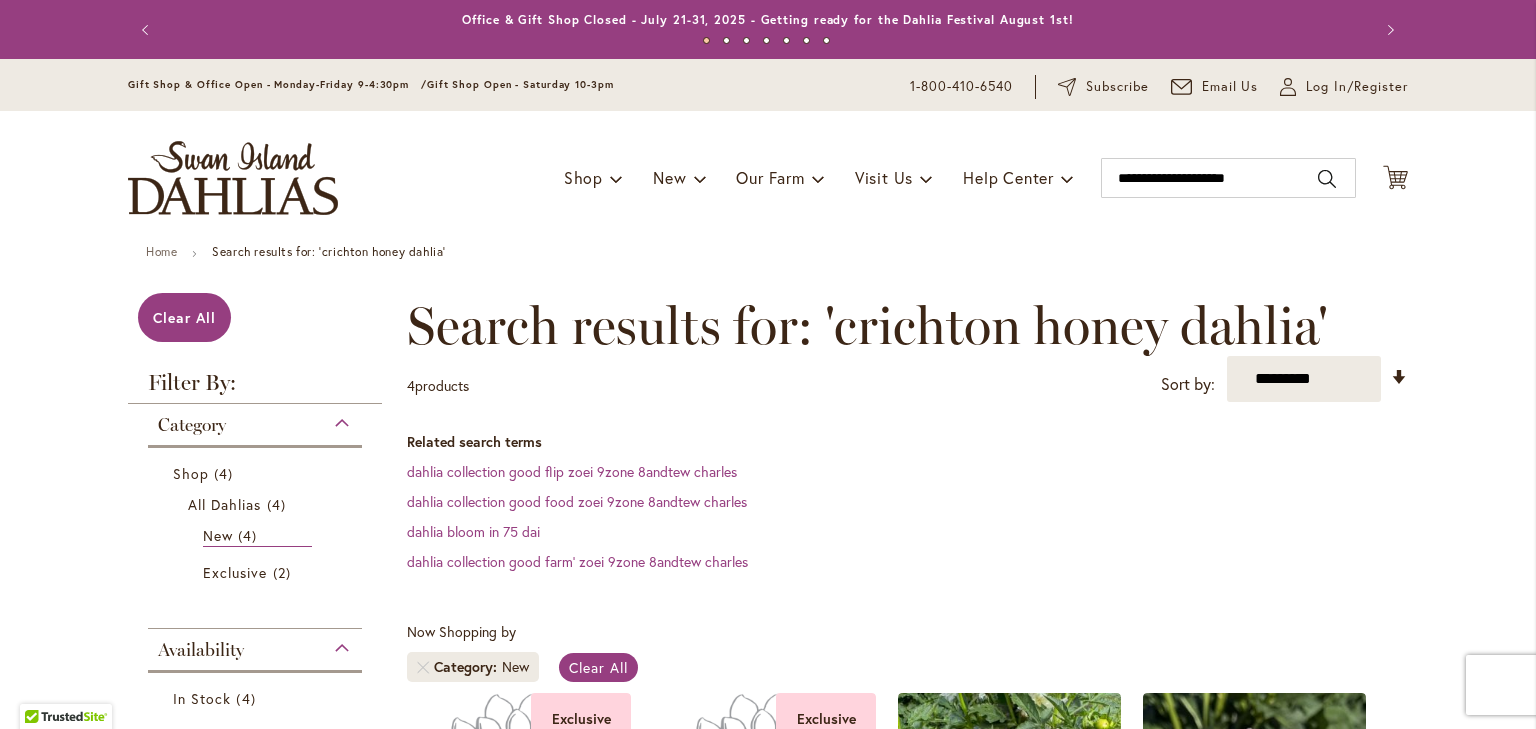 type on "**********" 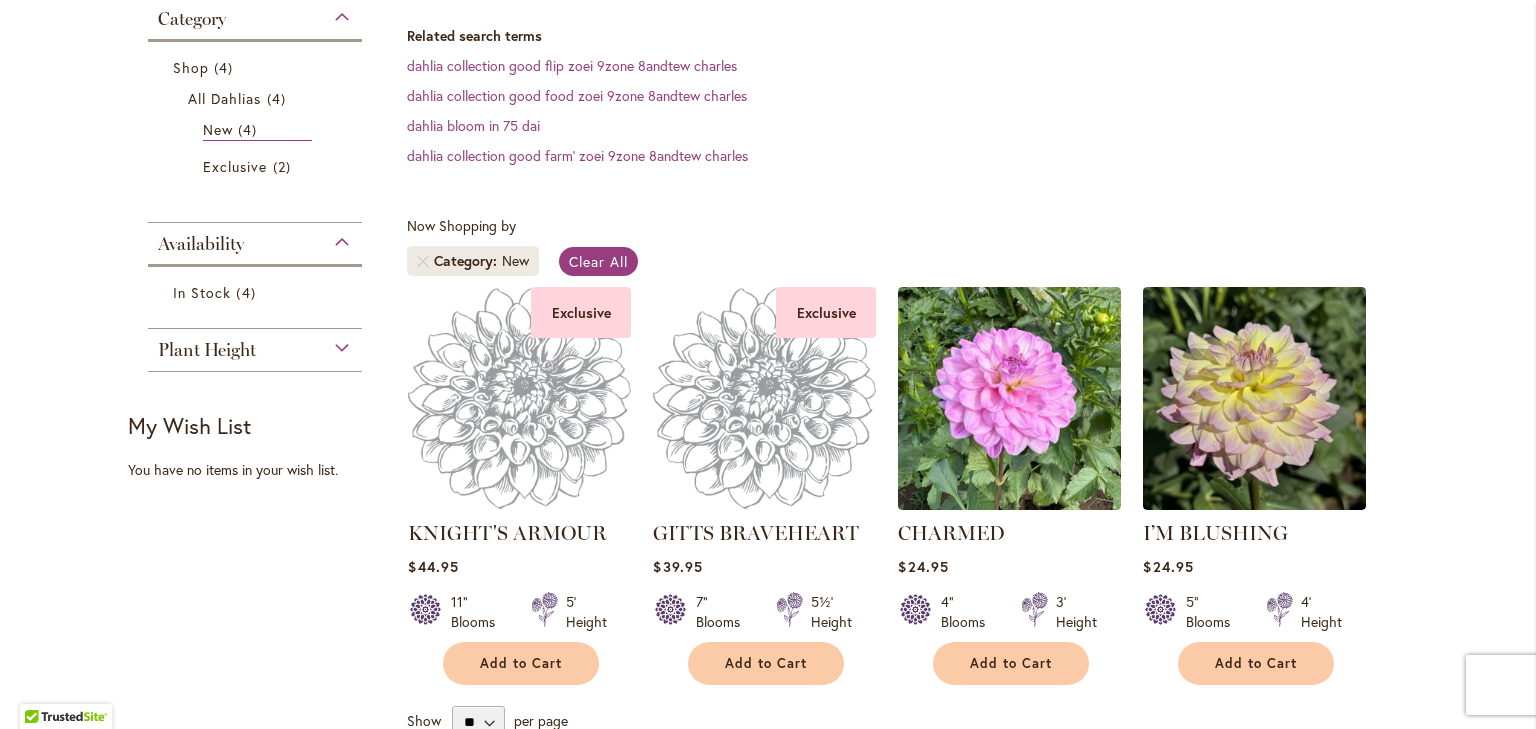 scroll, scrollTop: 418, scrollLeft: 0, axis: vertical 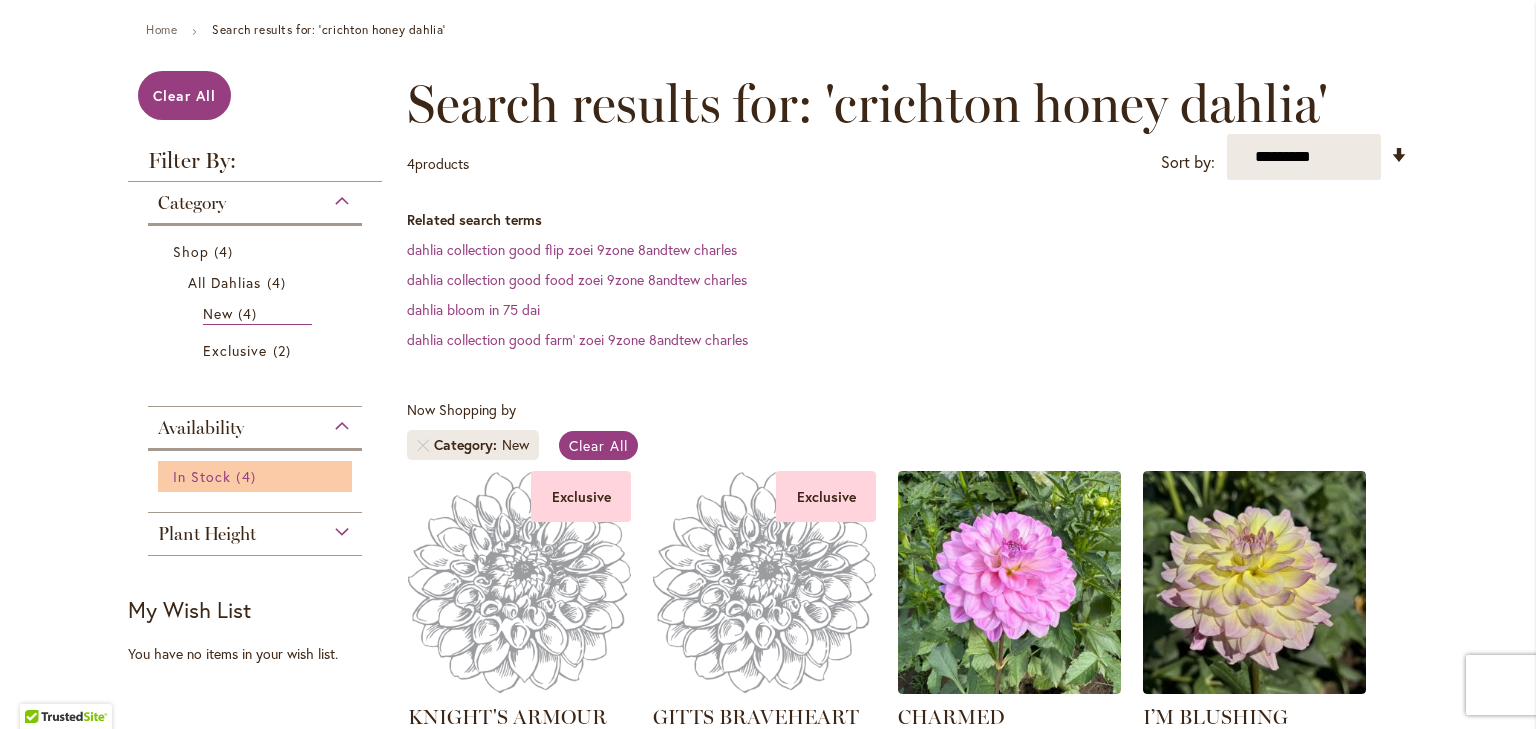 click on "In Stock" at bounding box center (202, 476) 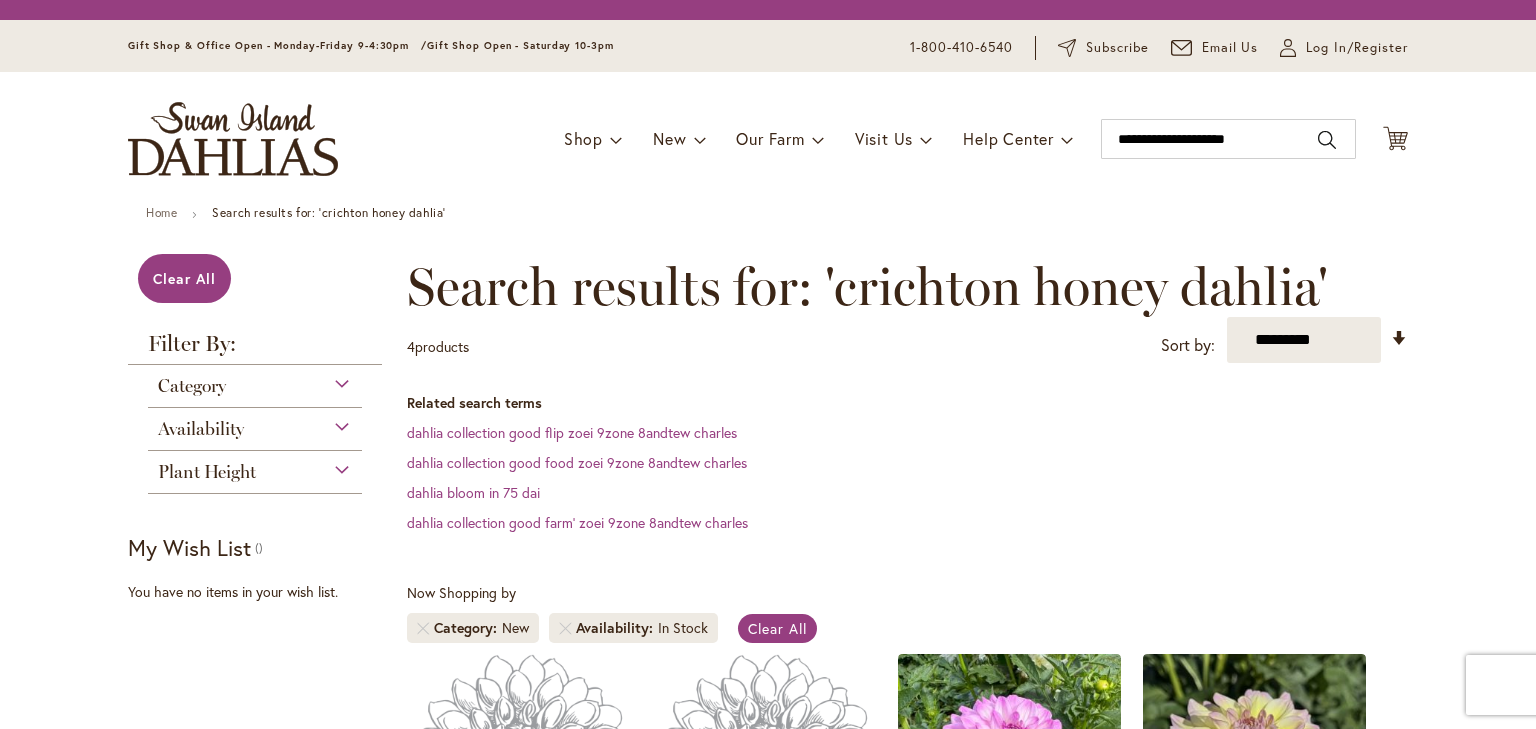 scroll, scrollTop: 0, scrollLeft: 0, axis: both 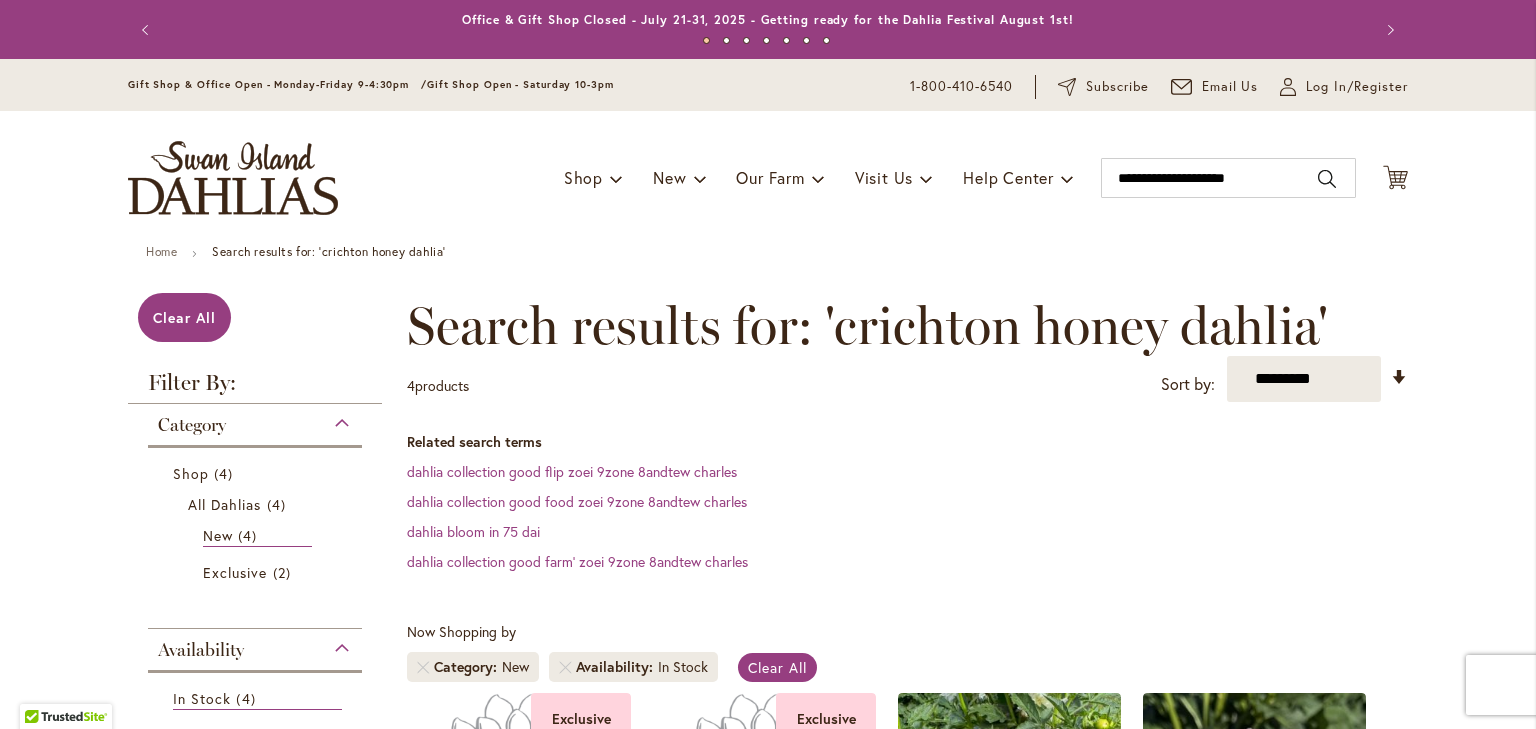 type on "**********" 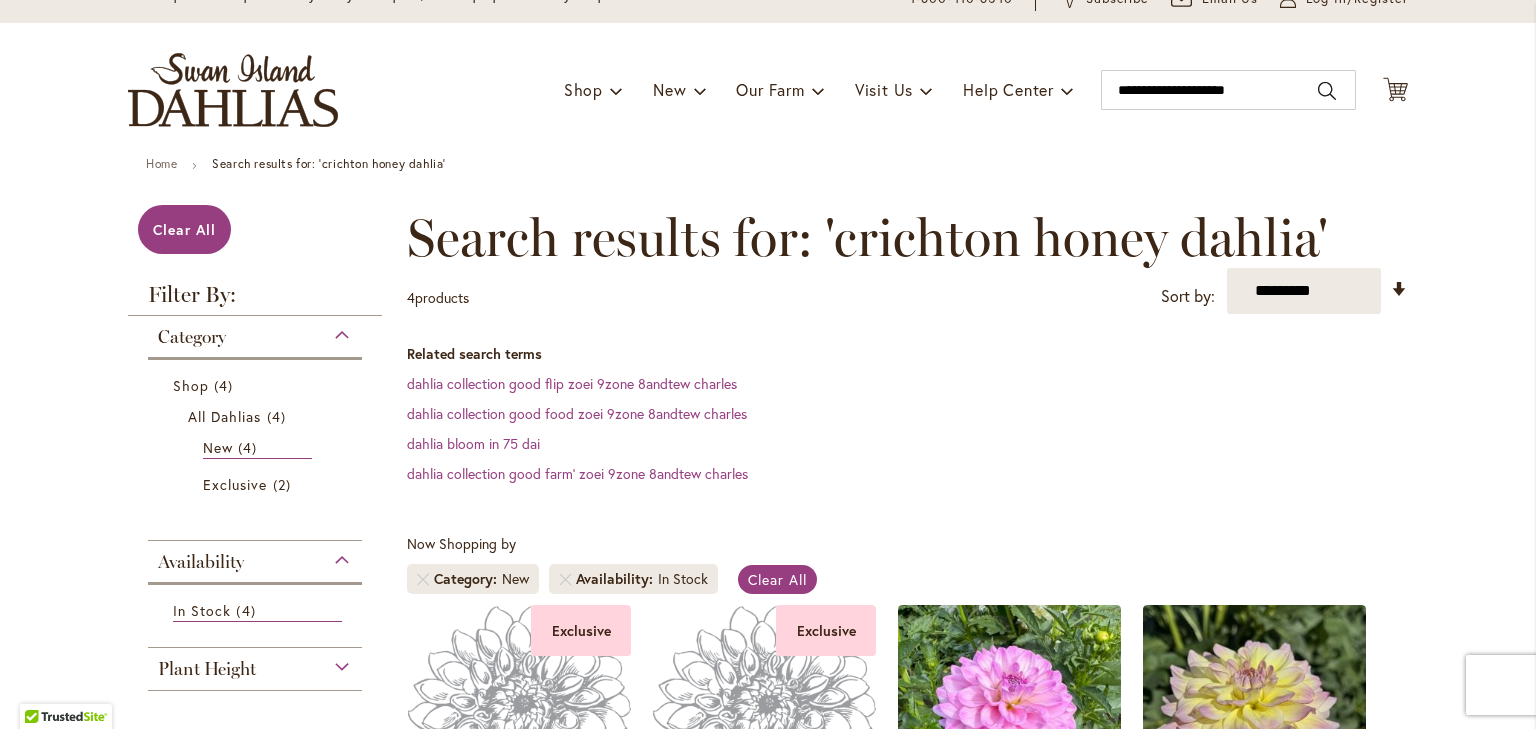 scroll, scrollTop: 91, scrollLeft: 0, axis: vertical 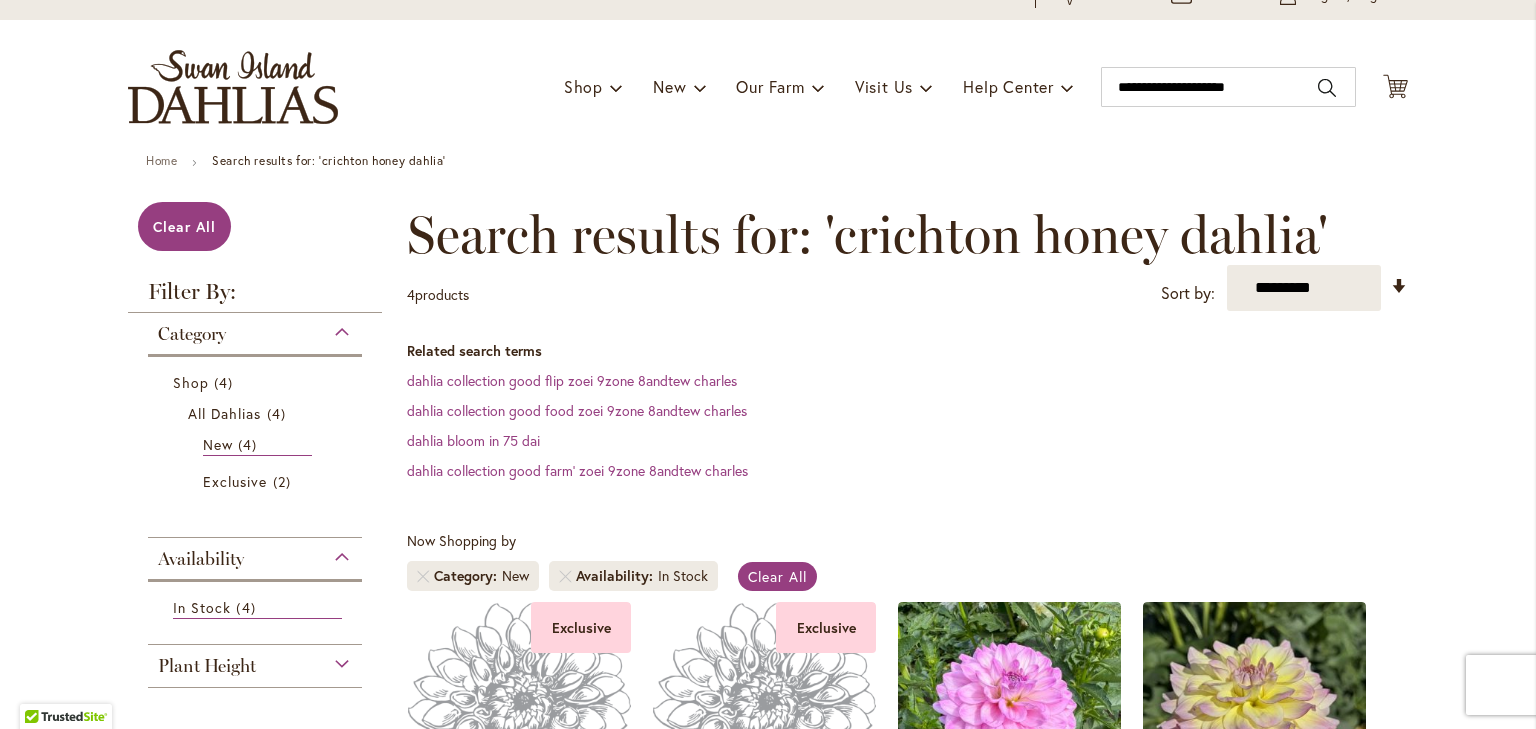 click on "Category" at bounding box center [255, 329] 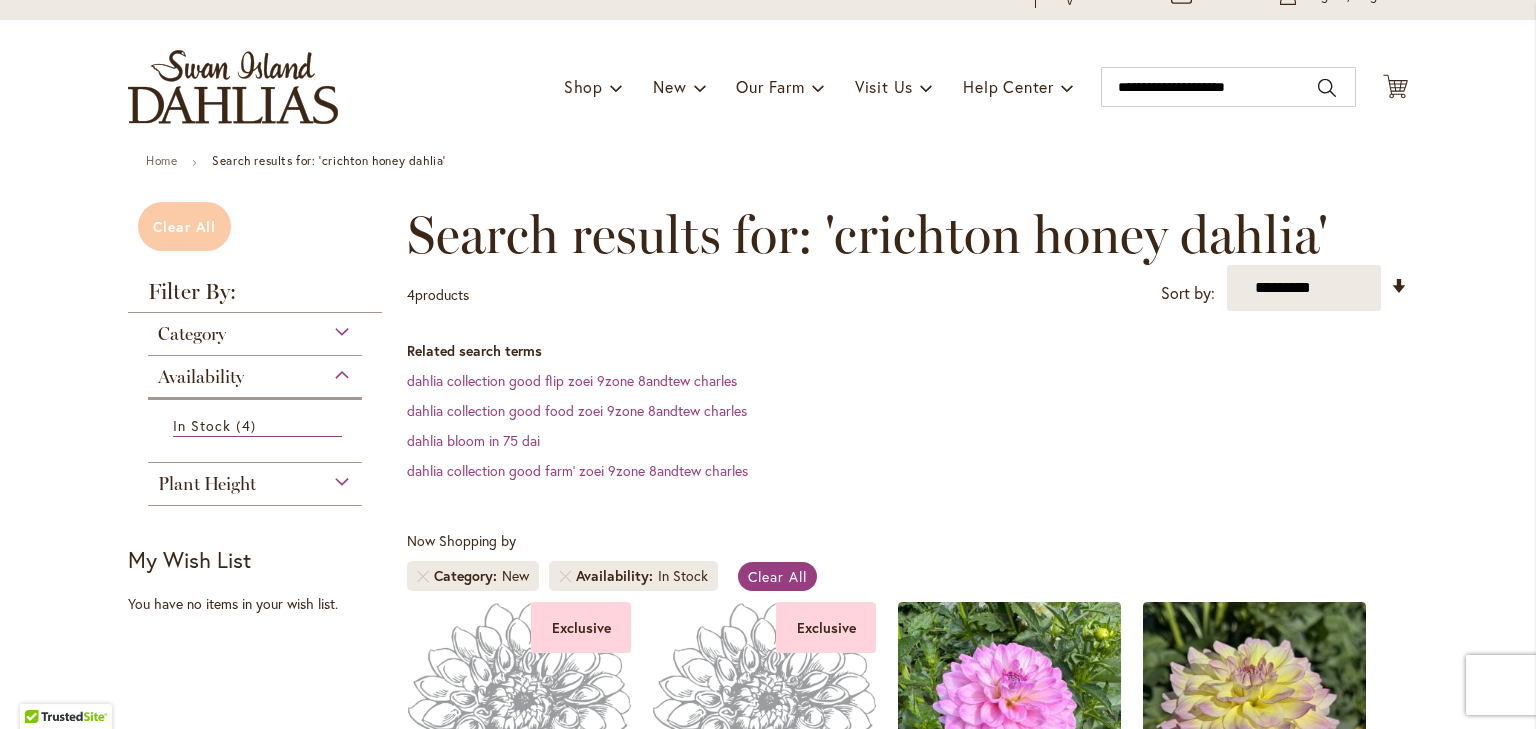 click on "Clear All" at bounding box center [184, 226] 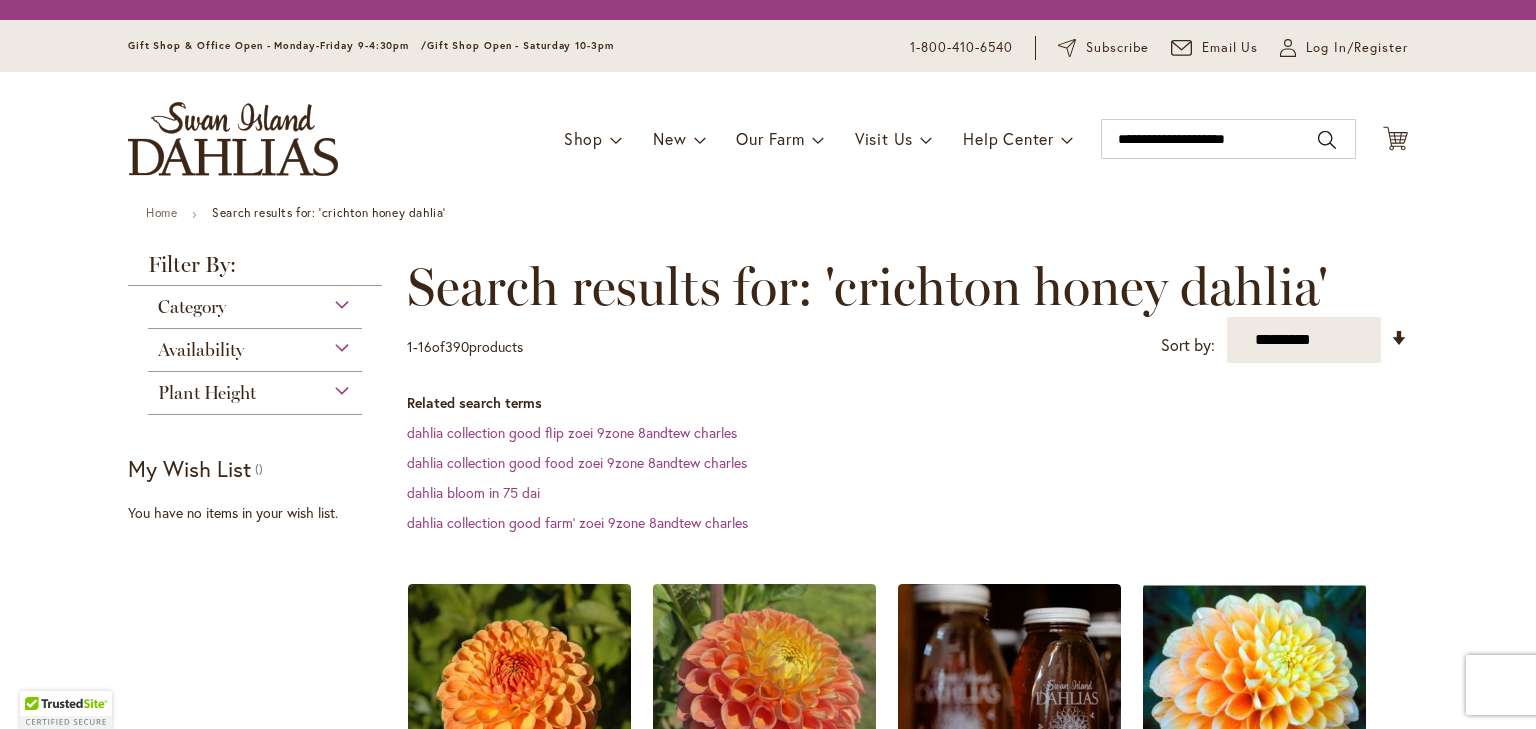 scroll, scrollTop: 0, scrollLeft: 0, axis: both 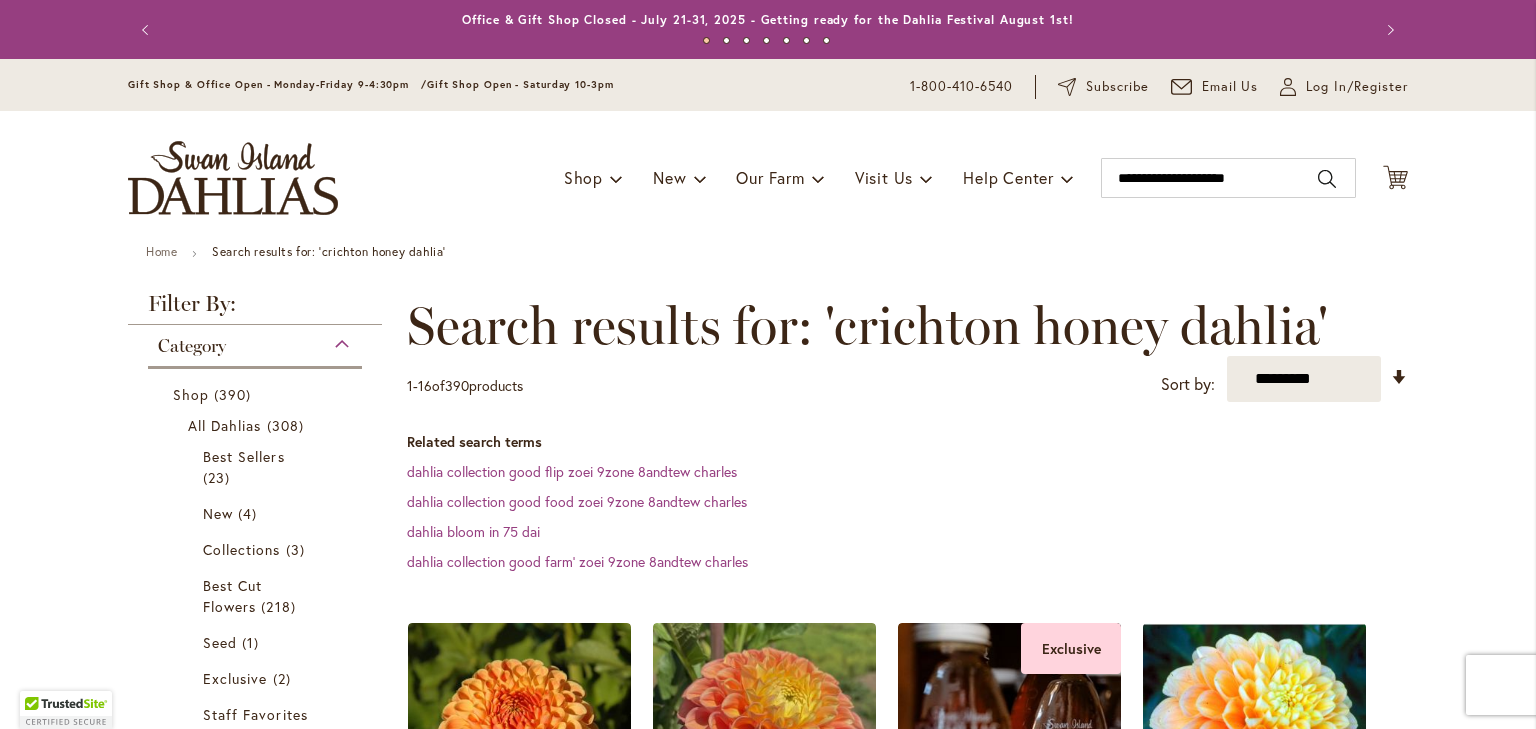 type on "**********" 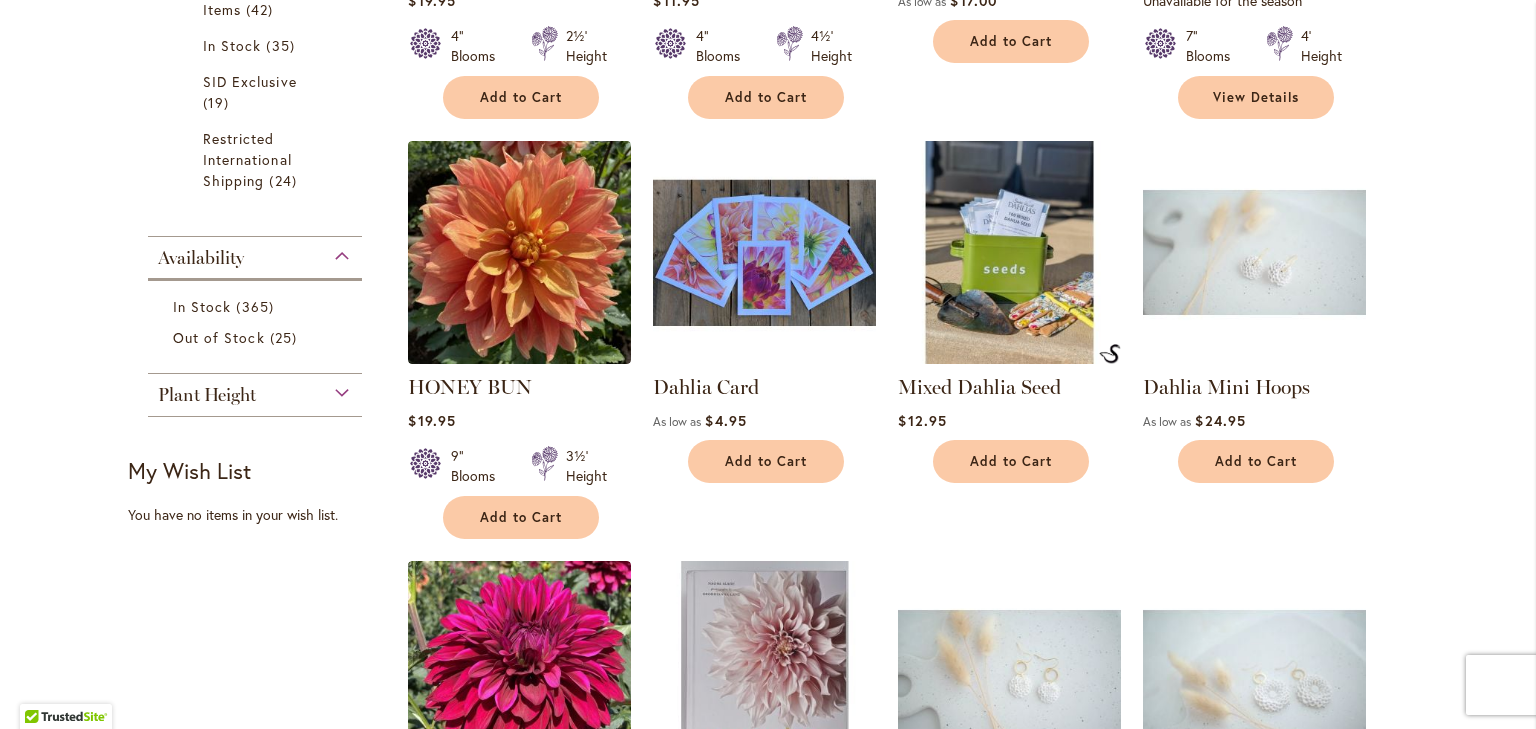 scroll, scrollTop: 895, scrollLeft: 0, axis: vertical 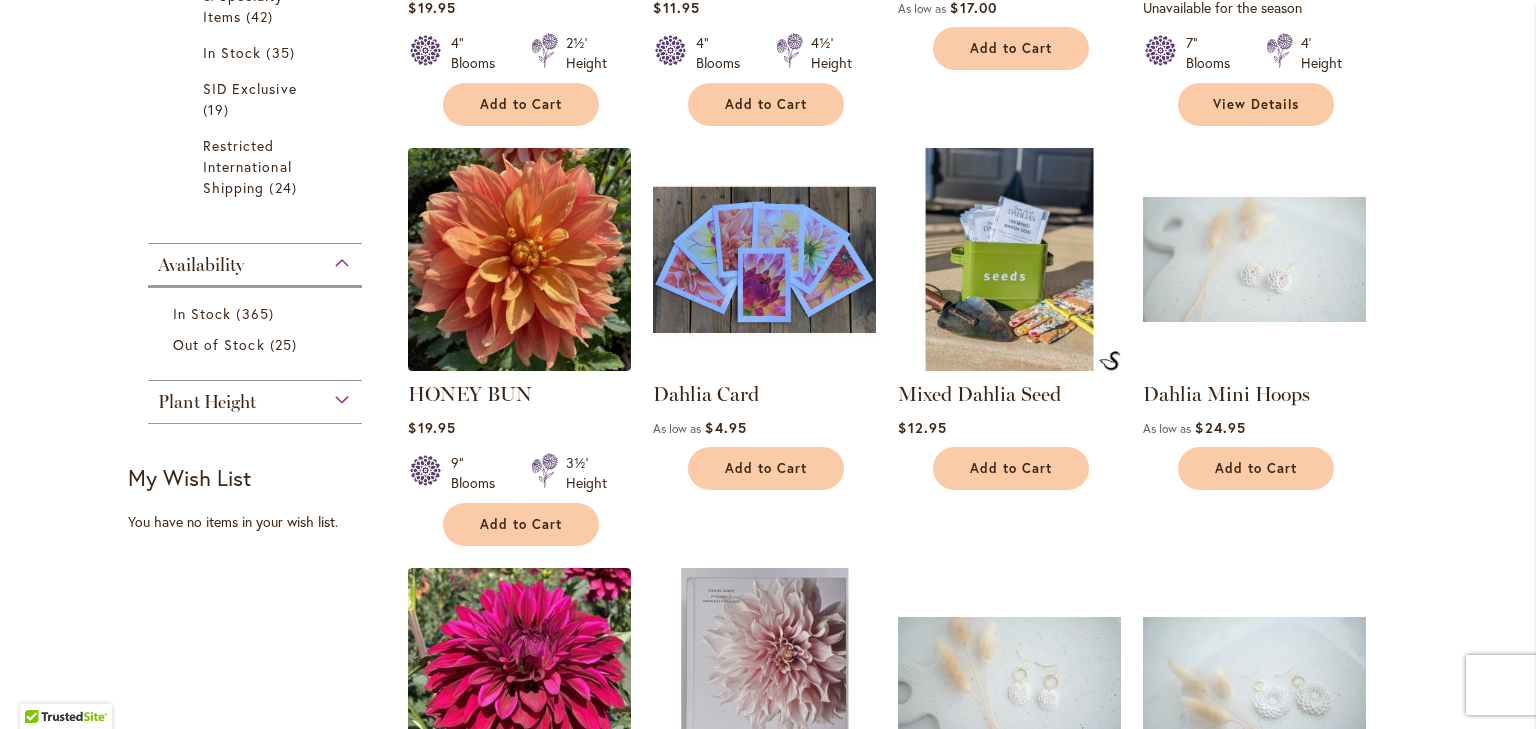 click on "My Wish List" at bounding box center [189, 477] 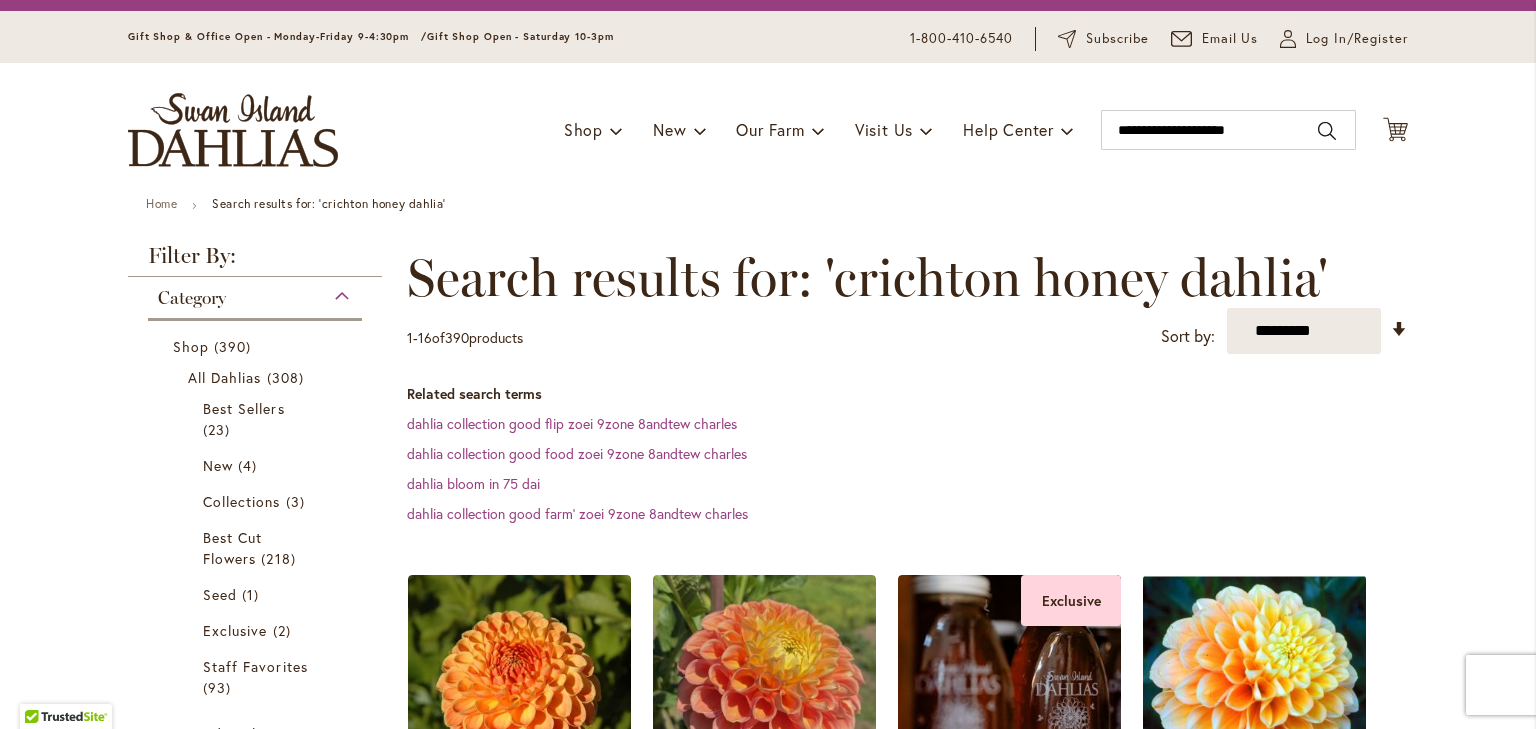 scroll, scrollTop: 45, scrollLeft: 0, axis: vertical 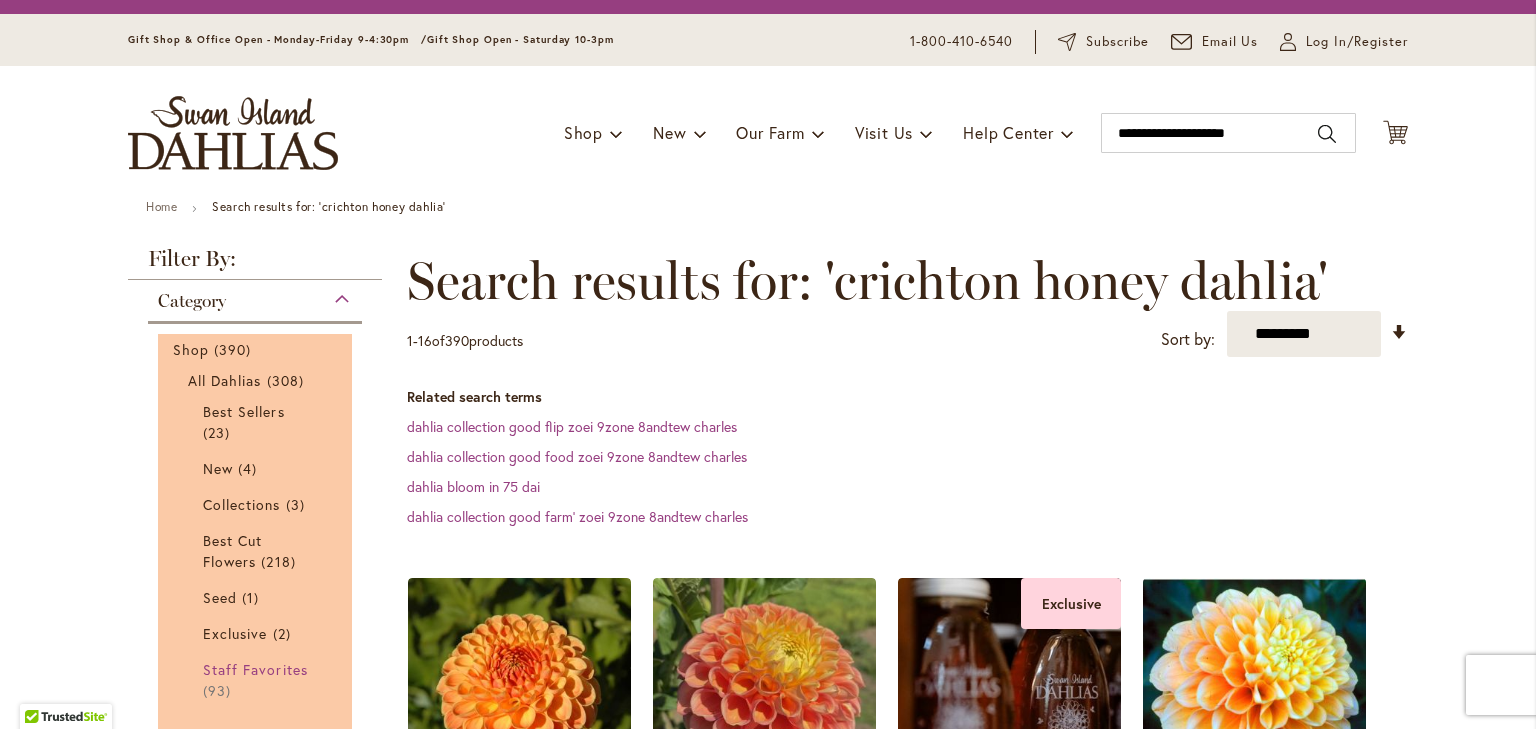 click on "Staff Favorites" at bounding box center (255, 669) 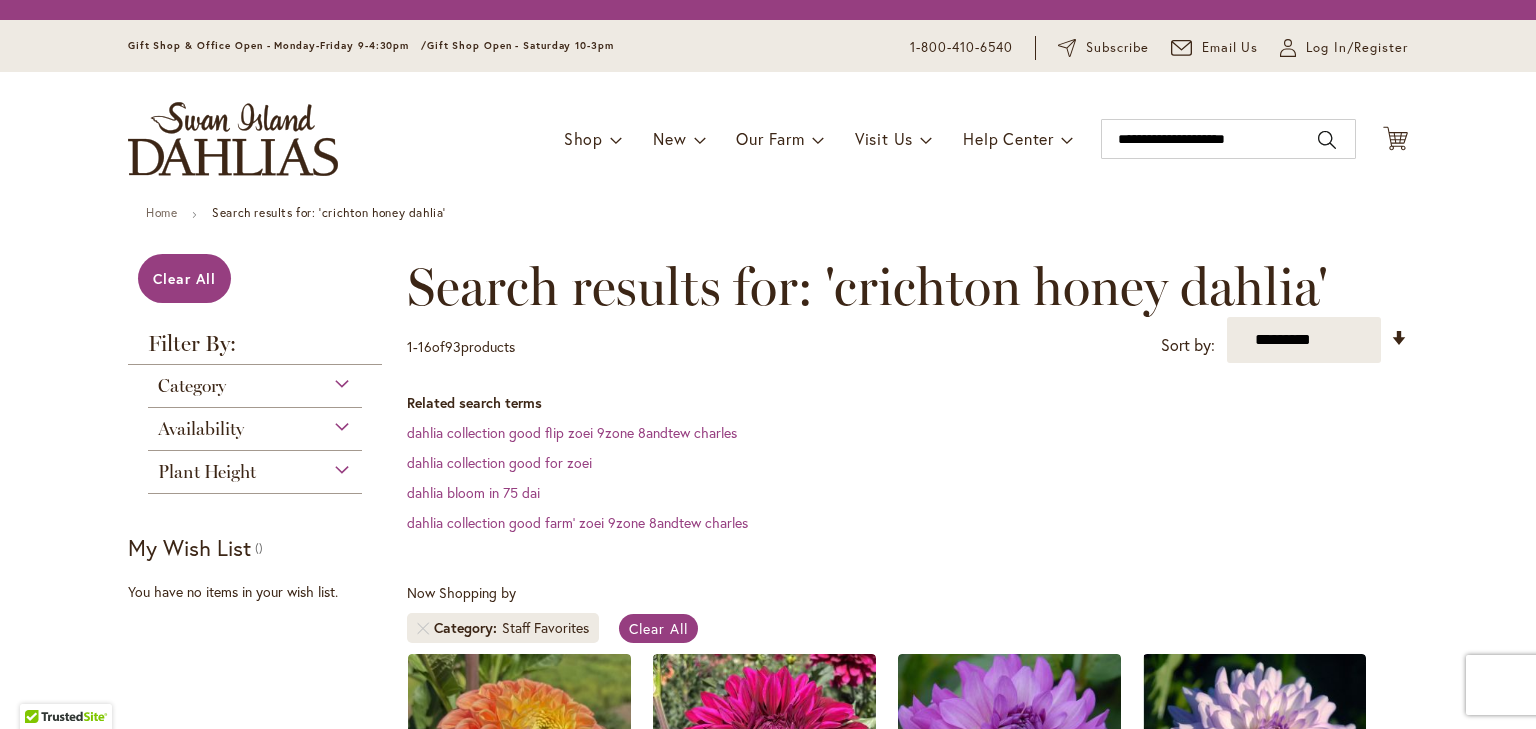 scroll, scrollTop: 0, scrollLeft: 0, axis: both 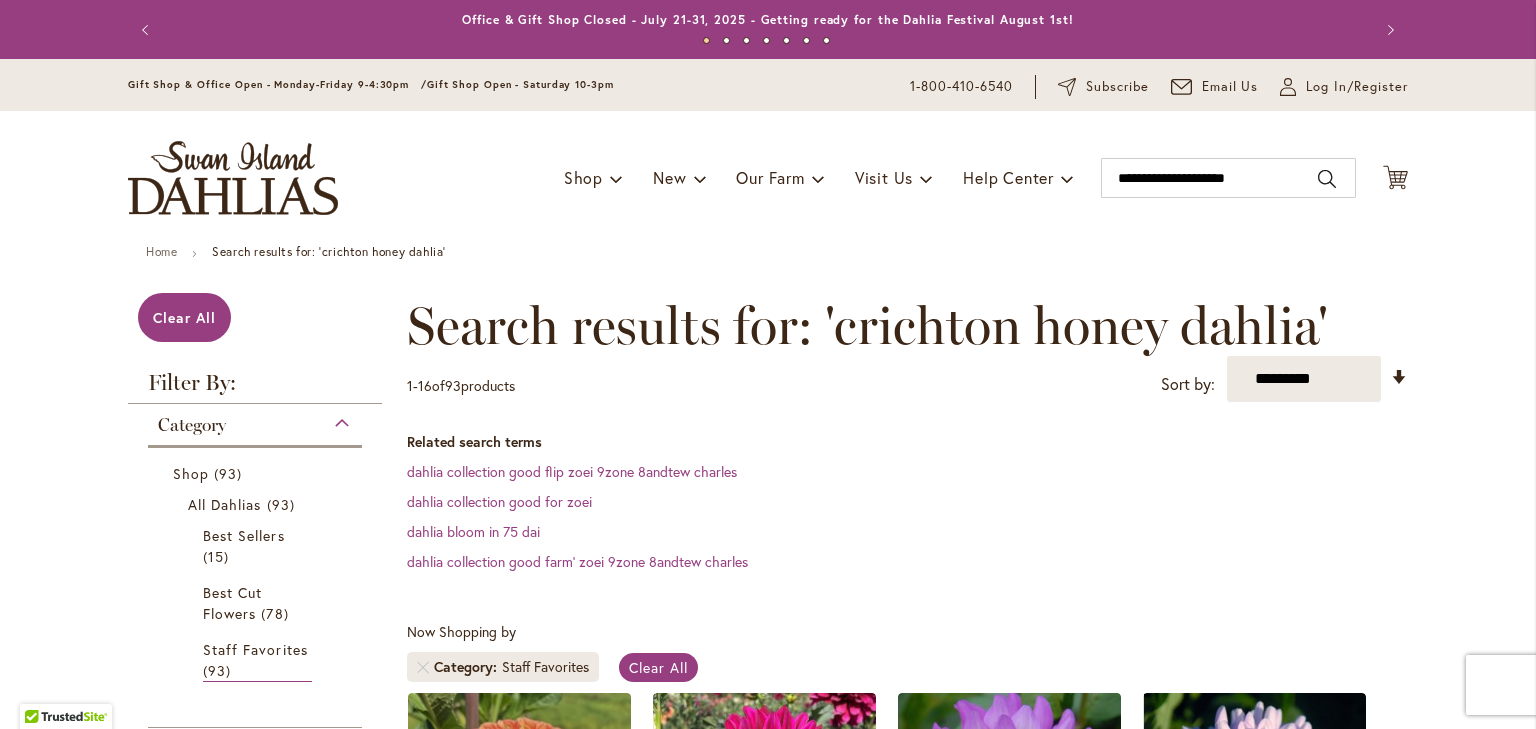 type on "**********" 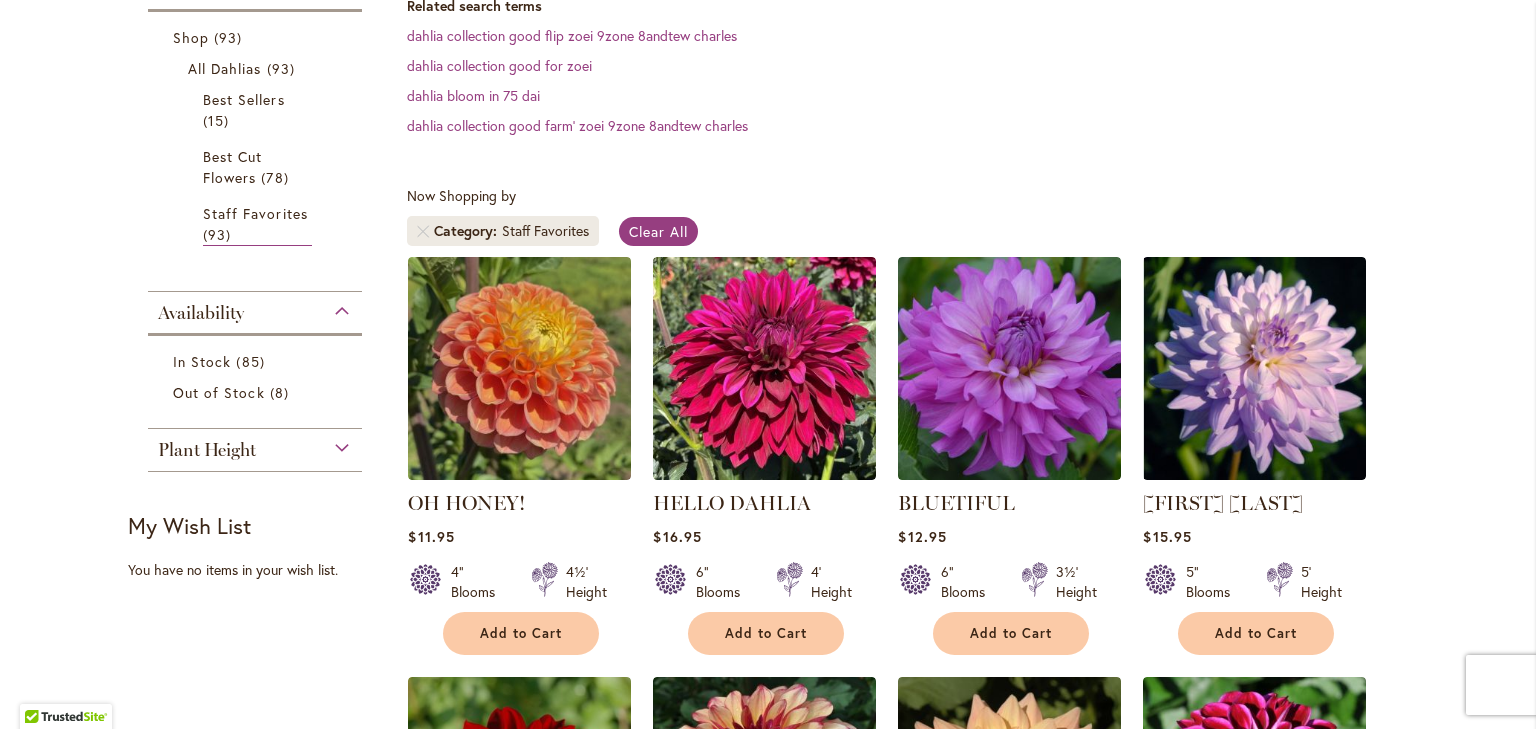 scroll, scrollTop: 0, scrollLeft: 0, axis: both 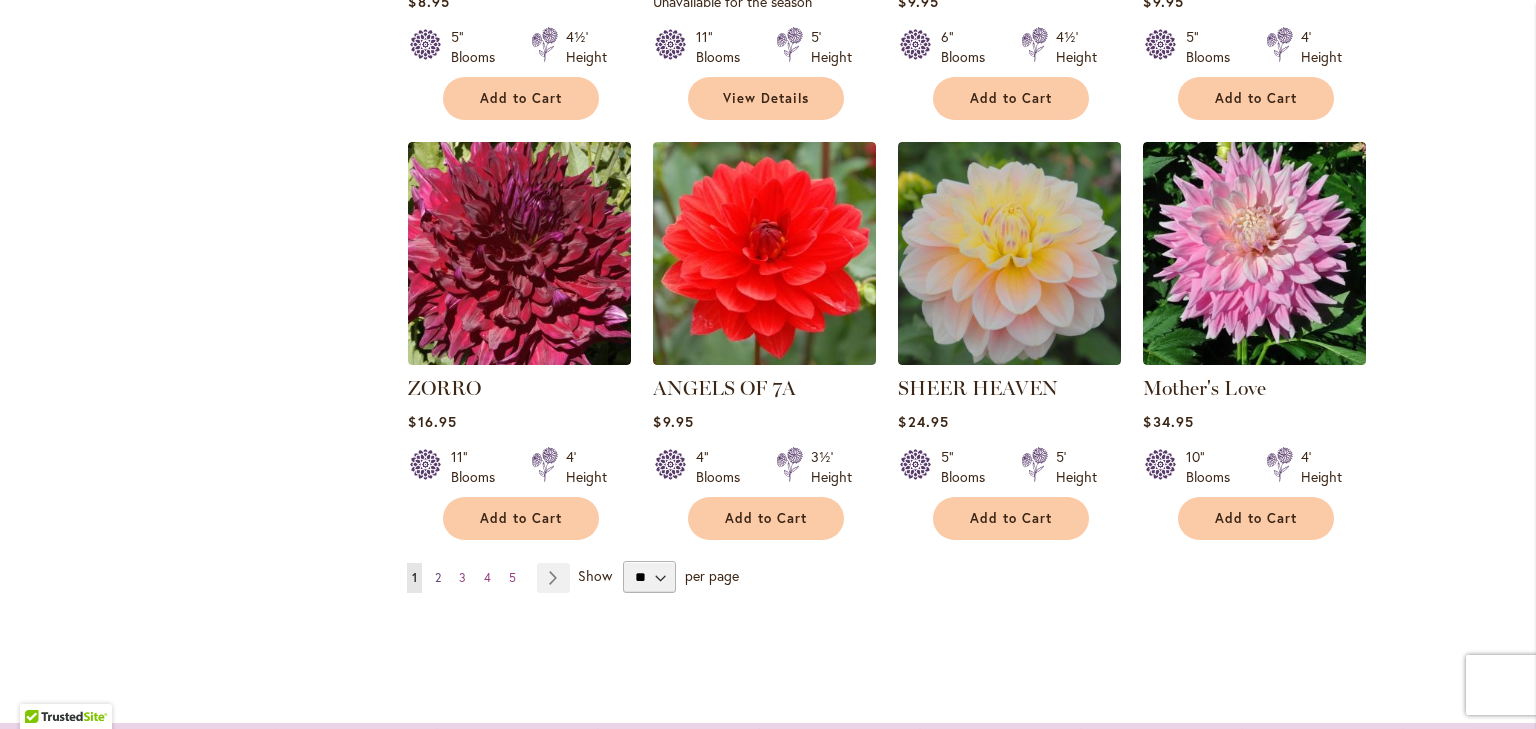 click on "2" at bounding box center (438, 577) 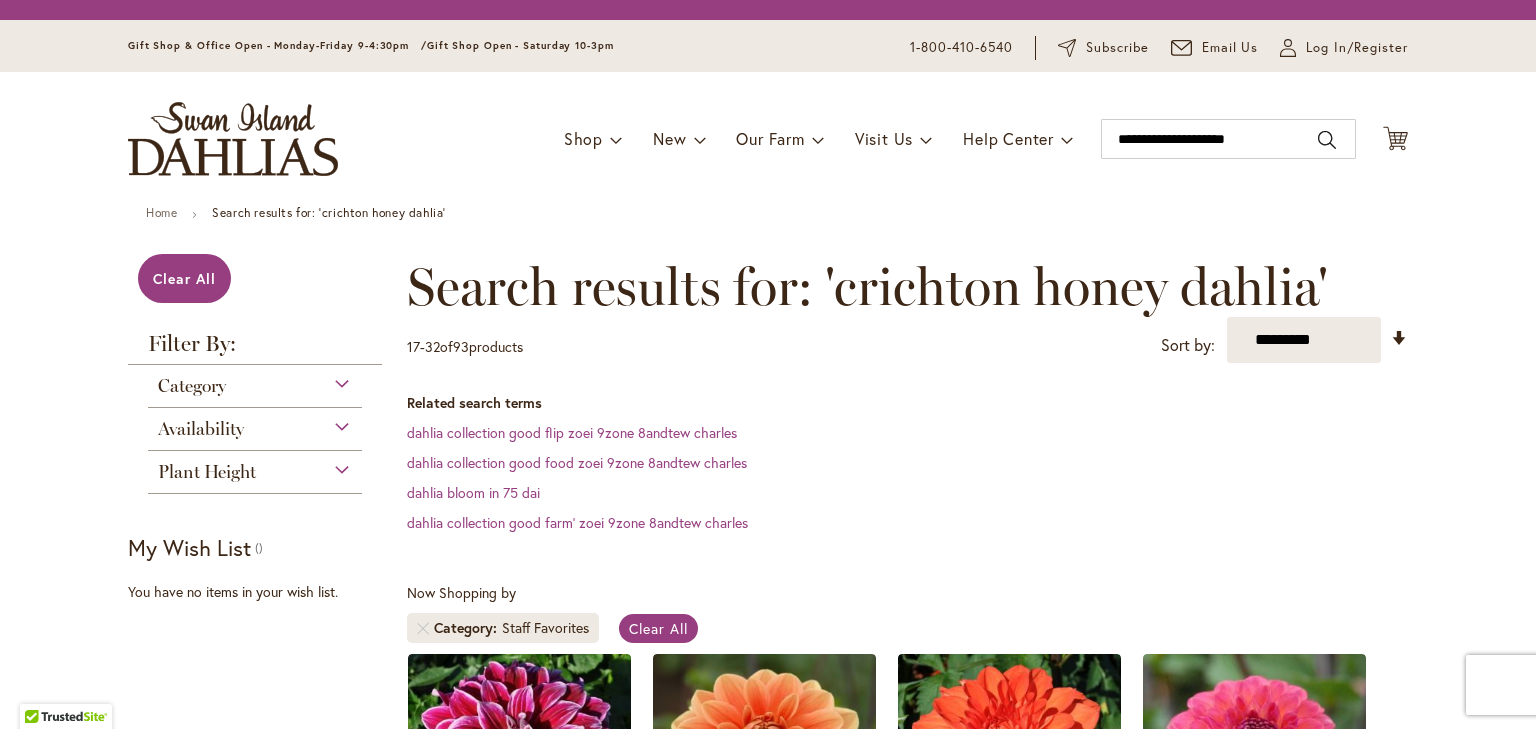 scroll, scrollTop: 0, scrollLeft: 0, axis: both 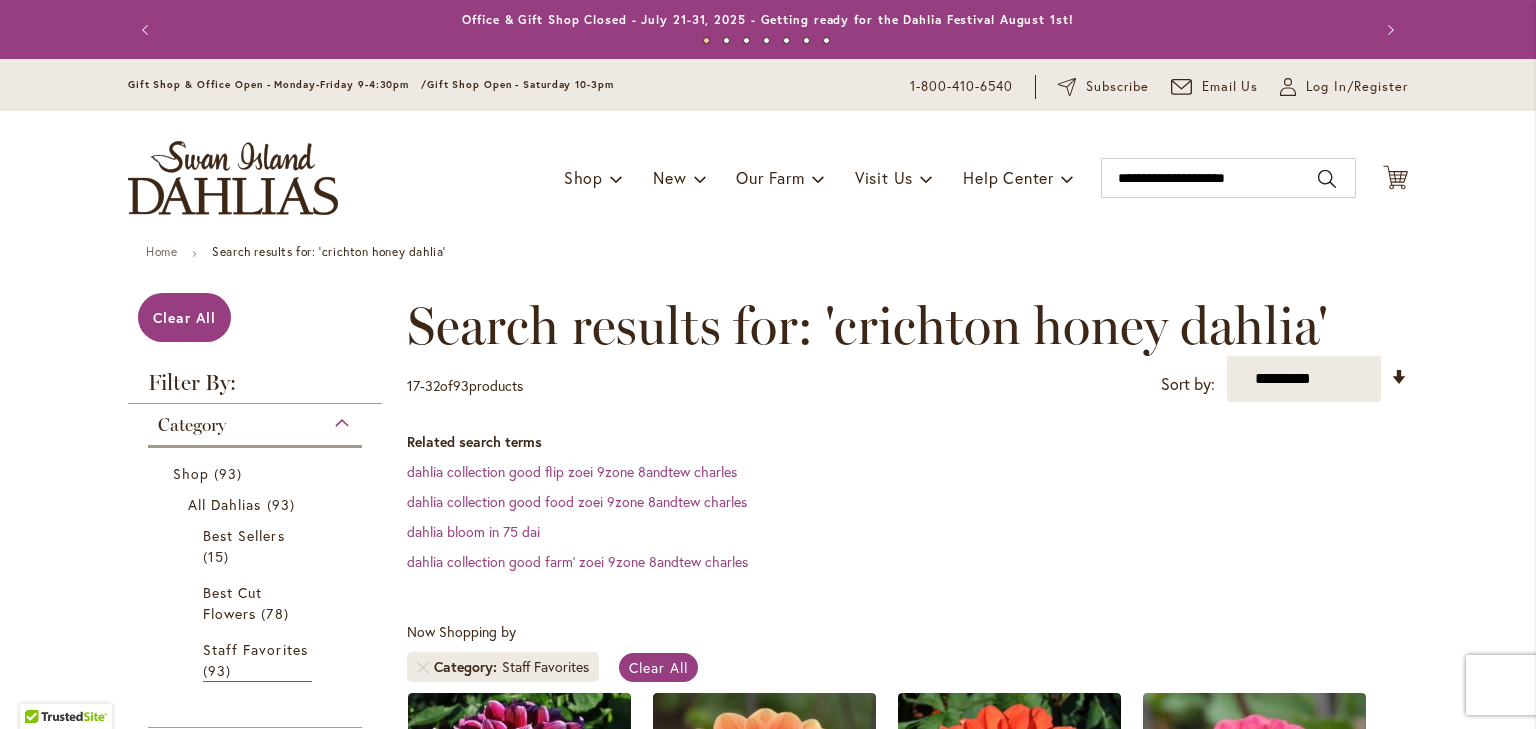 type on "**********" 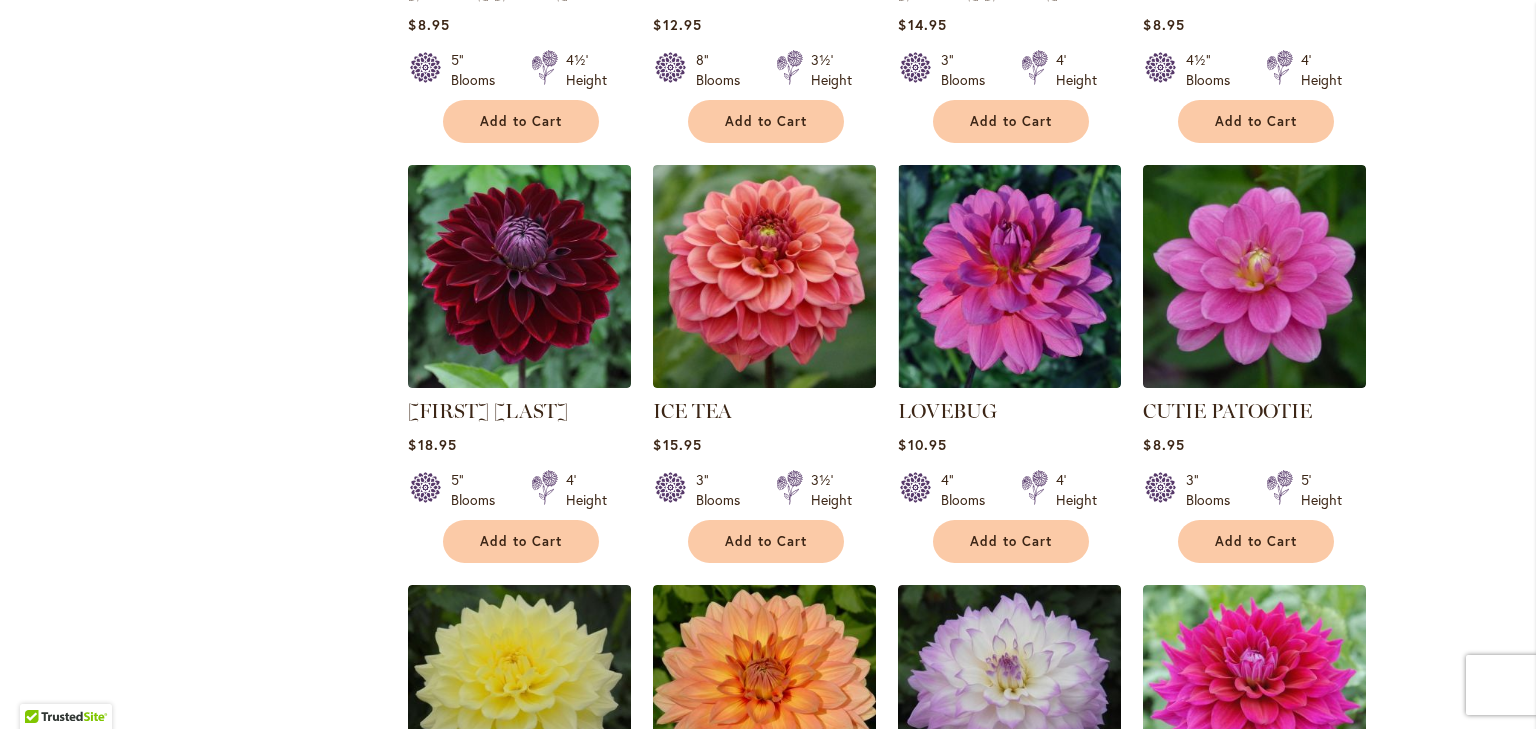 scroll, scrollTop: 1415, scrollLeft: 0, axis: vertical 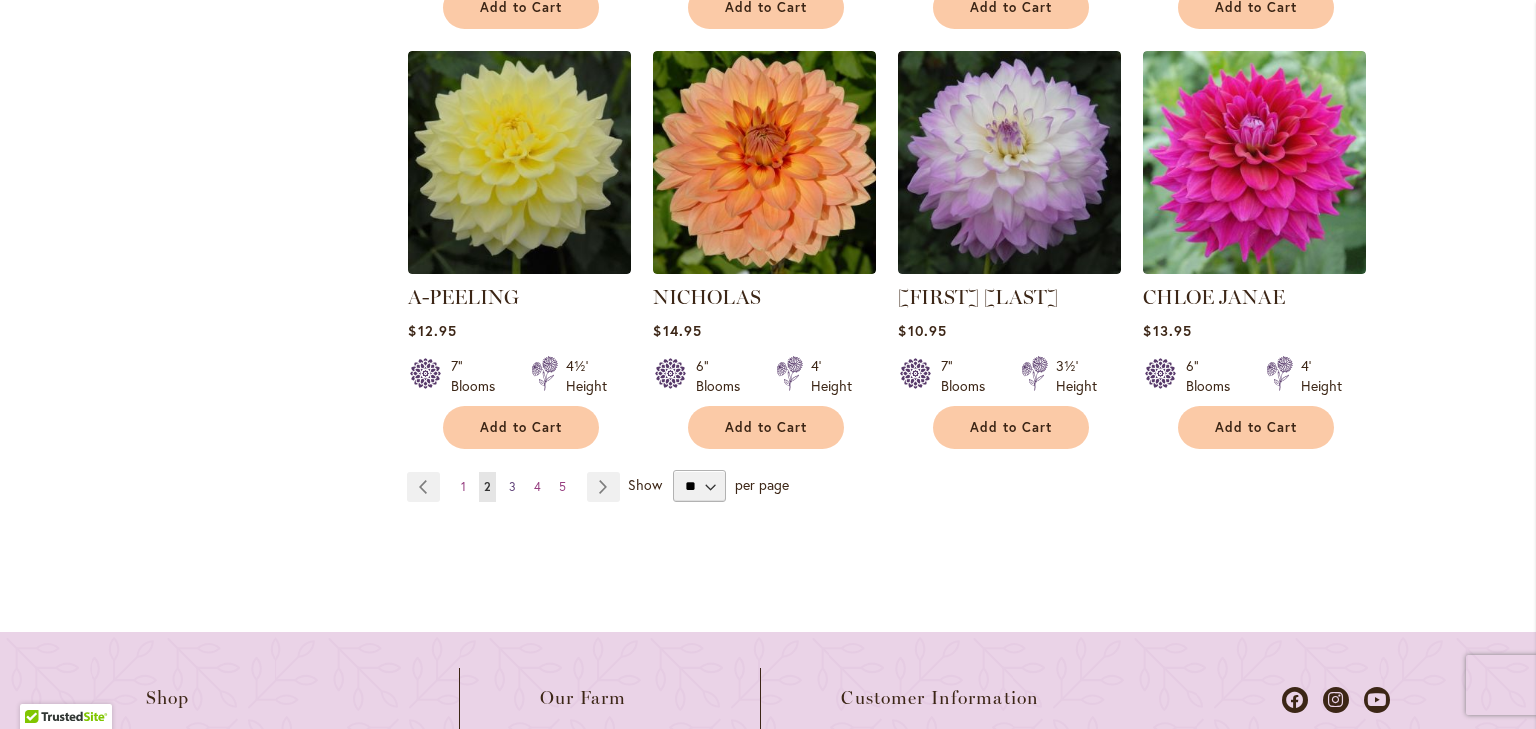 click on "3" at bounding box center [512, 486] 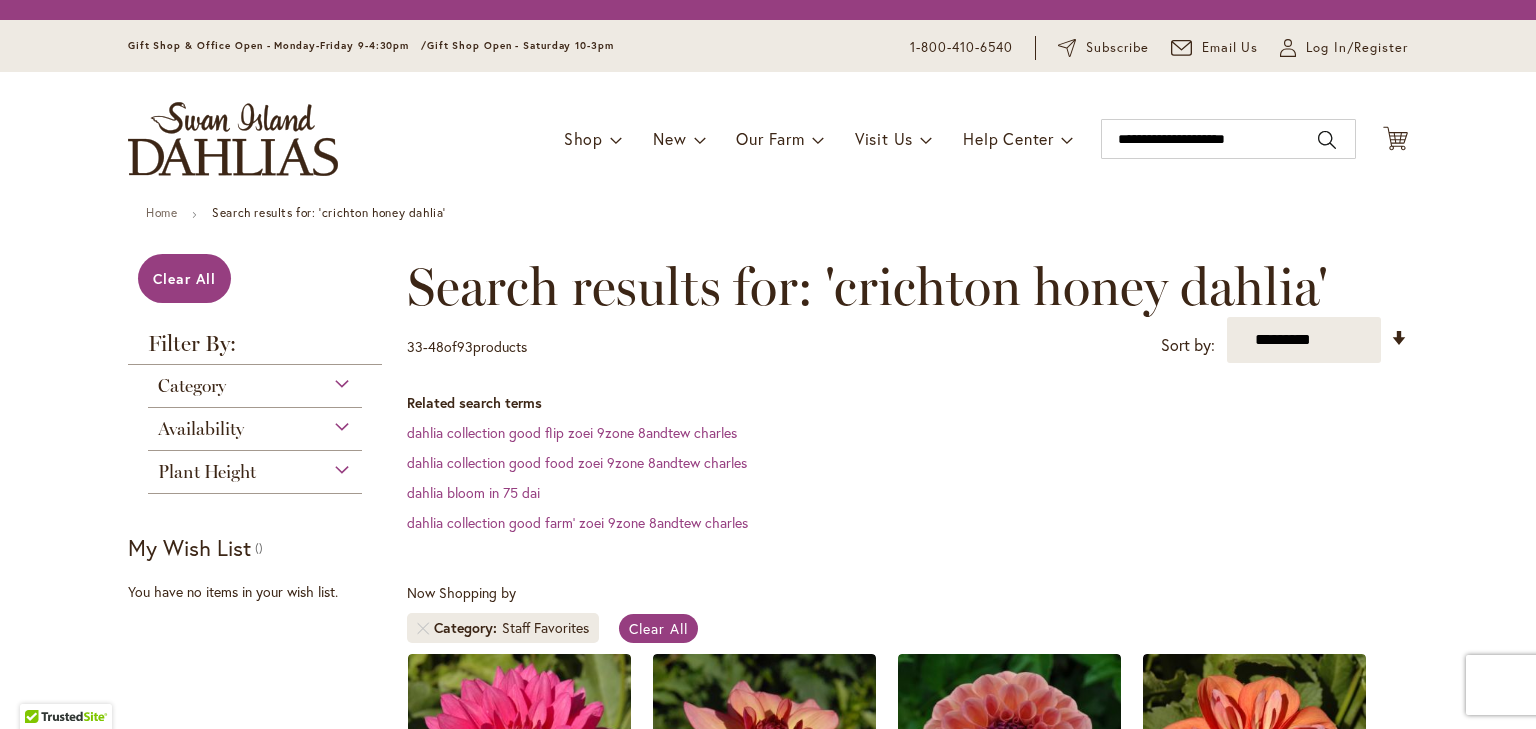 scroll, scrollTop: 0, scrollLeft: 0, axis: both 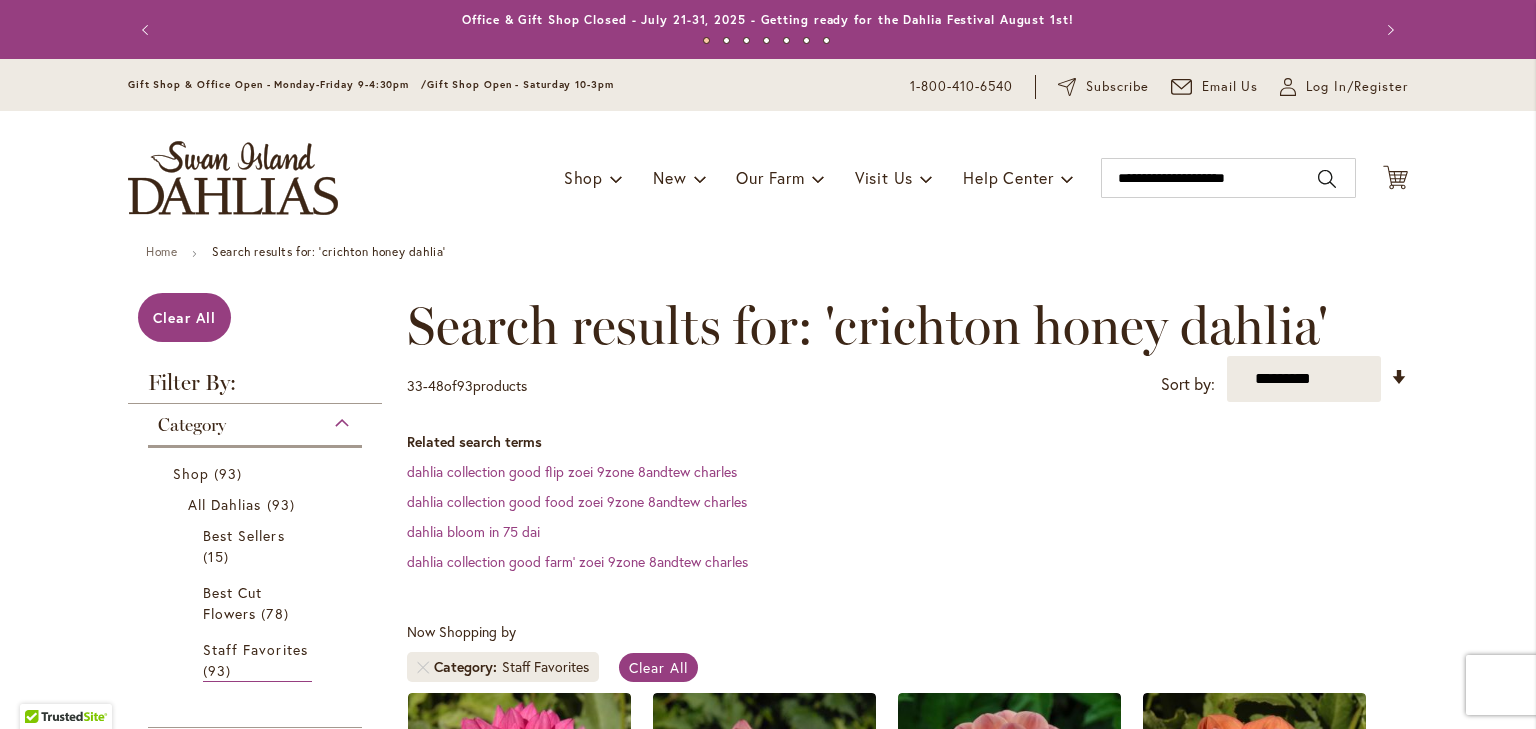 type on "**********" 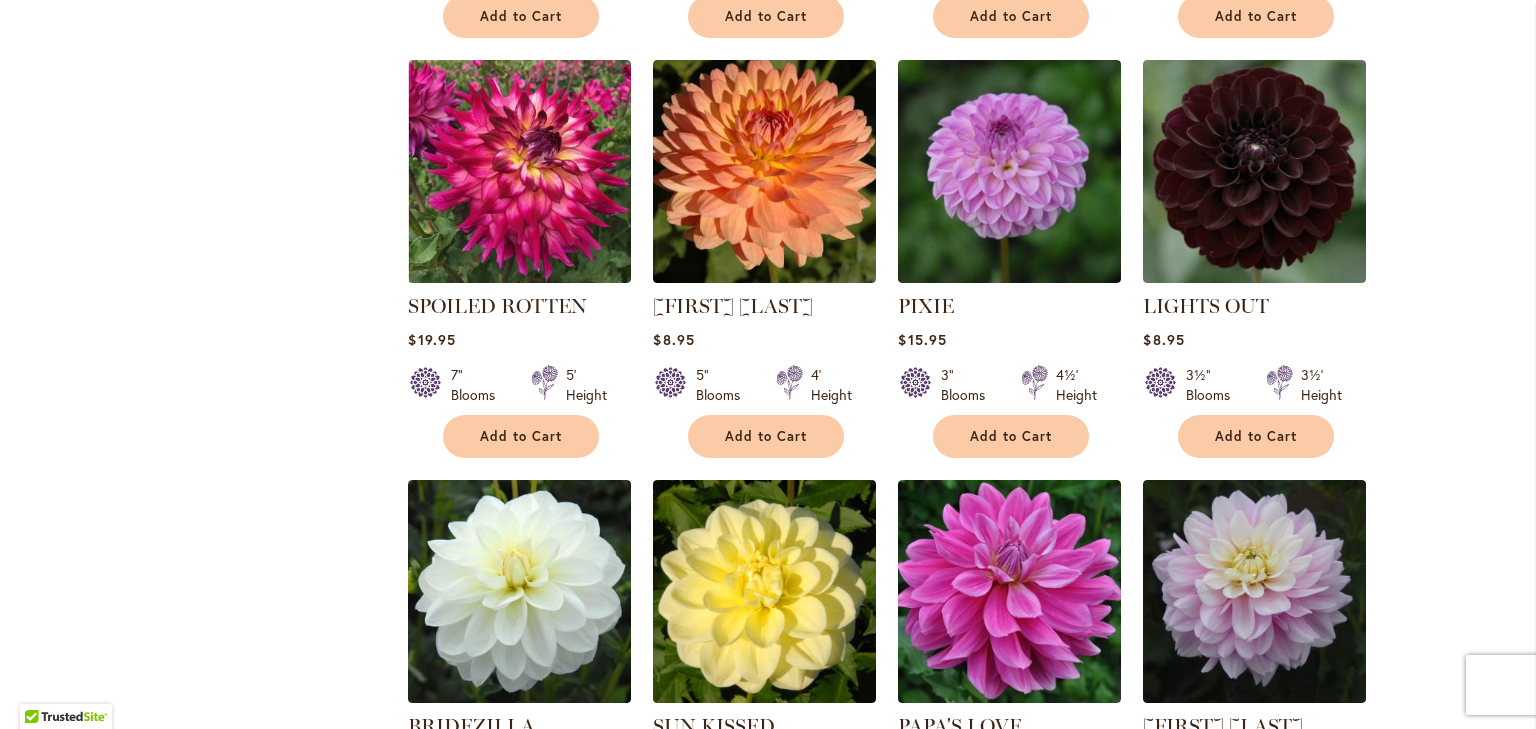 scroll, scrollTop: 0, scrollLeft: 0, axis: both 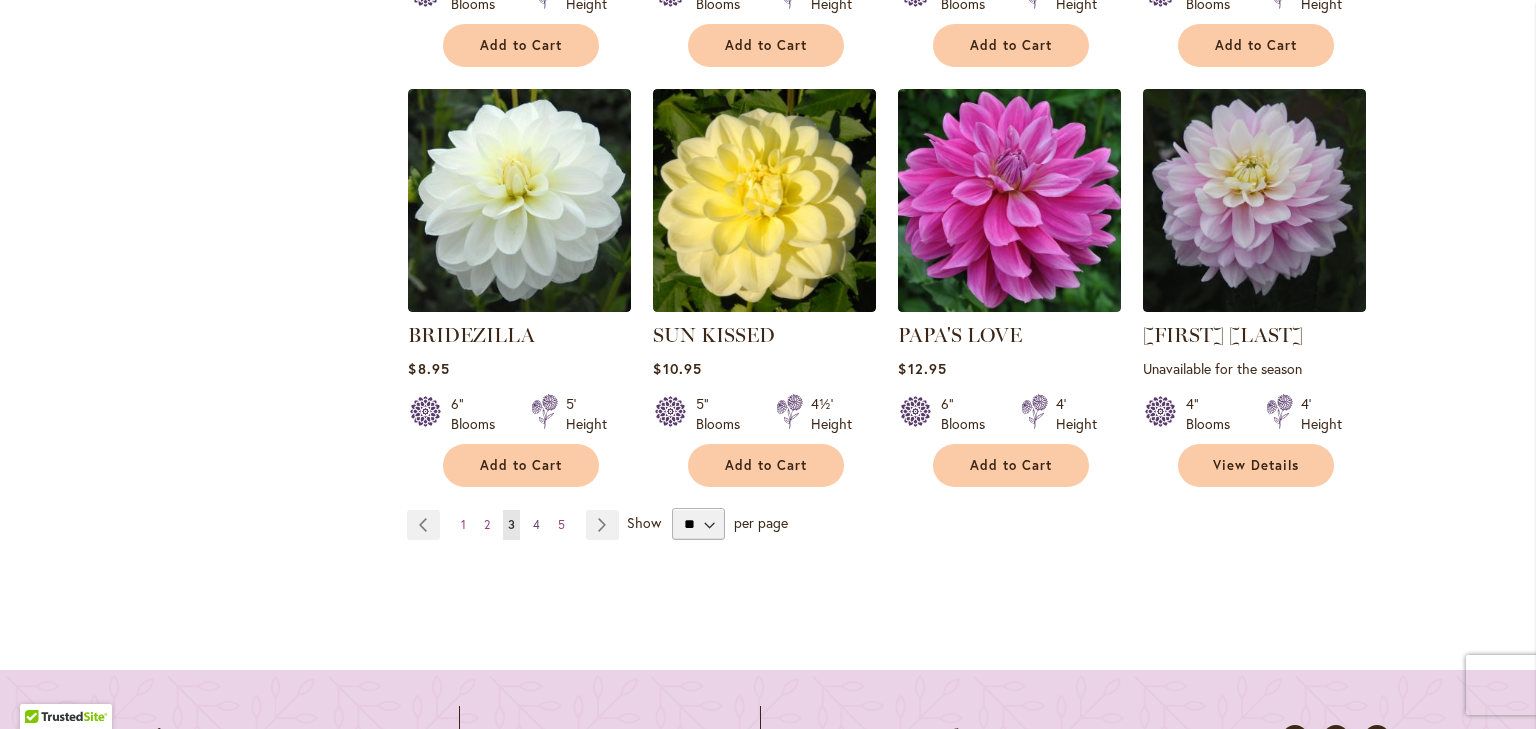 click on "4" at bounding box center (536, 524) 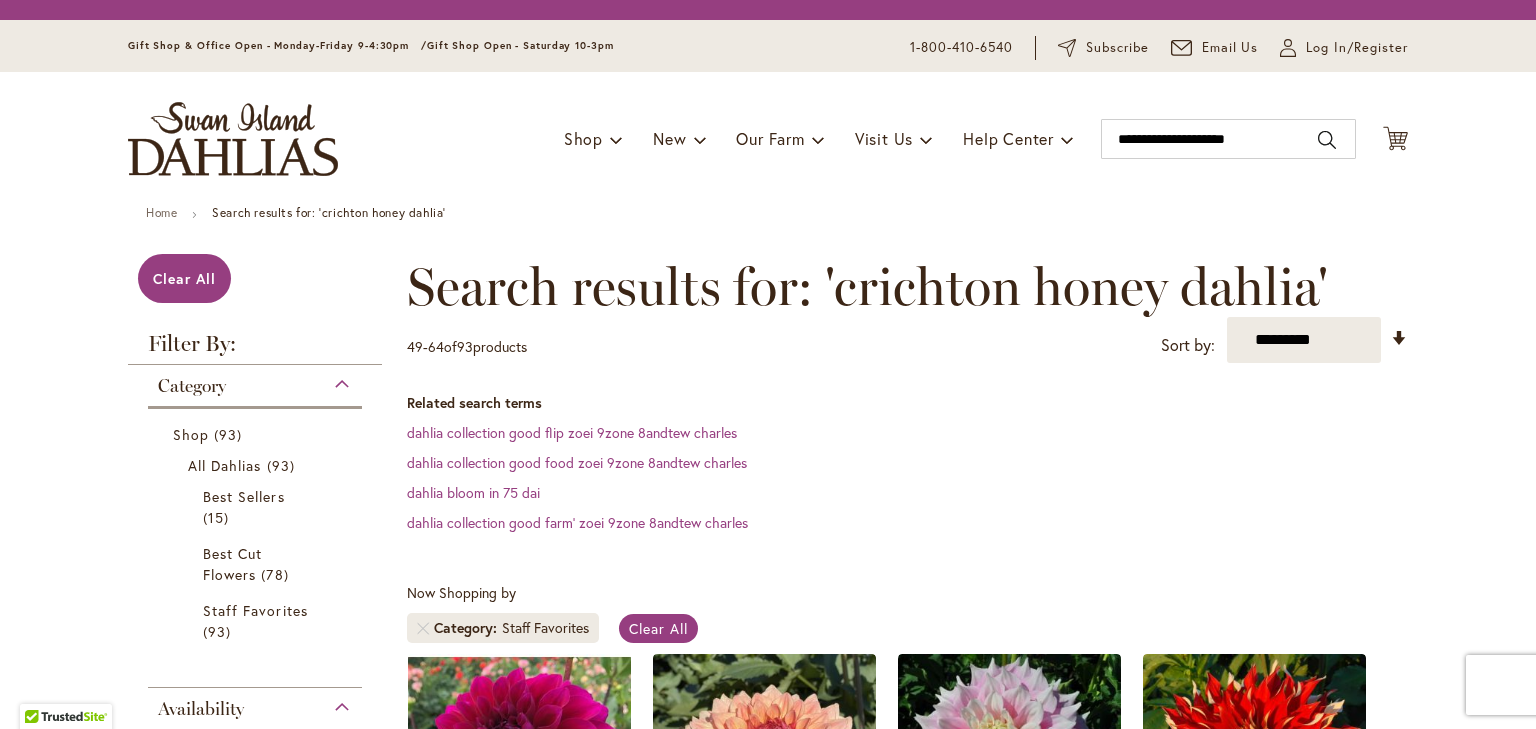 scroll, scrollTop: 0, scrollLeft: 0, axis: both 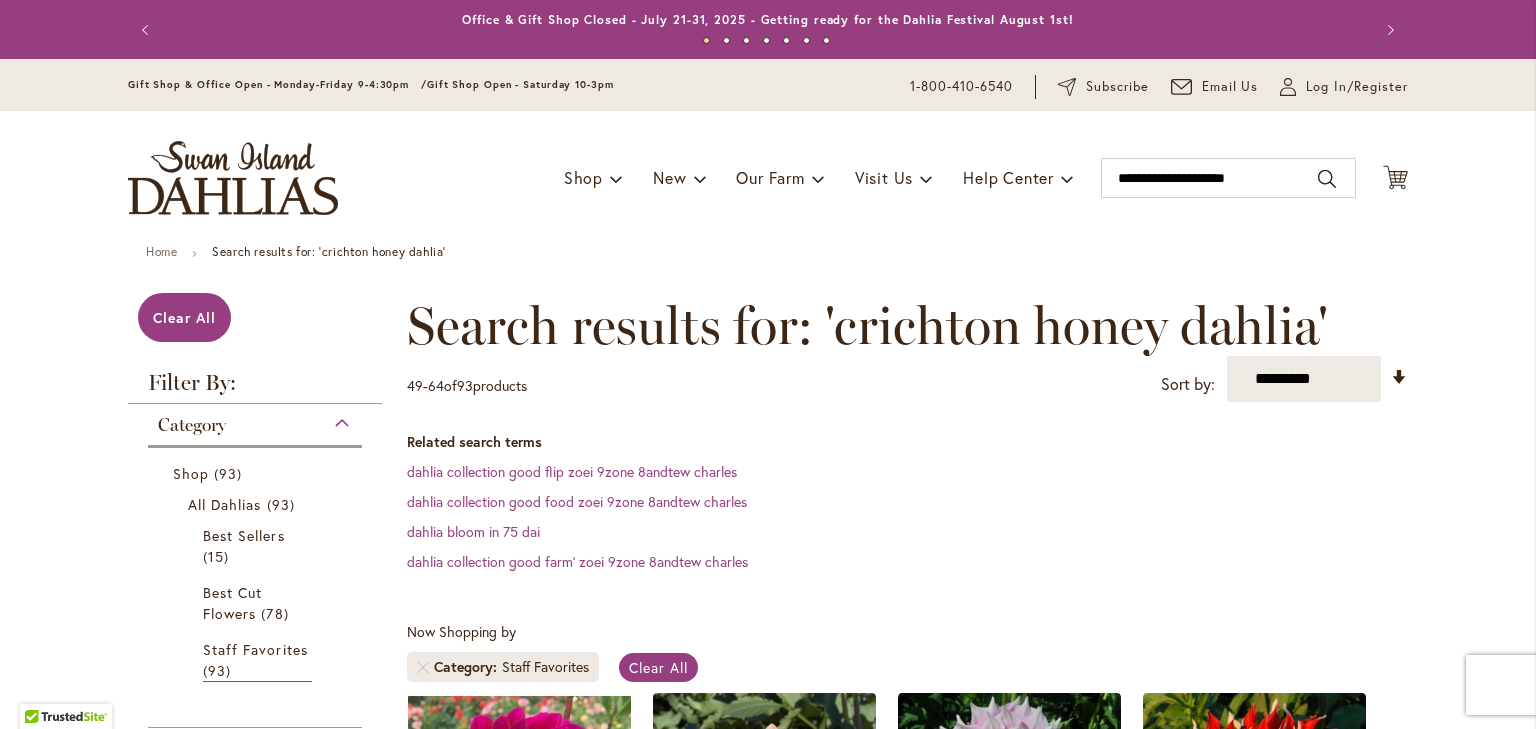 type on "**********" 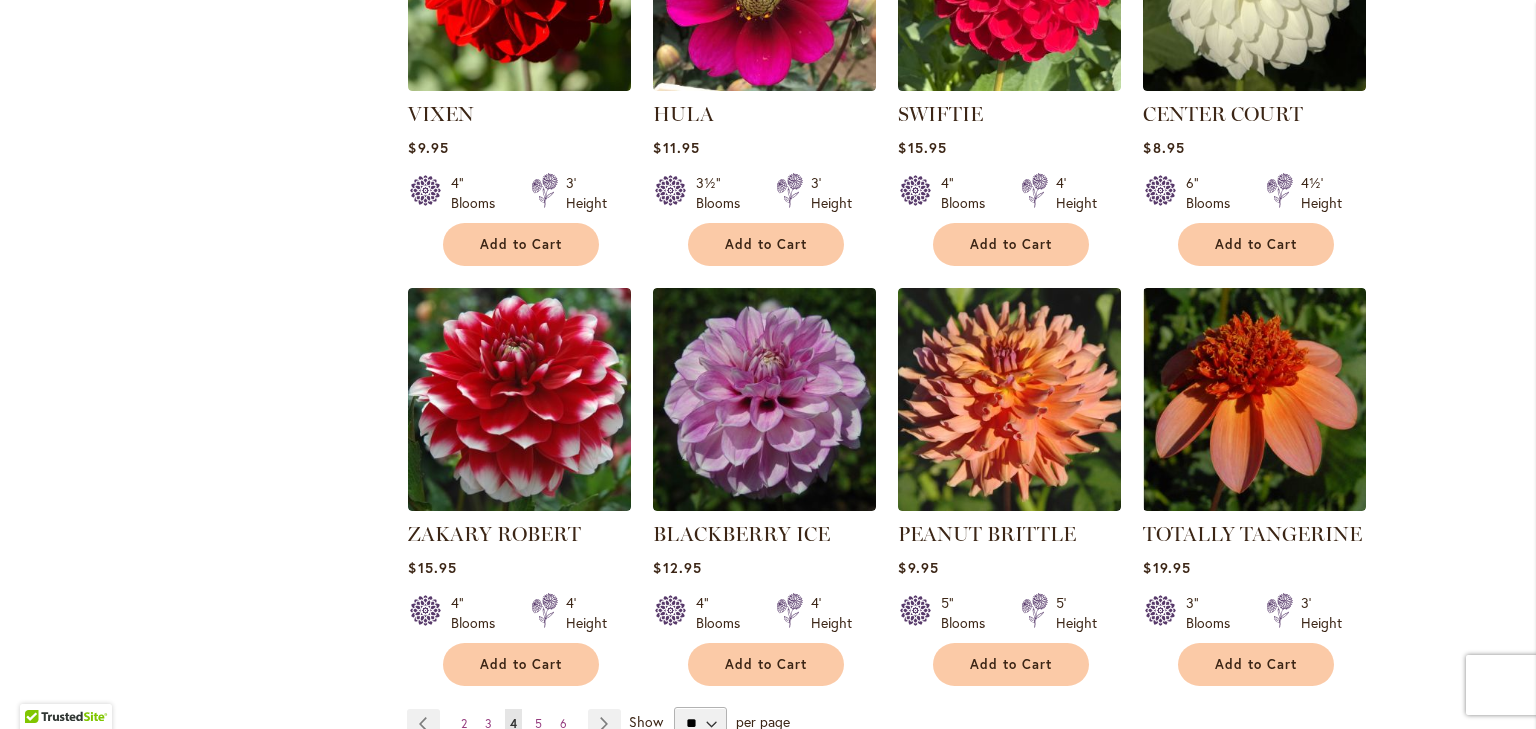scroll, scrollTop: 1676, scrollLeft: 0, axis: vertical 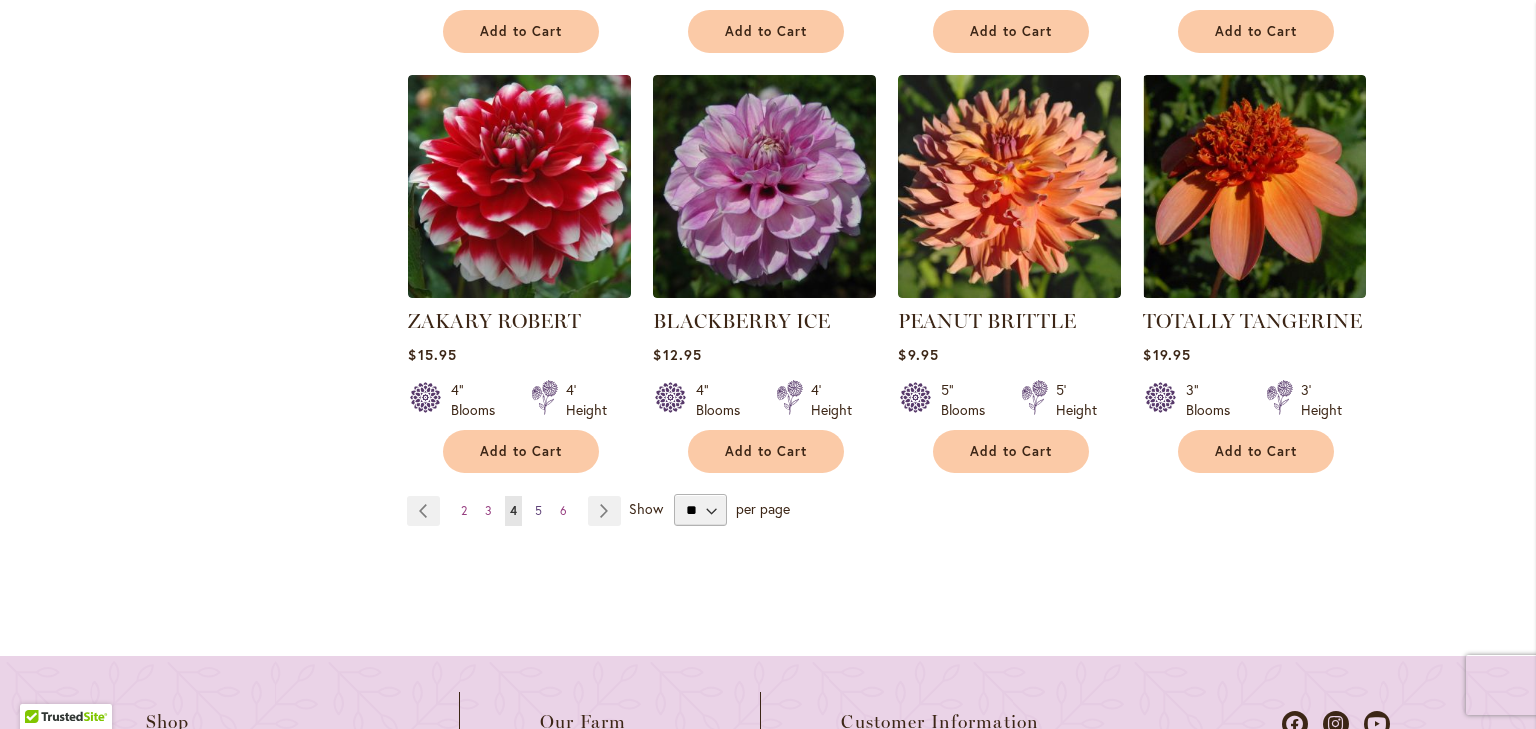 click on "Page
5" at bounding box center (538, 511) 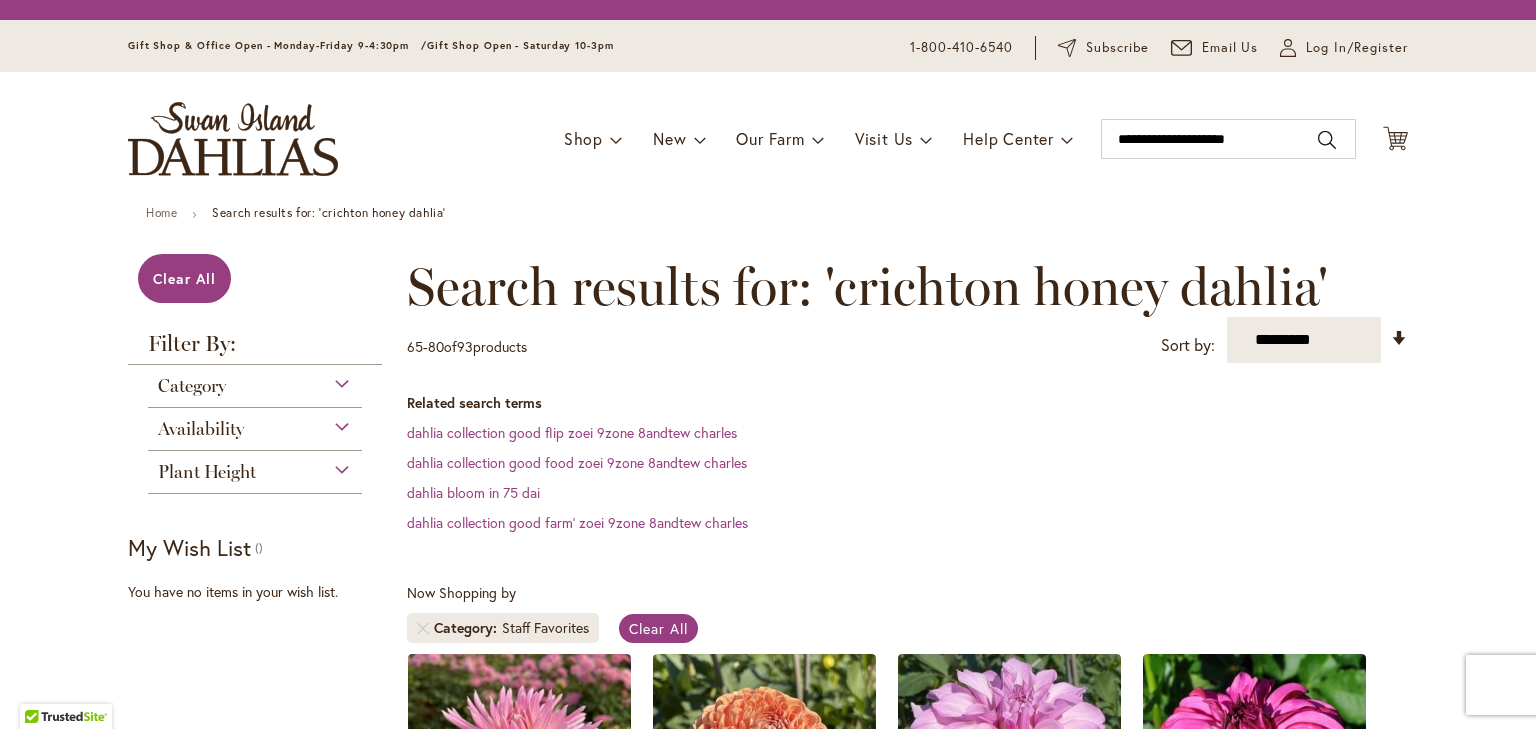 scroll, scrollTop: 0, scrollLeft: 0, axis: both 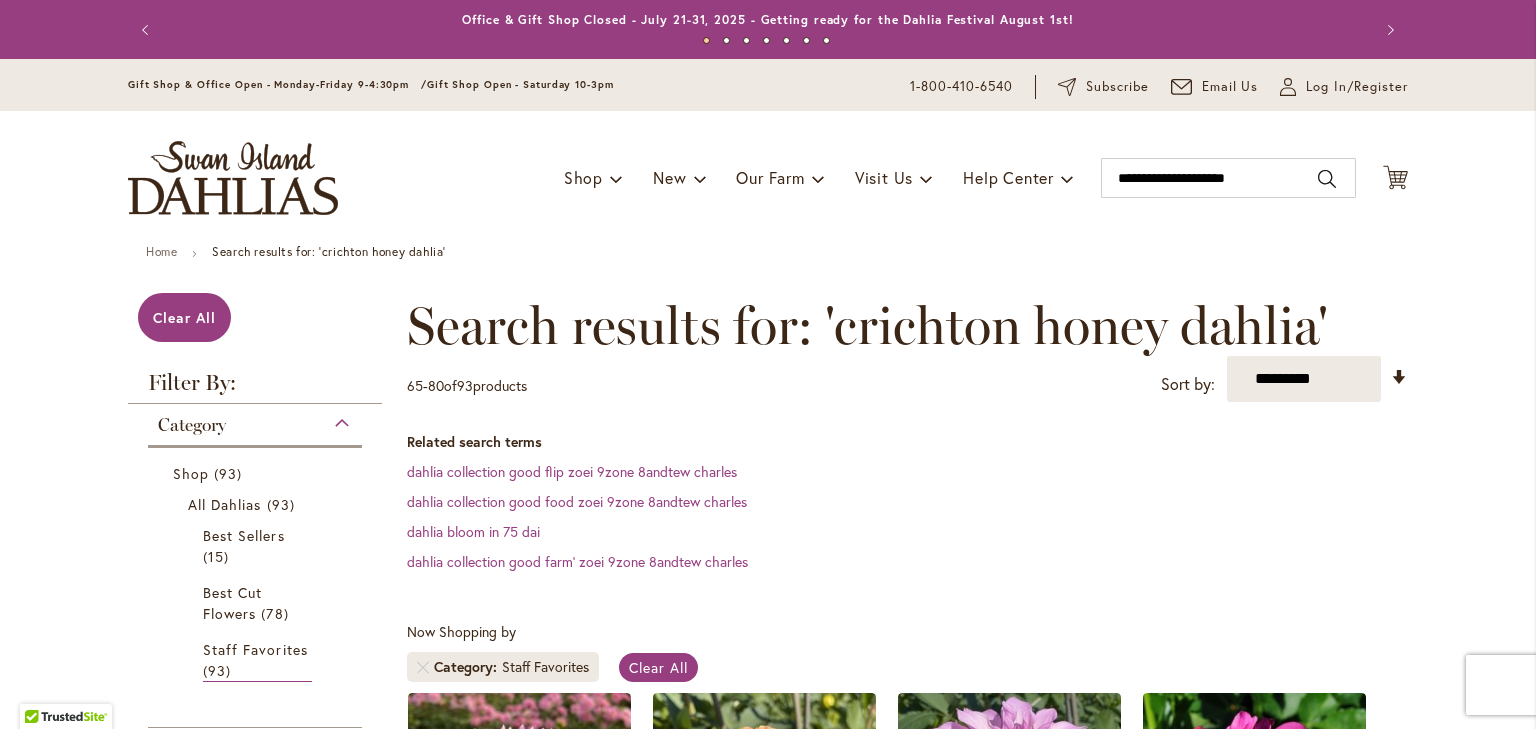 type on "**********" 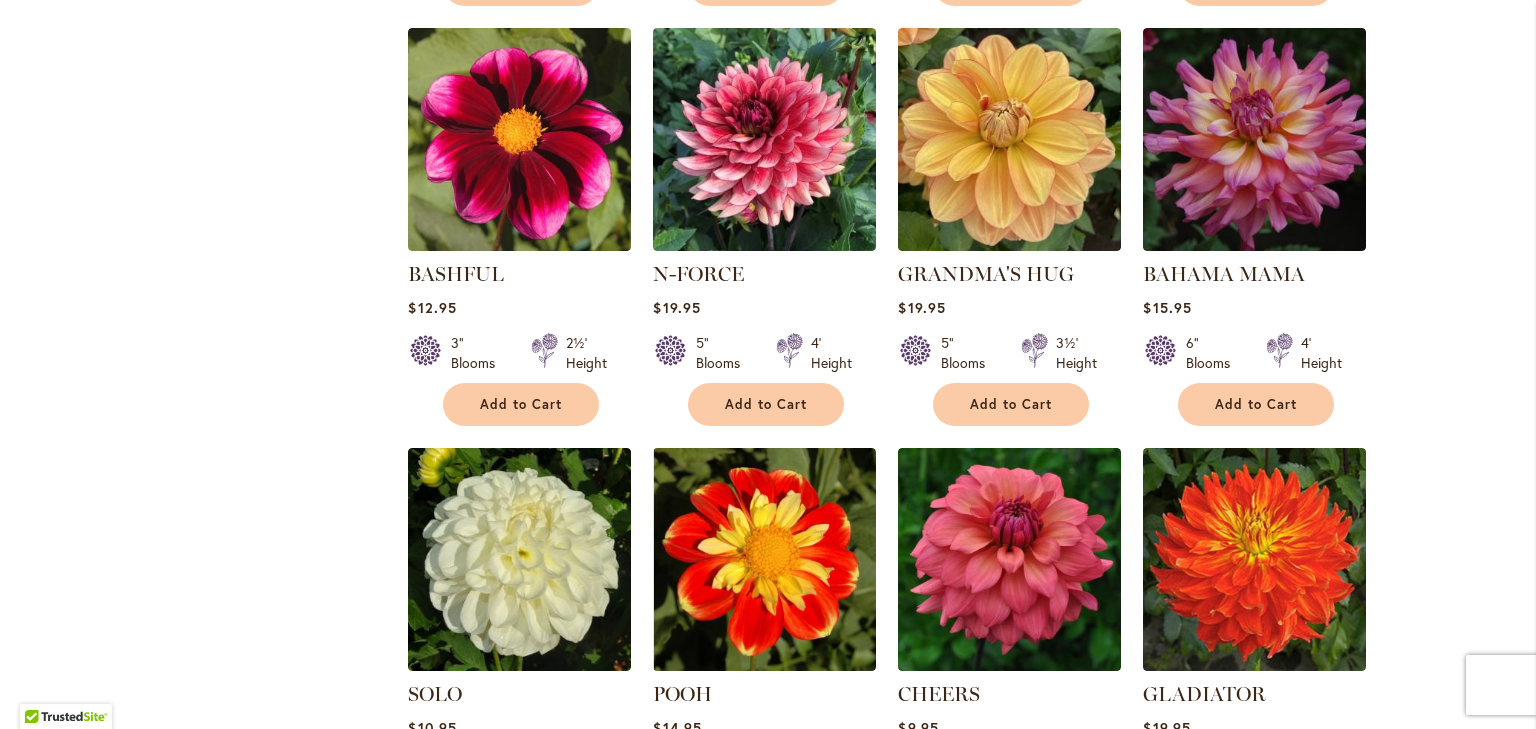 scroll, scrollTop: 1096, scrollLeft: 0, axis: vertical 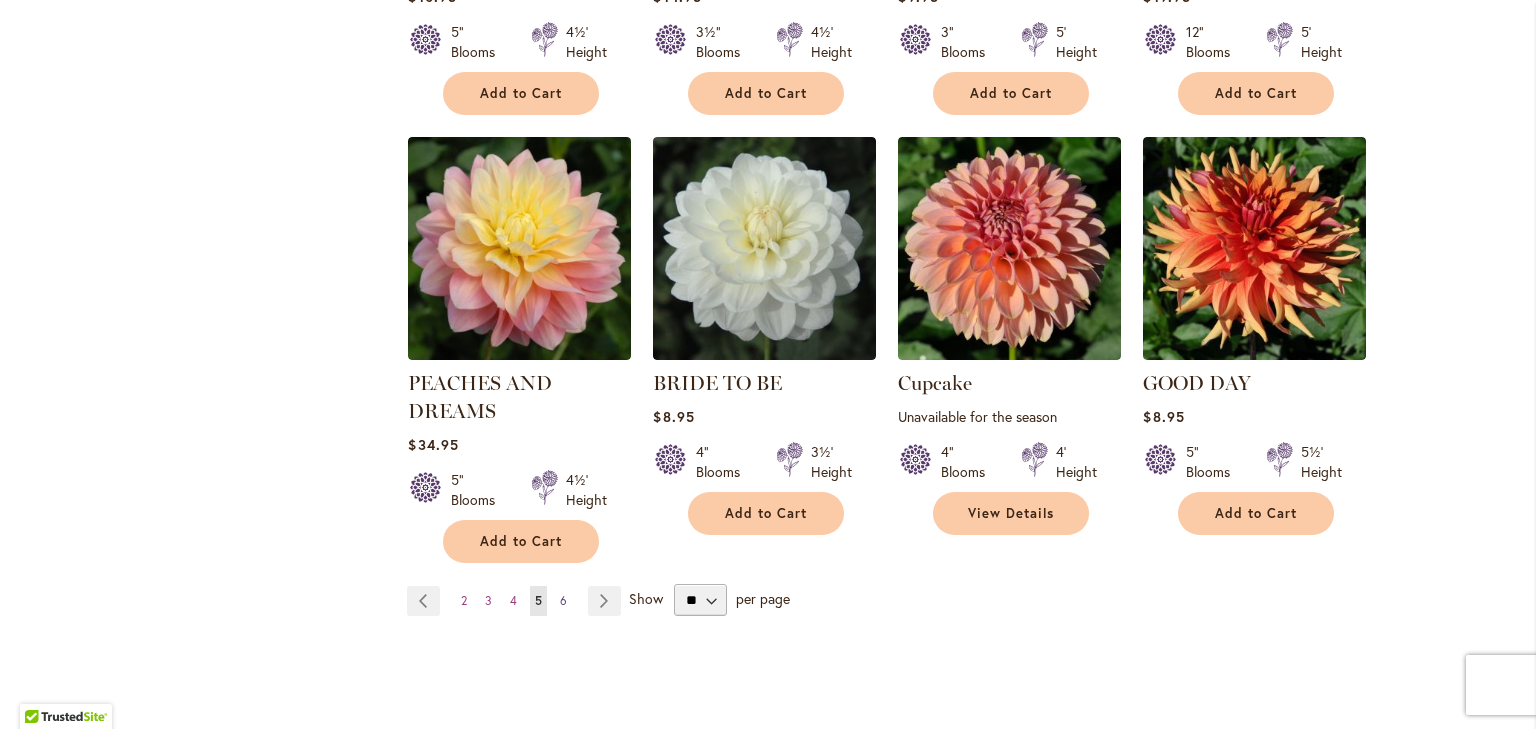 click on "6" at bounding box center (563, 600) 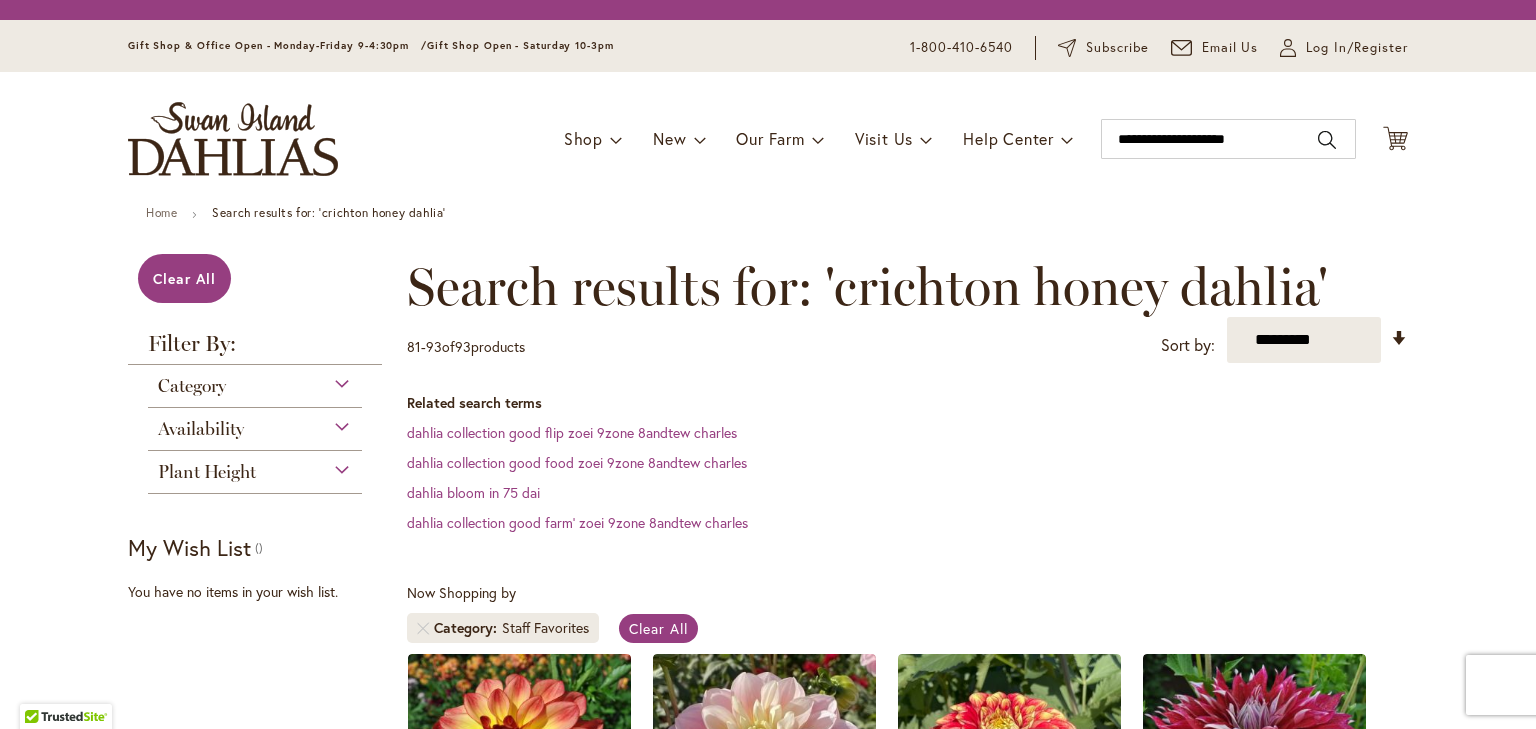 scroll, scrollTop: 0, scrollLeft: 0, axis: both 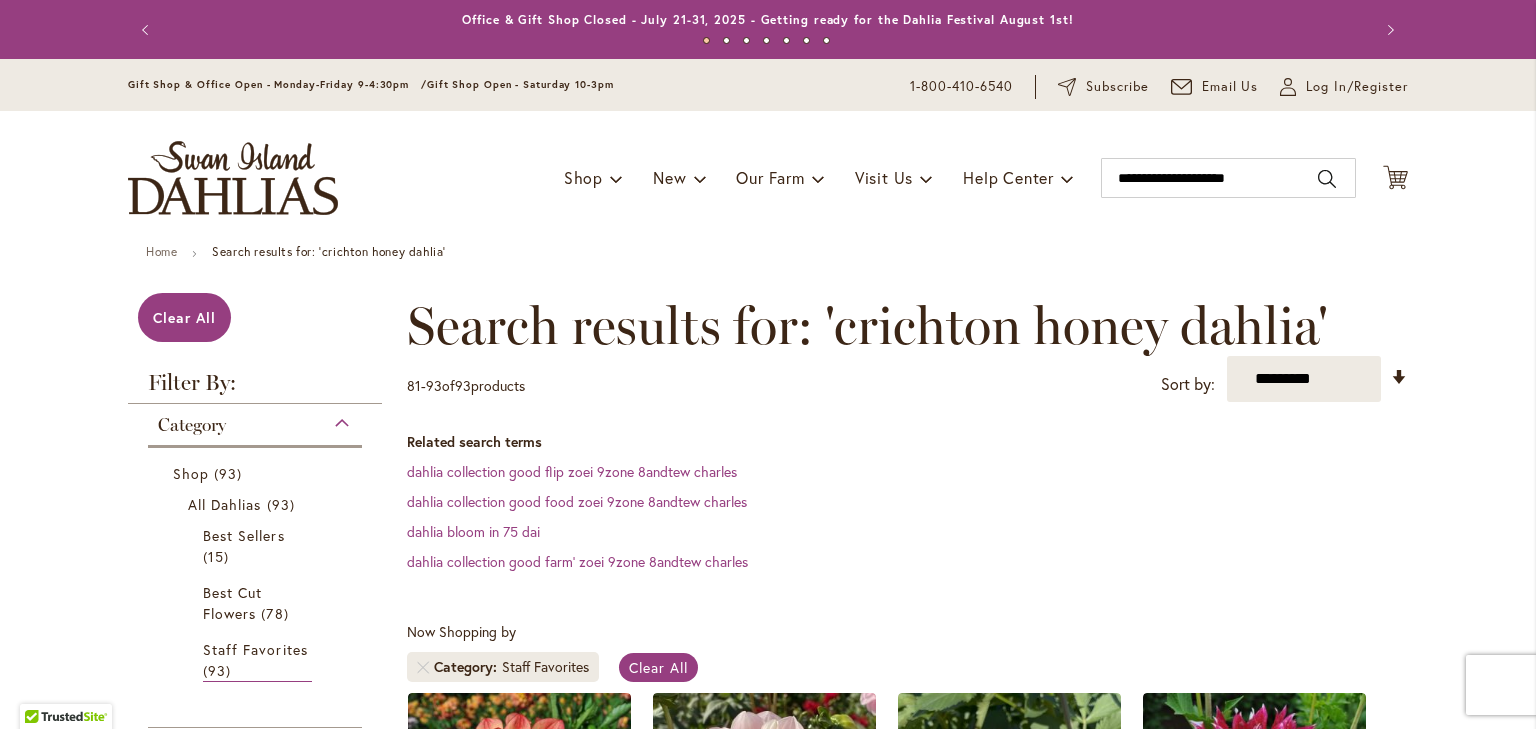type on "**********" 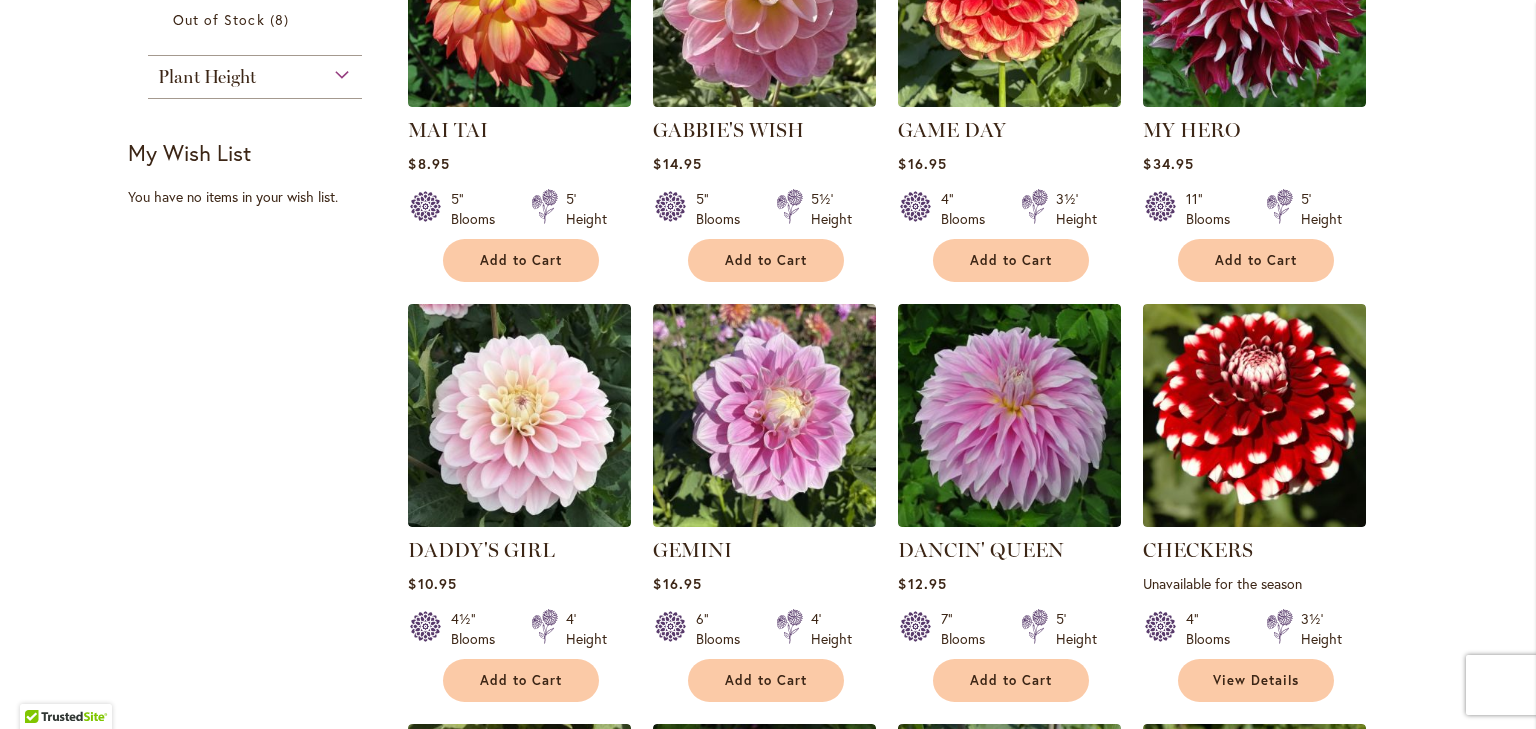 scroll, scrollTop: 827, scrollLeft: 0, axis: vertical 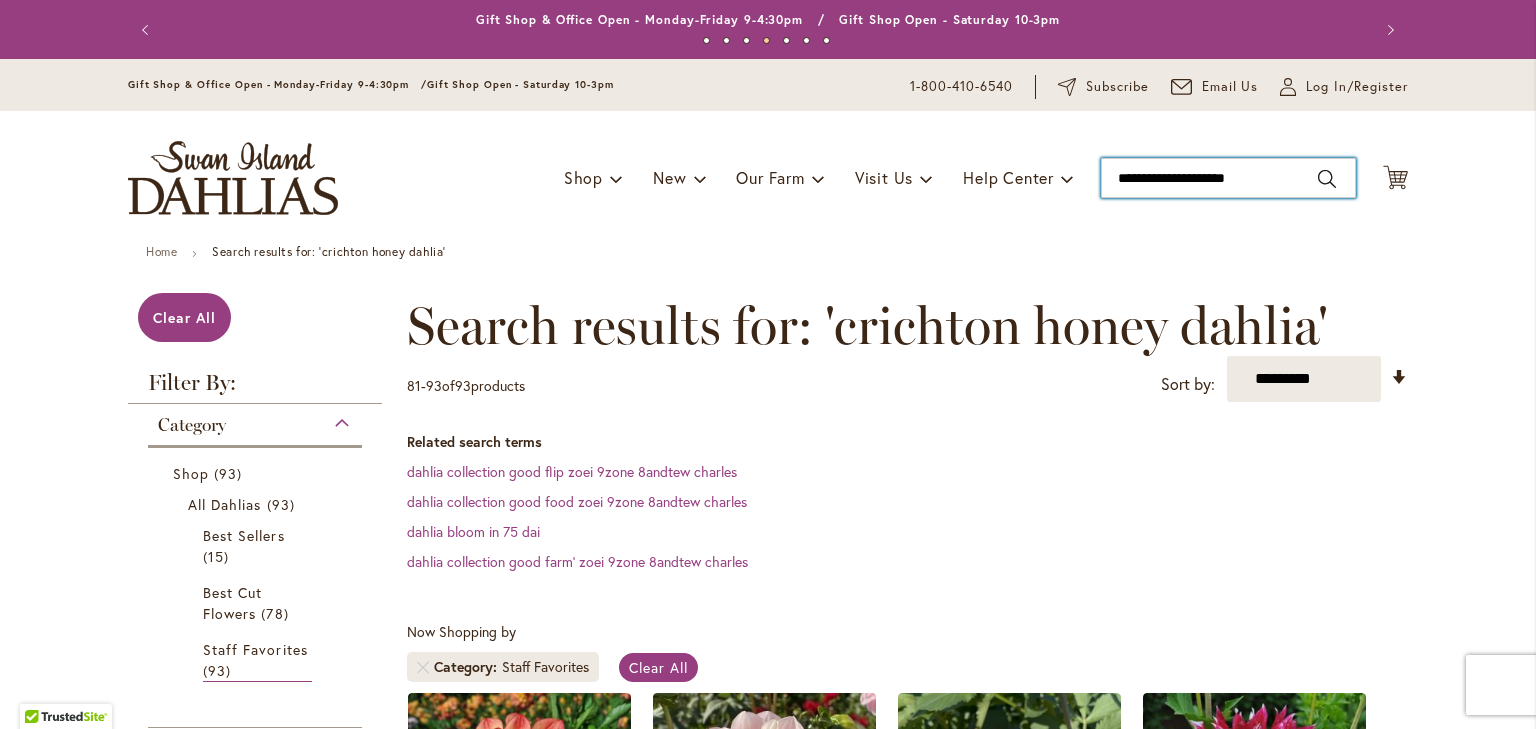 drag, startPoint x: 1280, startPoint y: 178, endPoint x: 1068, endPoint y: 161, distance: 212.68051 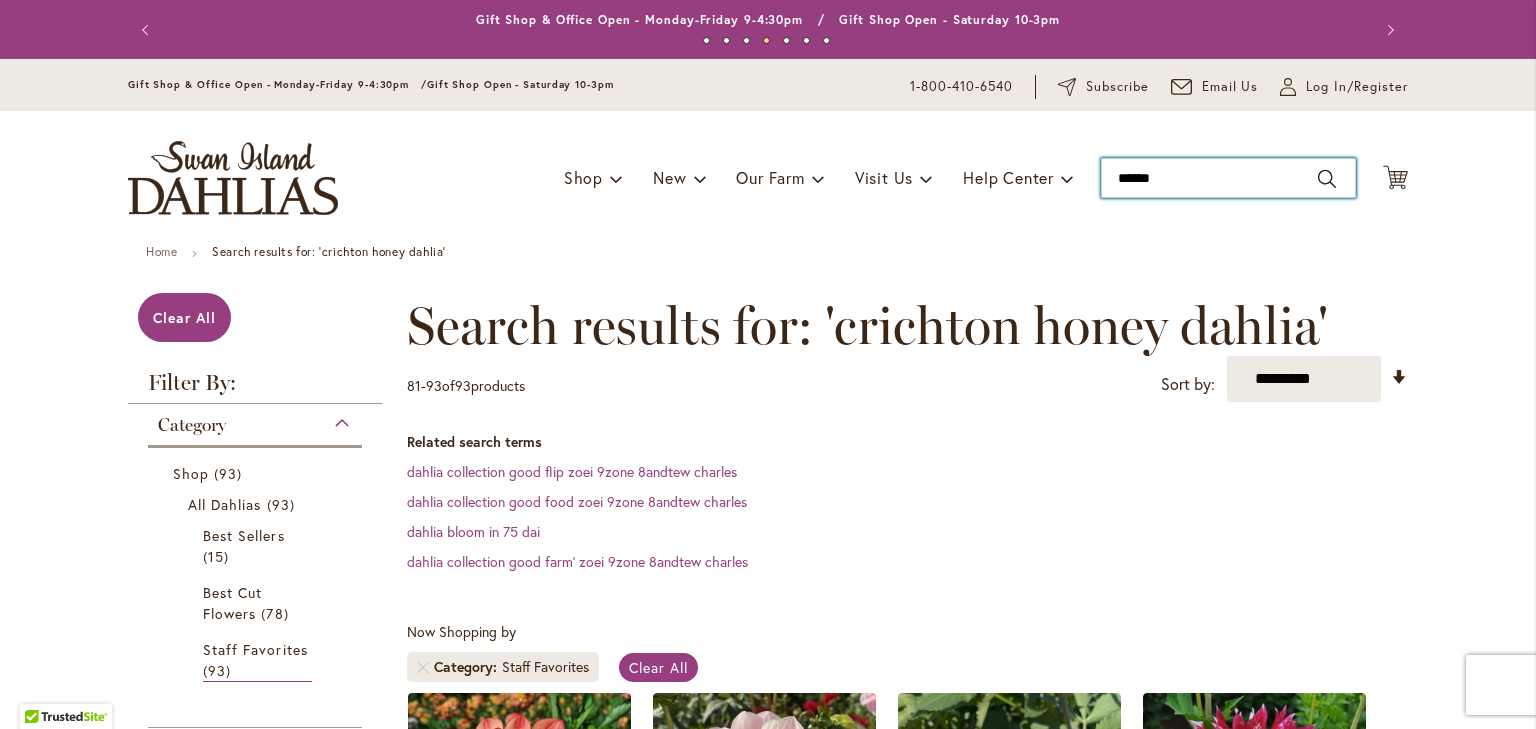 type on "*******" 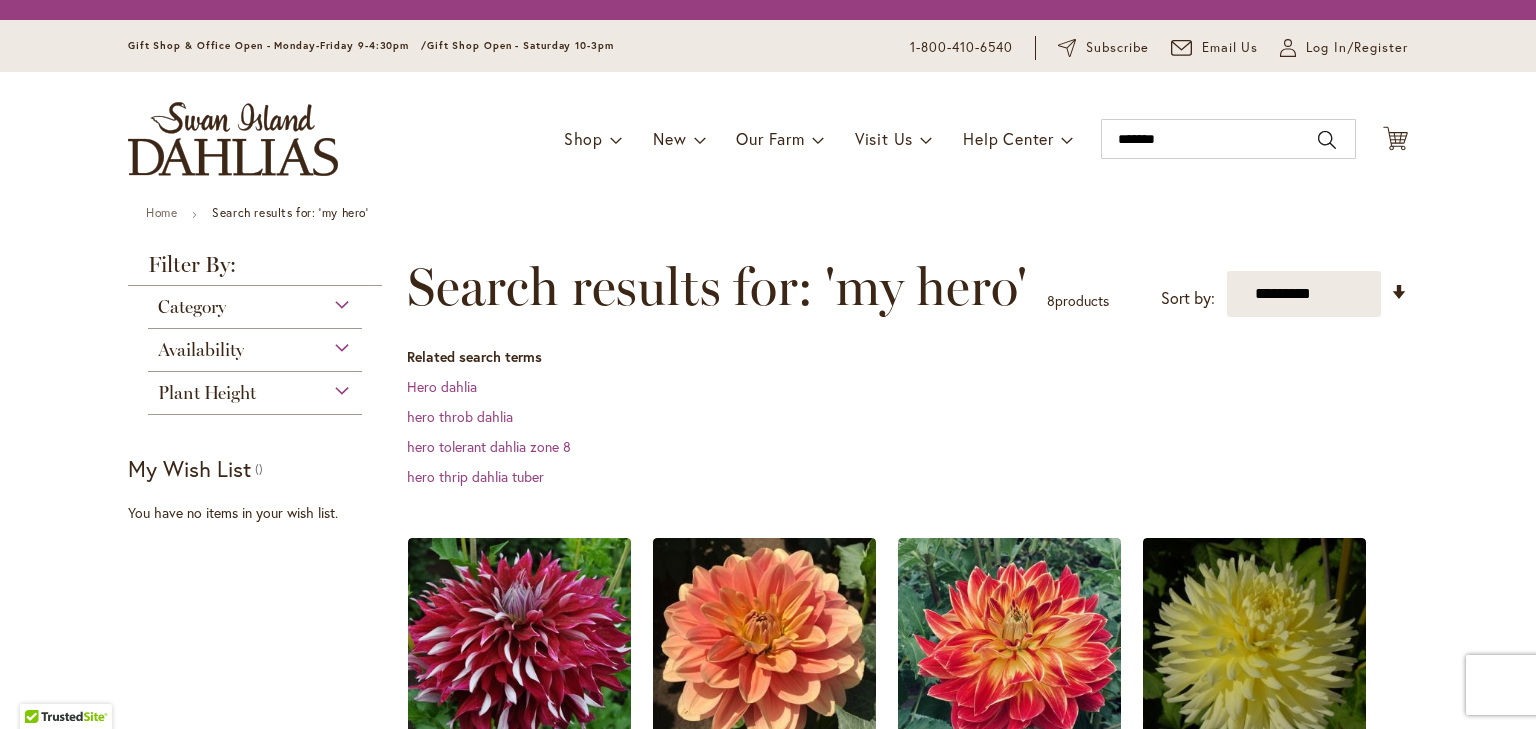 scroll, scrollTop: 0, scrollLeft: 0, axis: both 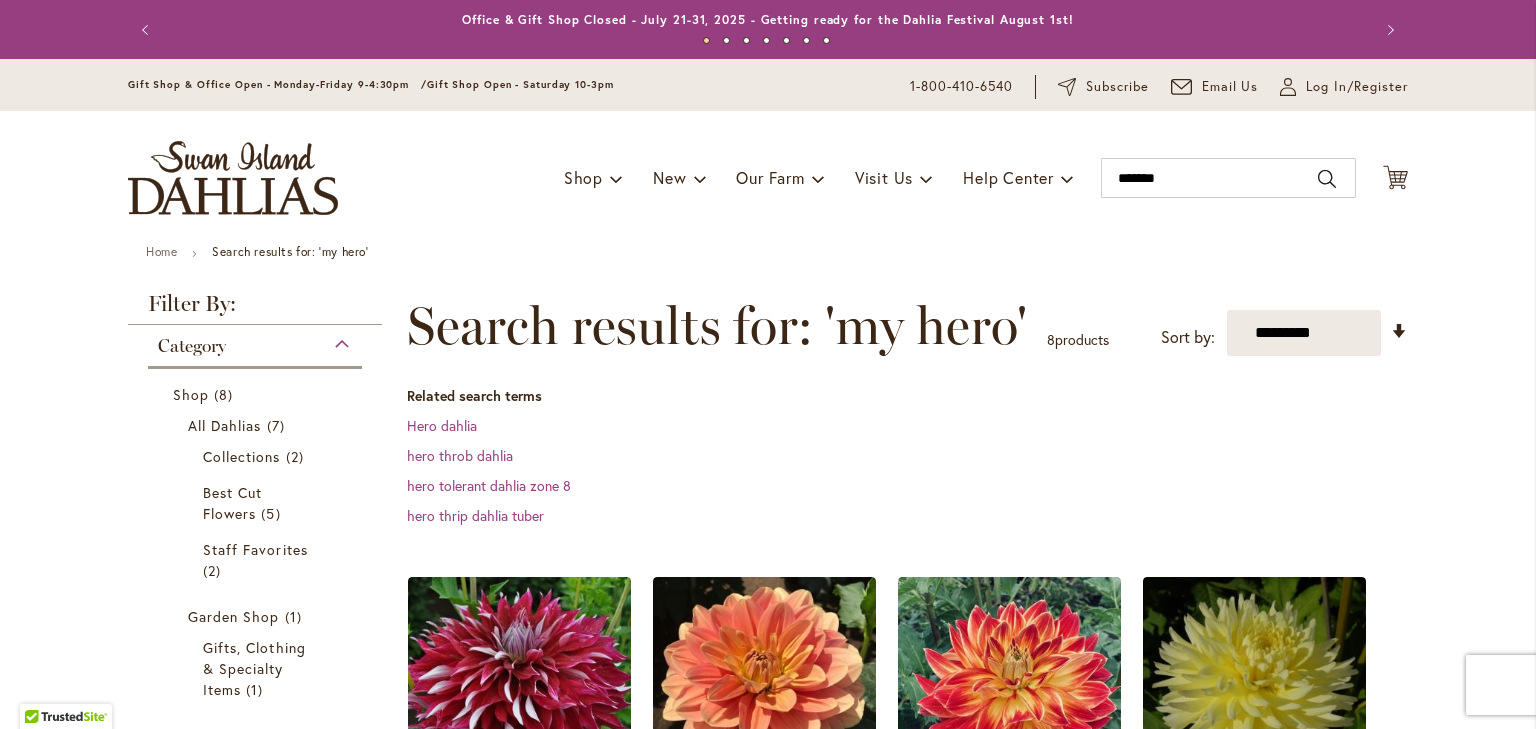 type on "**********" 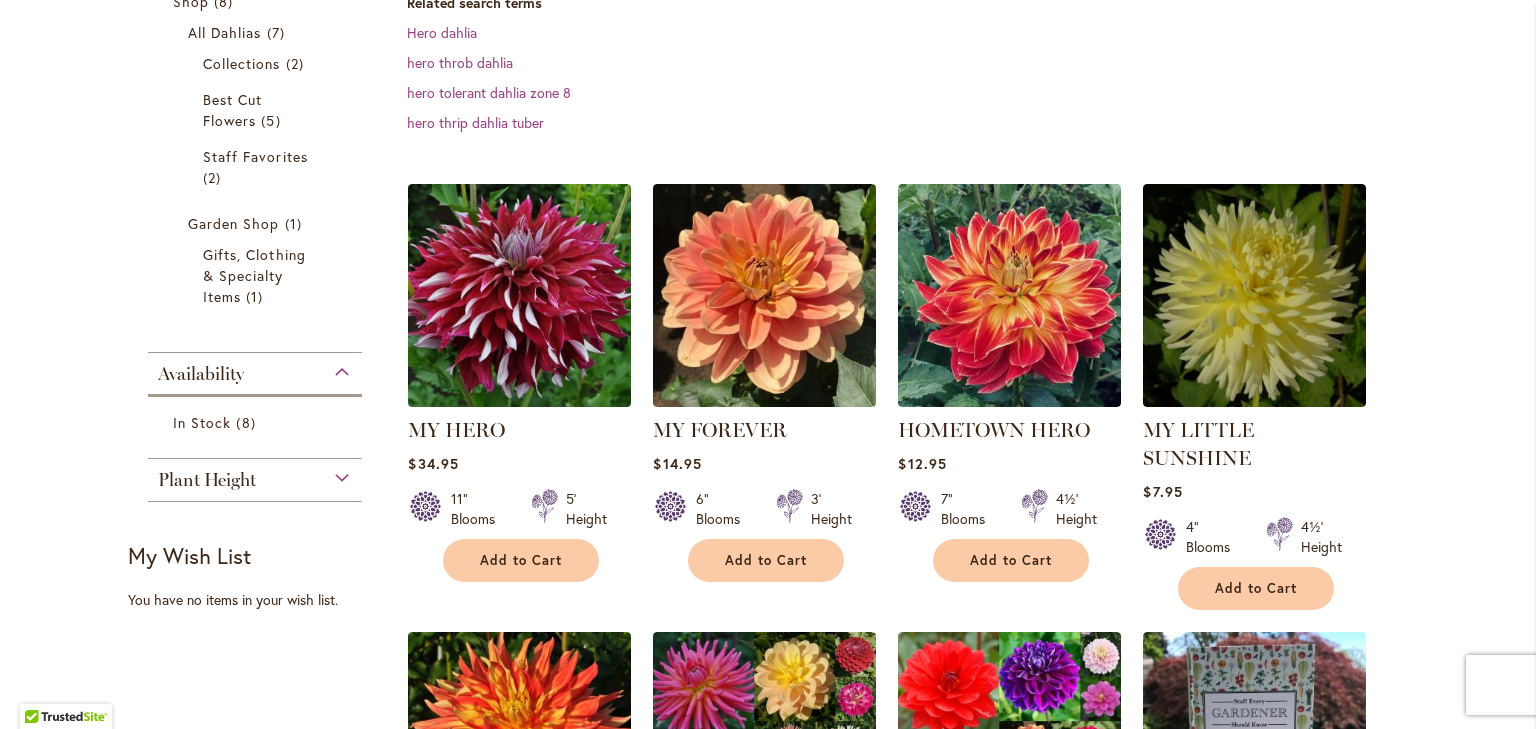 scroll, scrollTop: 396, scrollLeft: 0, axis: vertical 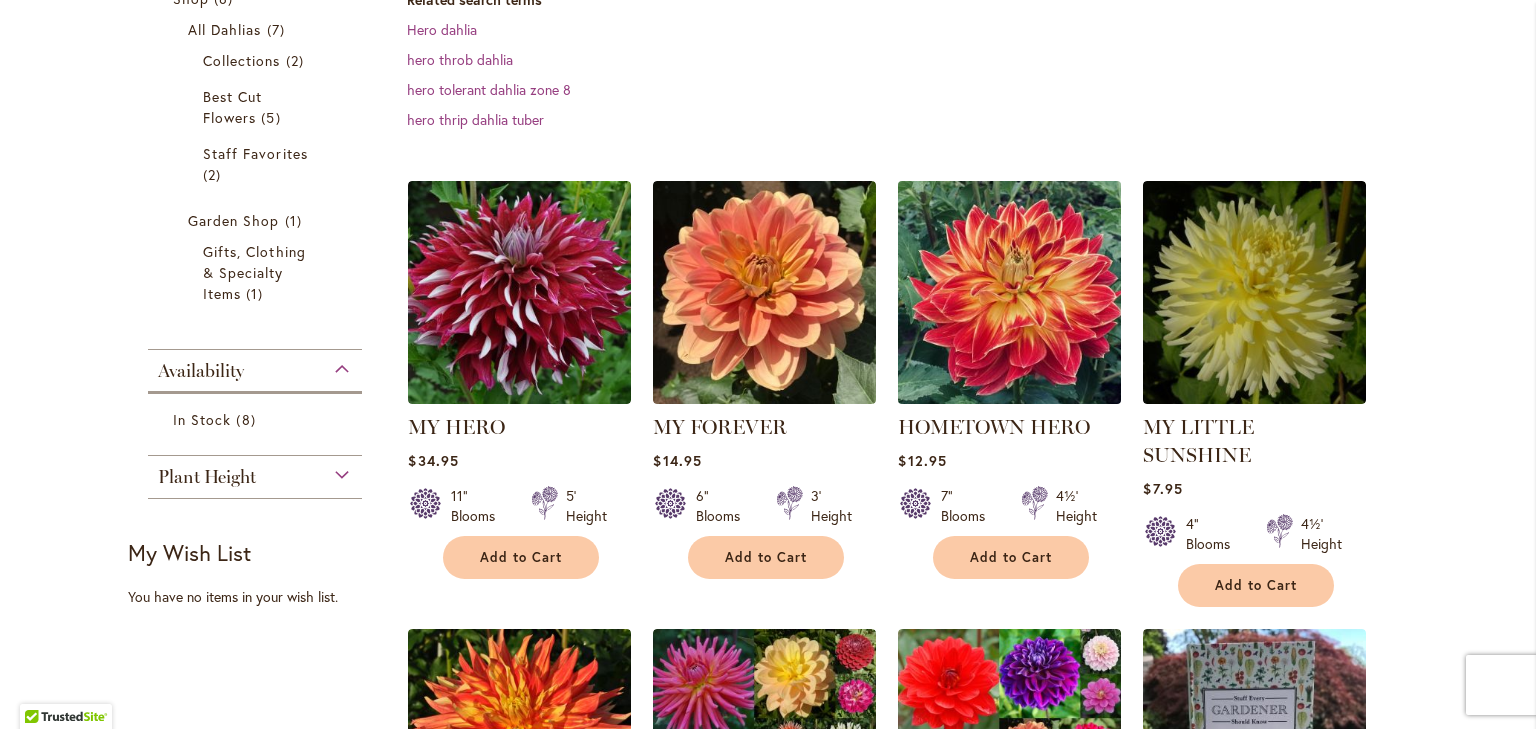 click at bounding box center [1010, 292] 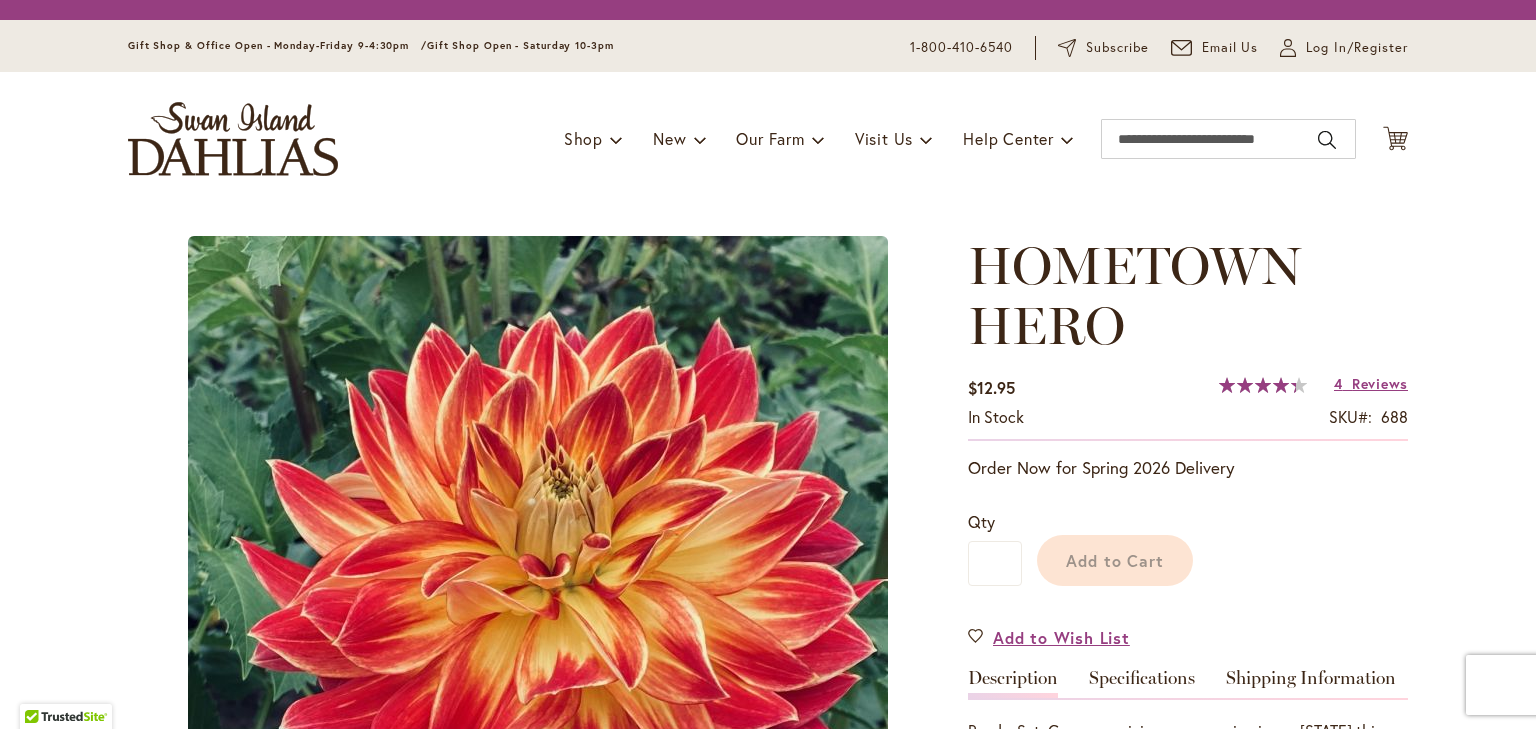 scroll, scrollTop: 0, scrollLeft: 0, axis: both 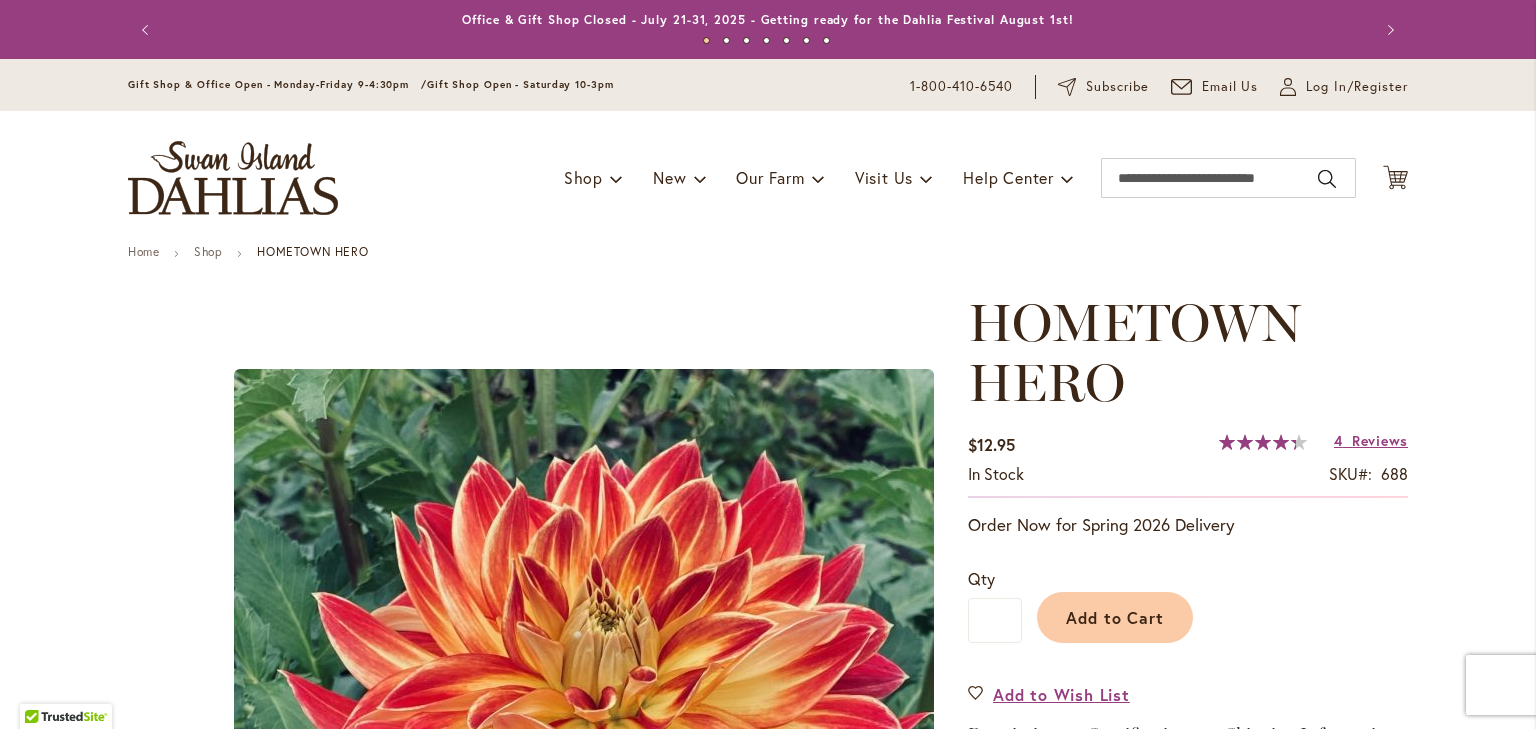 type on "**********" 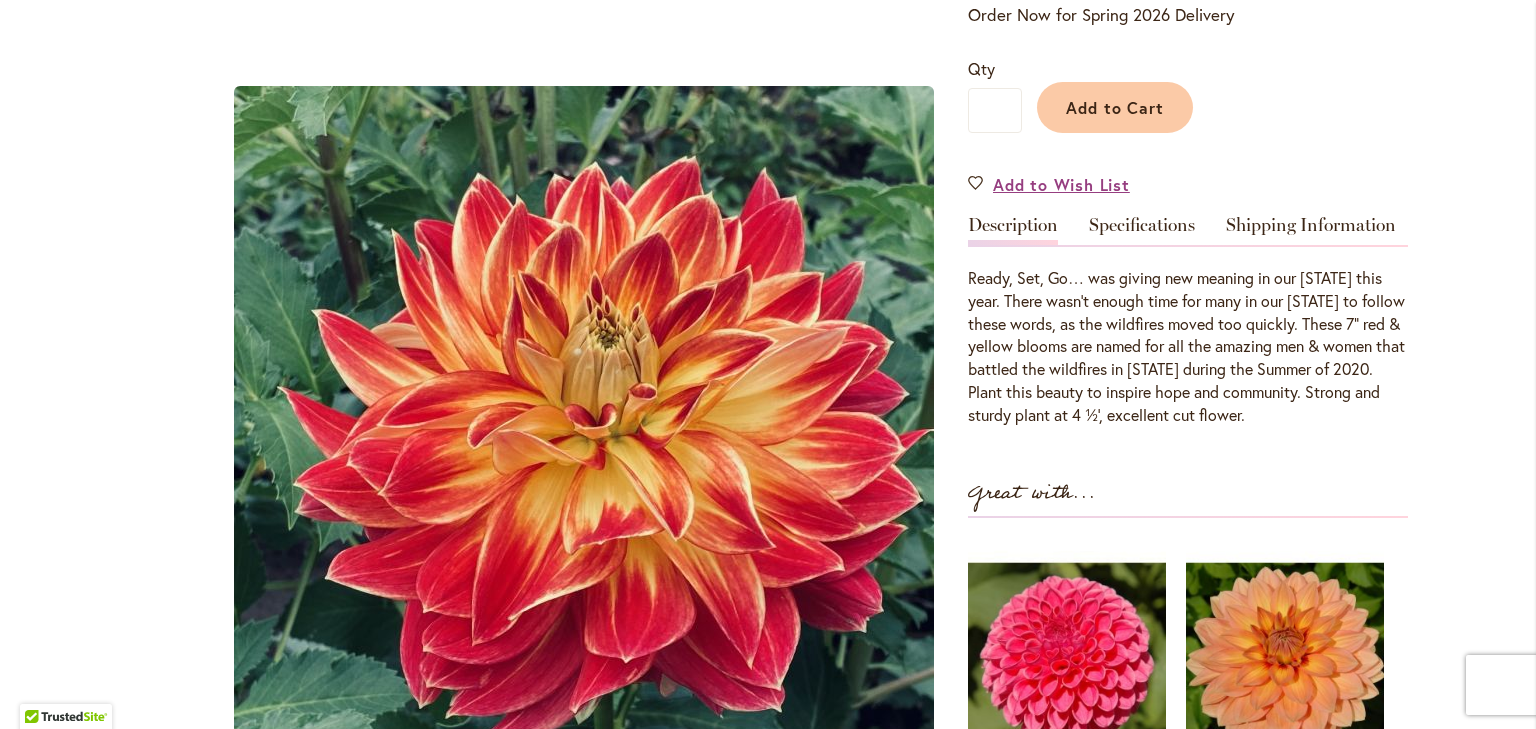 scroll, scrollTop: 504, scrollLeft: 0, axis: vertical 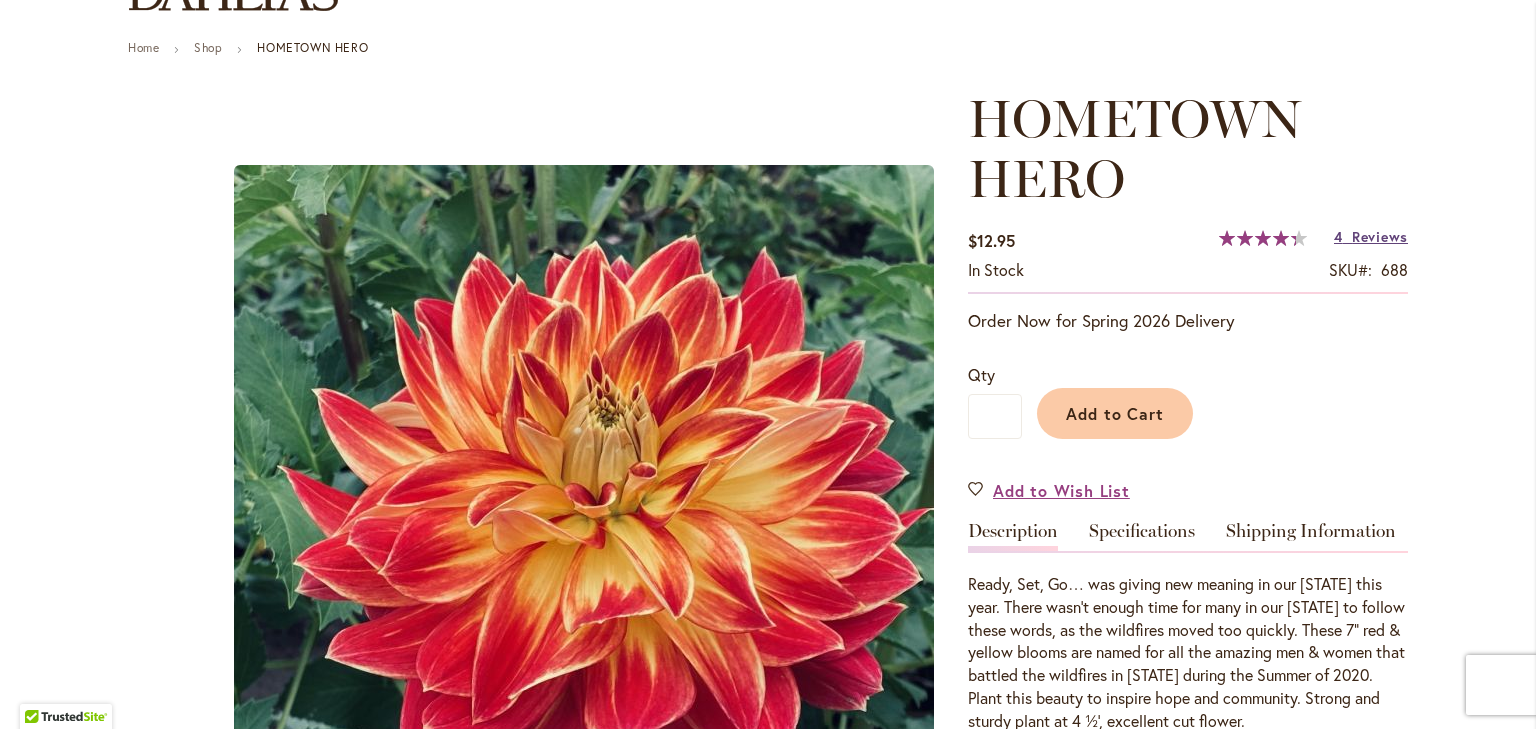 click on "Reviews" at bounding box center (1380, 236) 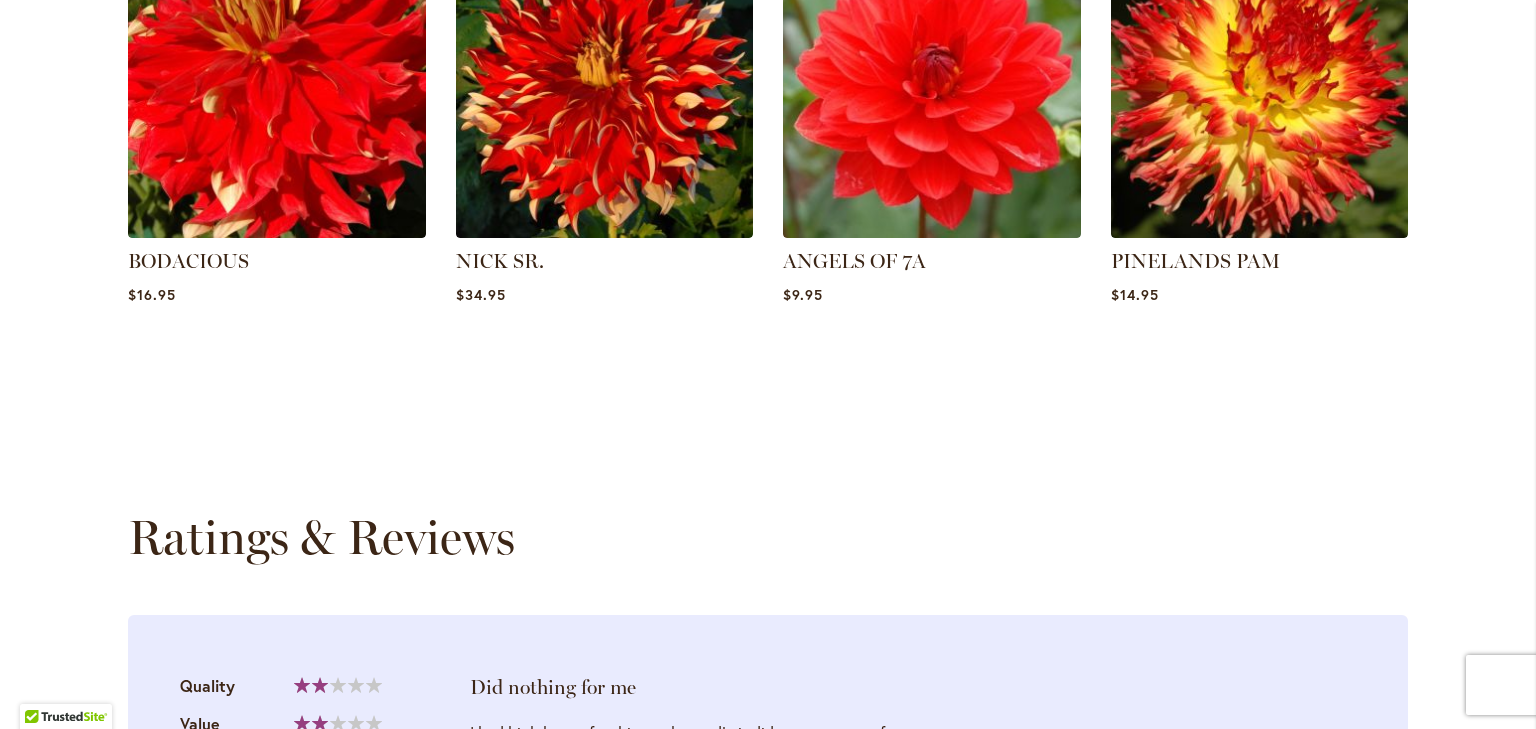 scroll, scrollTop: 1943, scrollLeft: 0, axis: vertical 